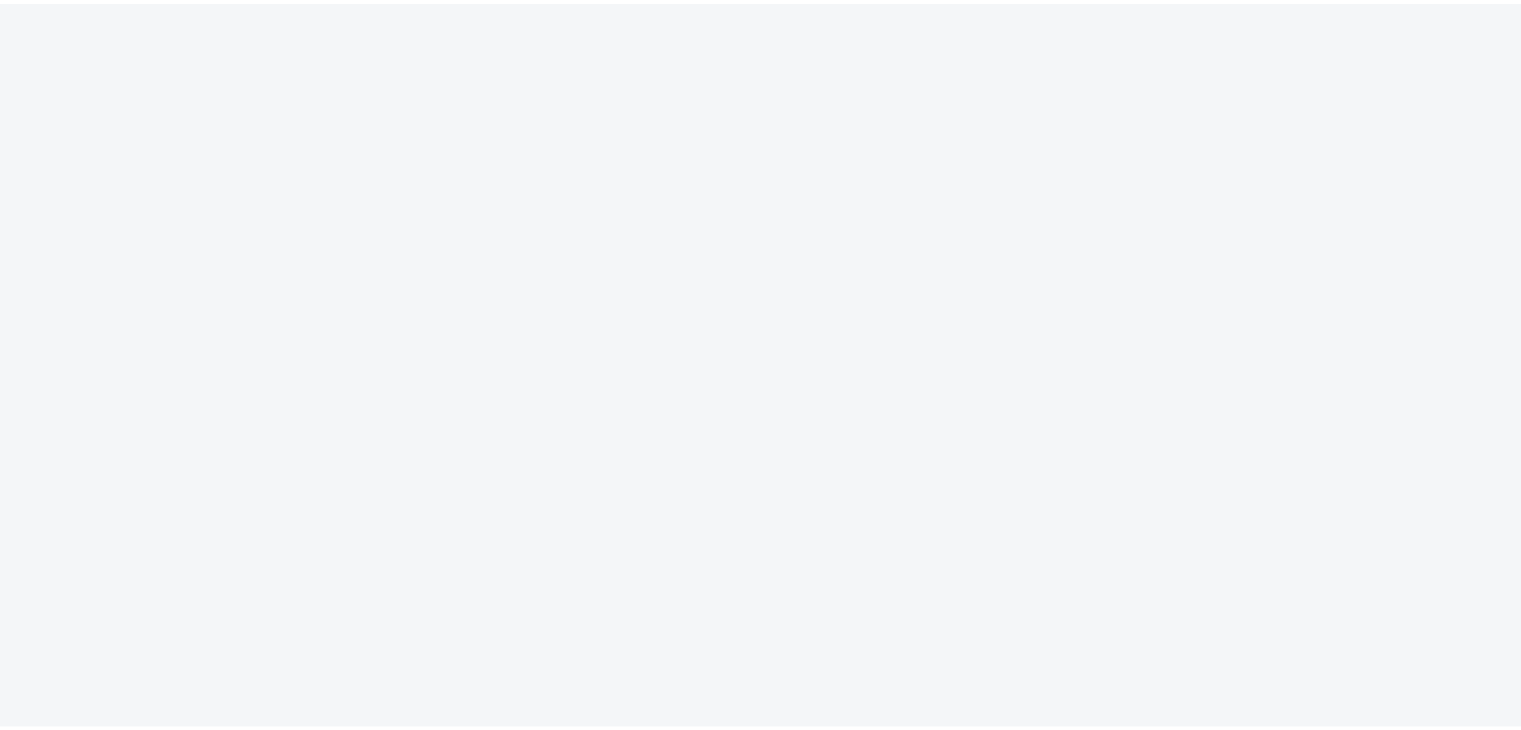 scroll, scrollTop: 0, scrollLeft: 0, axis: both 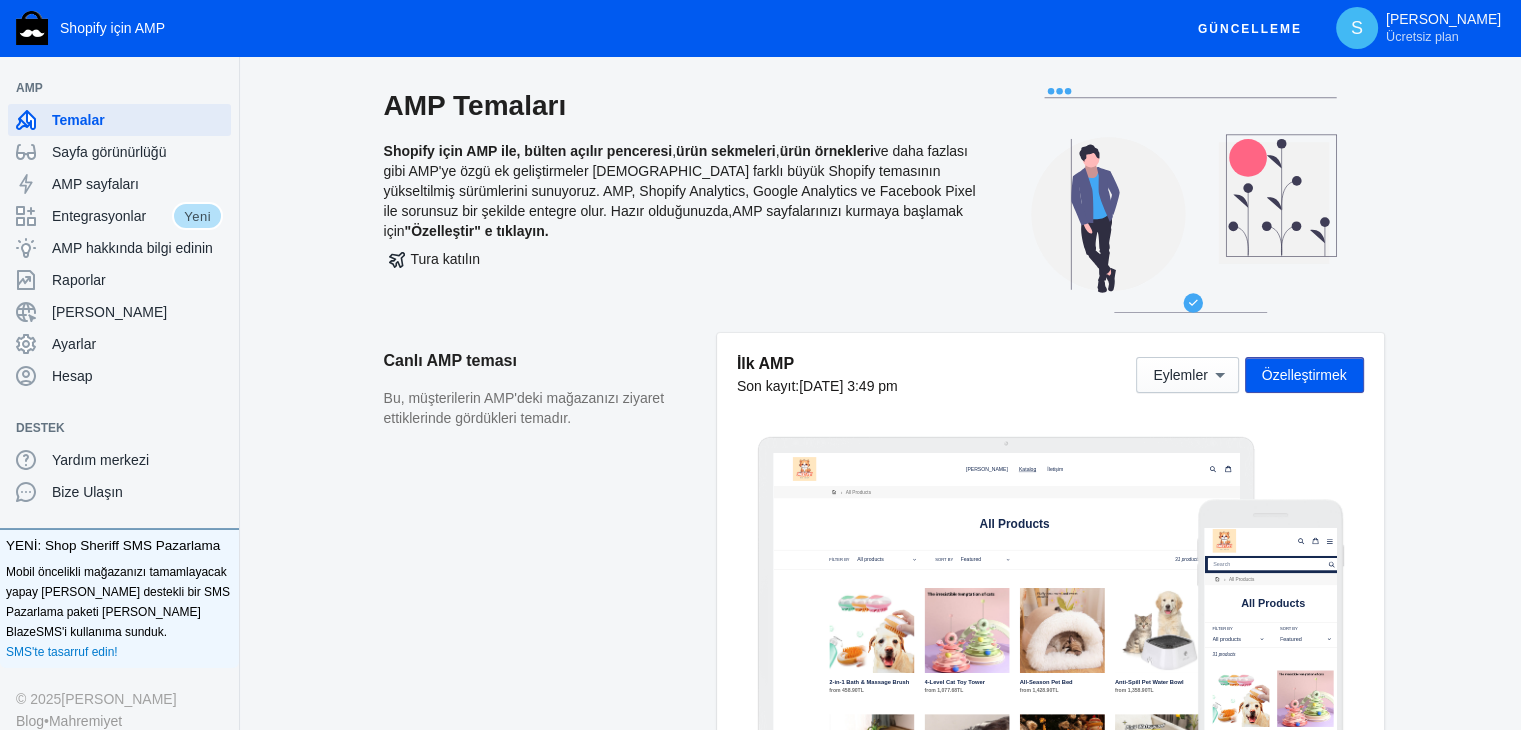 click on "Özelleştirmek" at bounding box center (1304, 375) 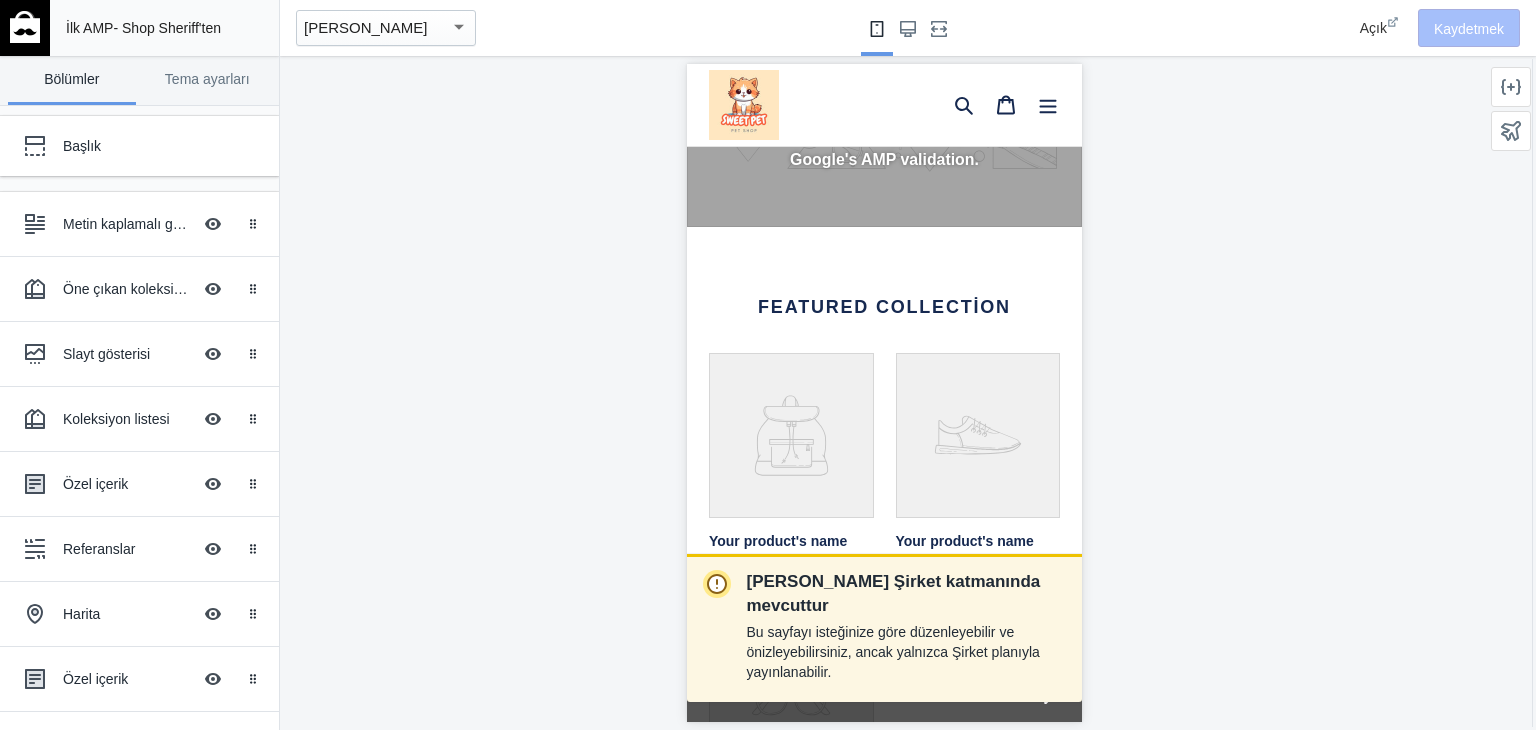 scroll, scrollTop: 0, scrollLeft: 0, axis: both 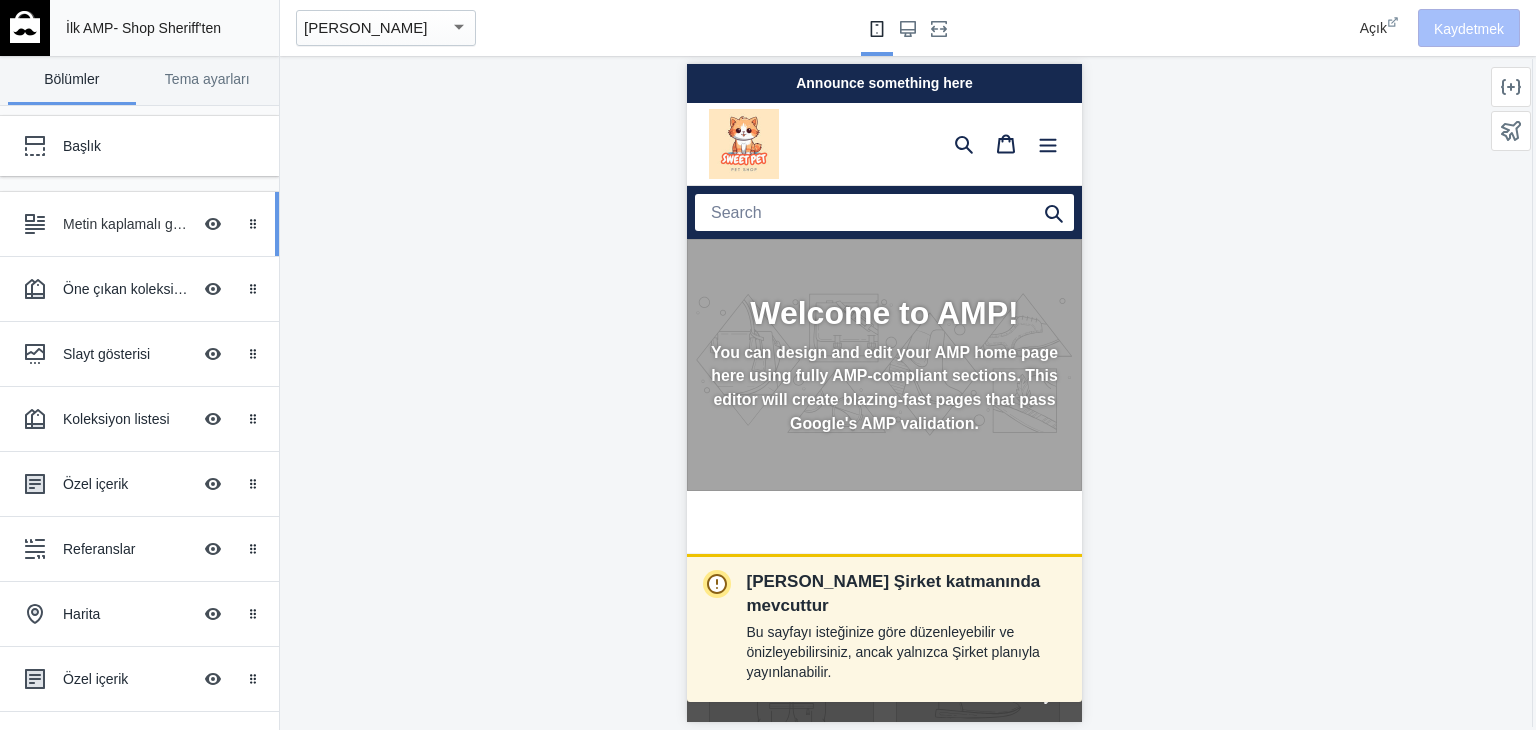 click on "Metin kaplamalı görüntü Metin kaplamalı Resmi Gizle" at bounding box center (125, 224) 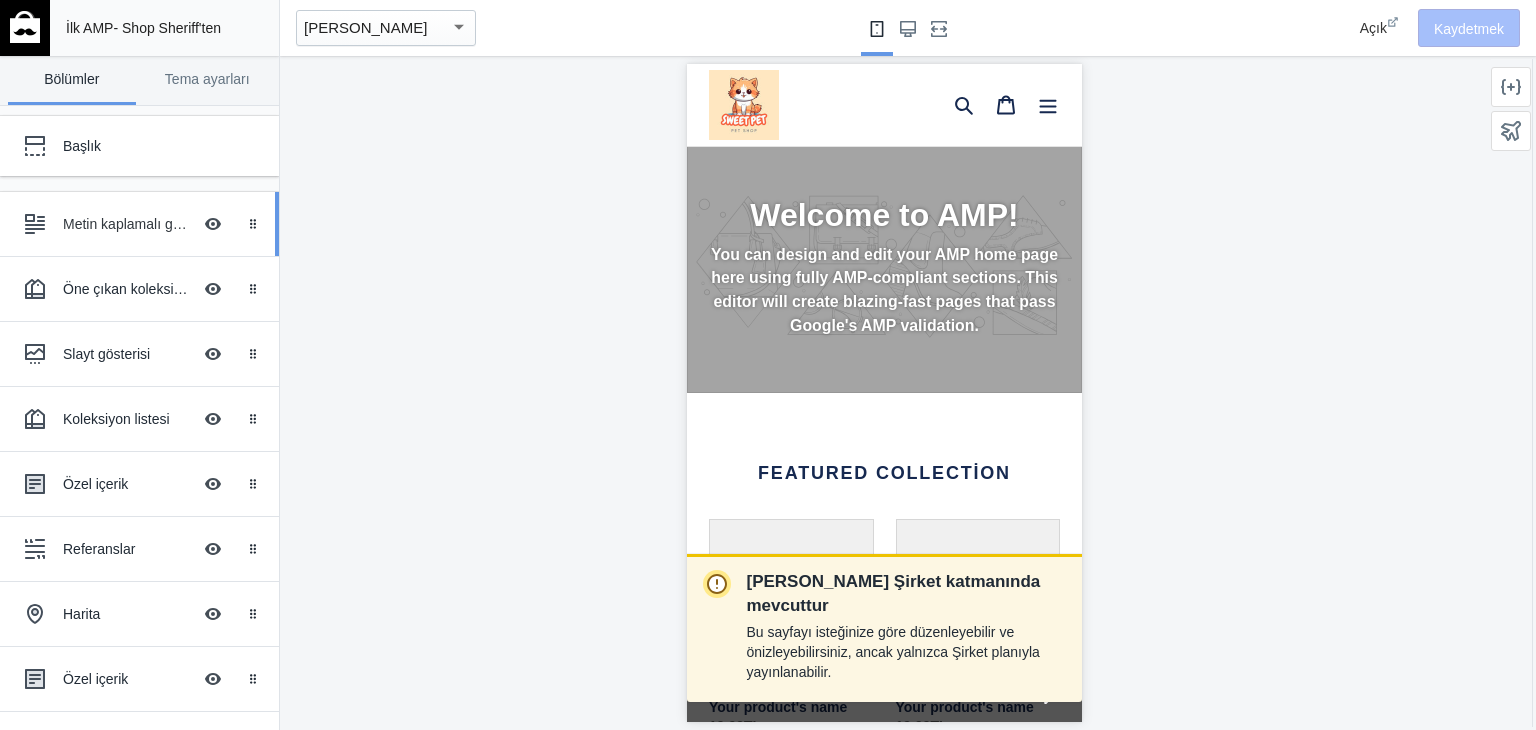 scroll, scrollTop: 0, scrollLeft: 81, axis: horizontal 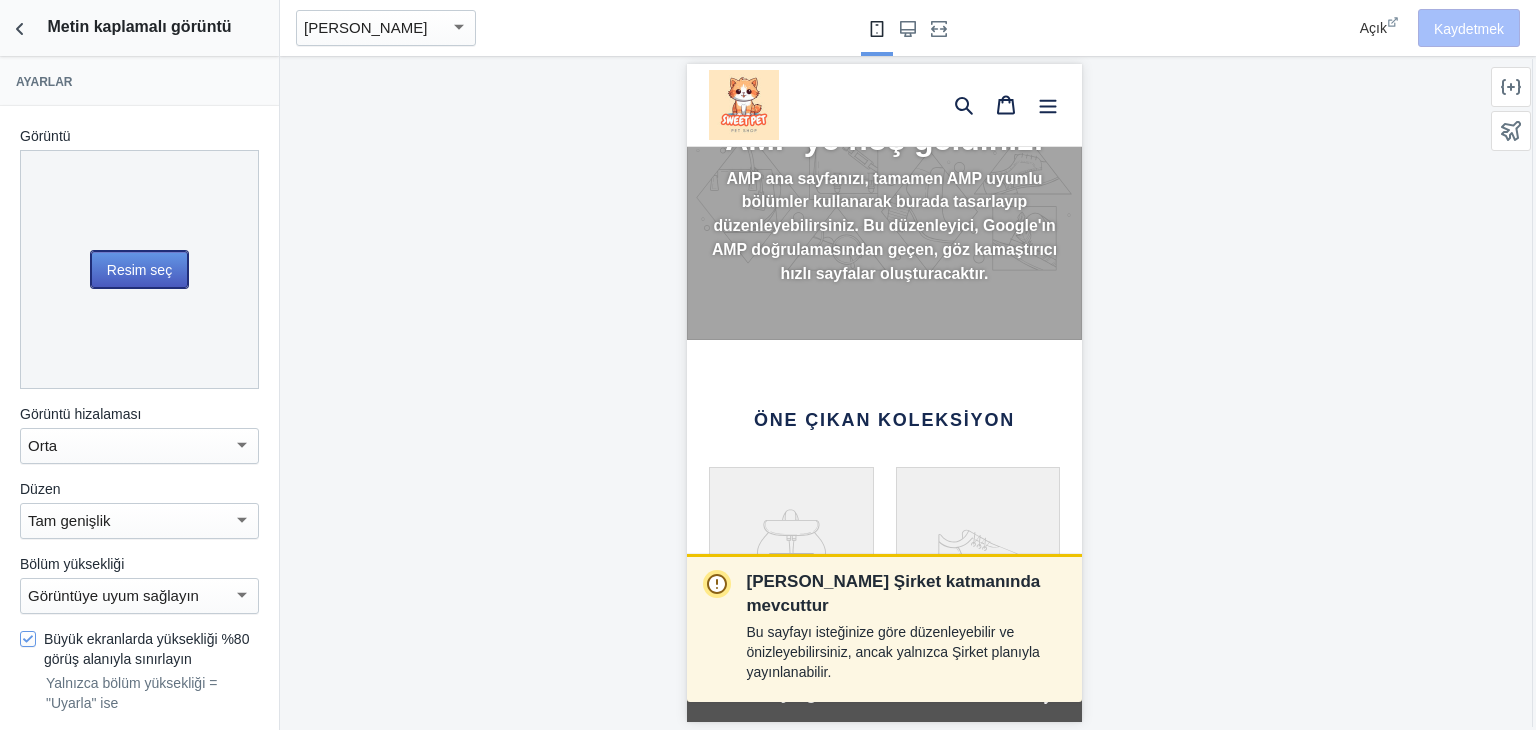 click on "Resim seç" at bounding box center [139, 270] 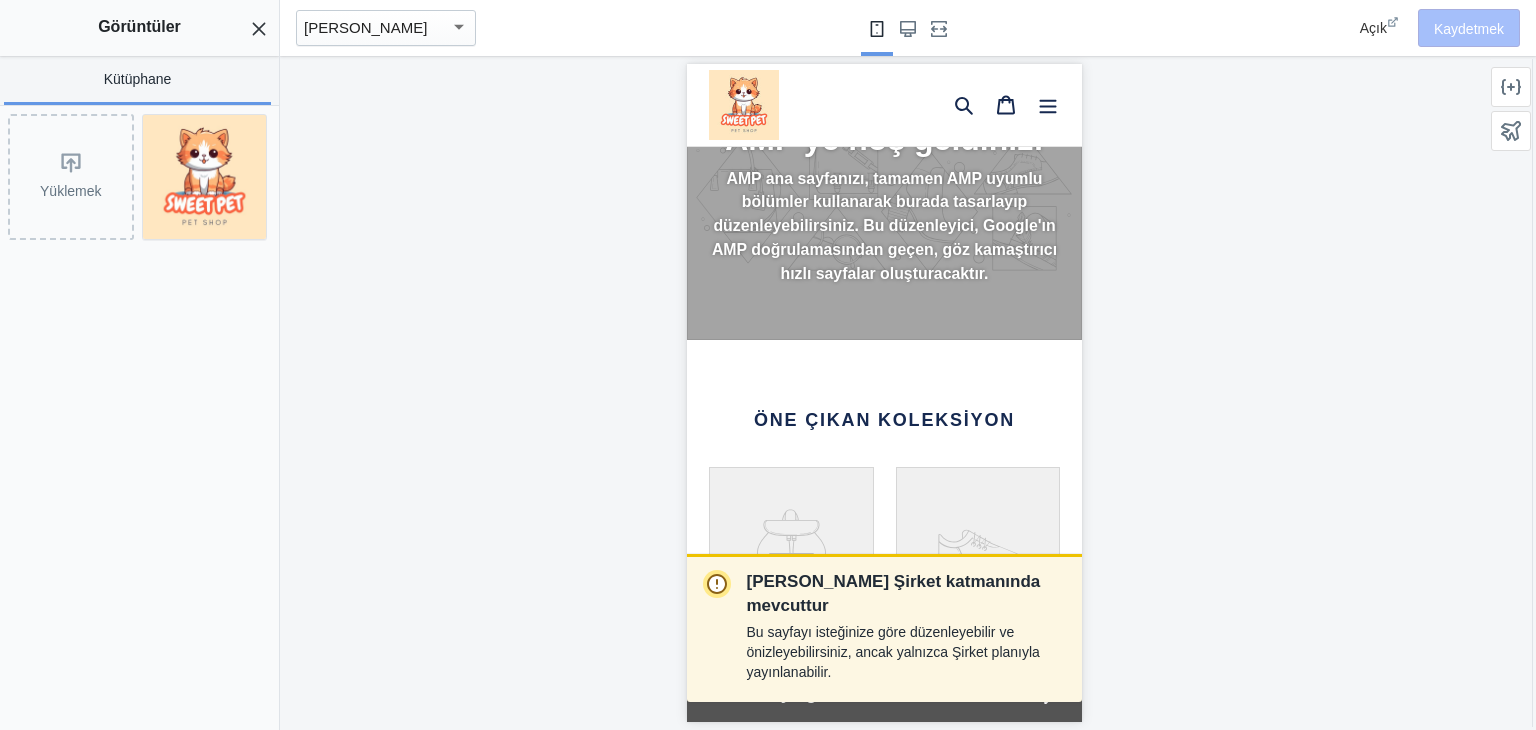 scroll, scrollTop: 0, scrollLeft: 70, axis: horizontal 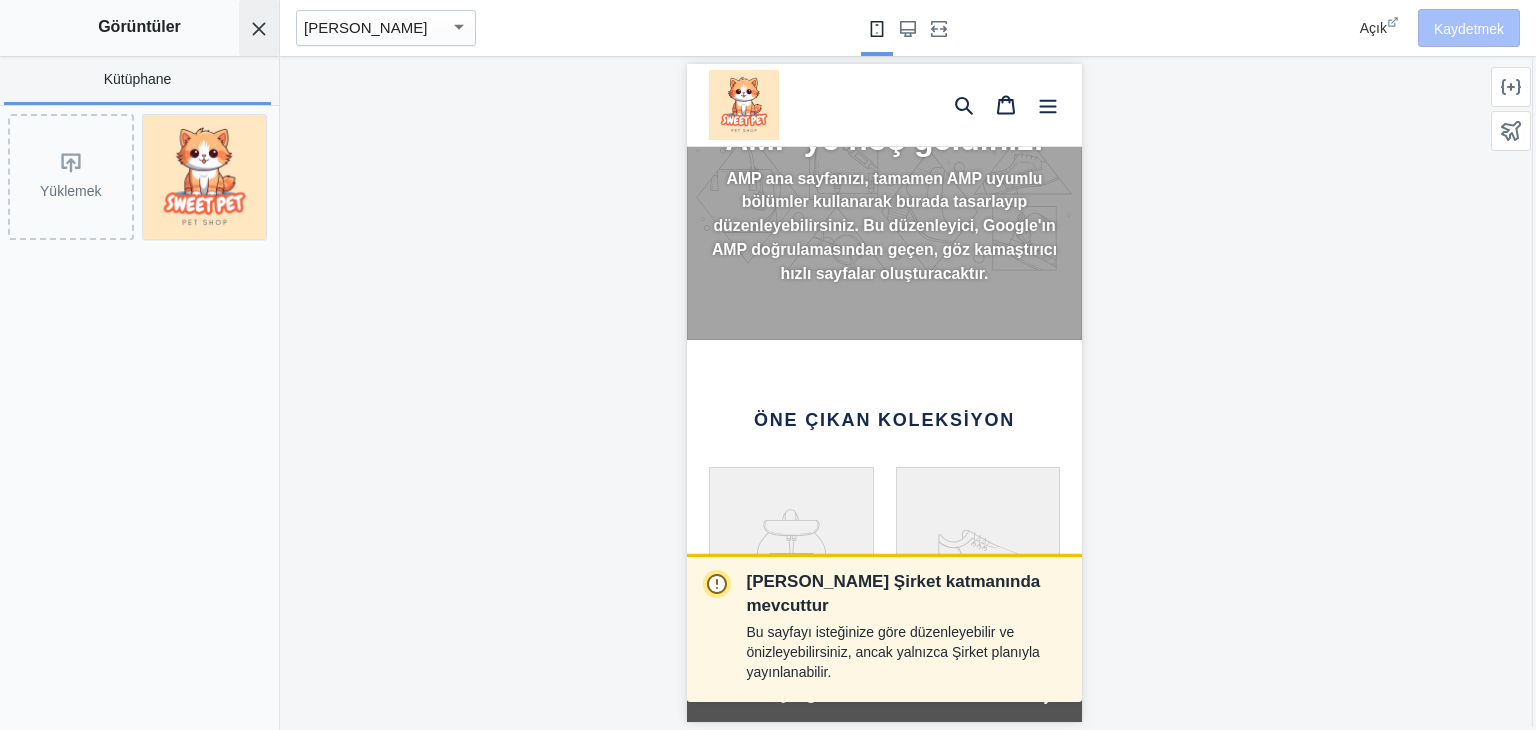 click 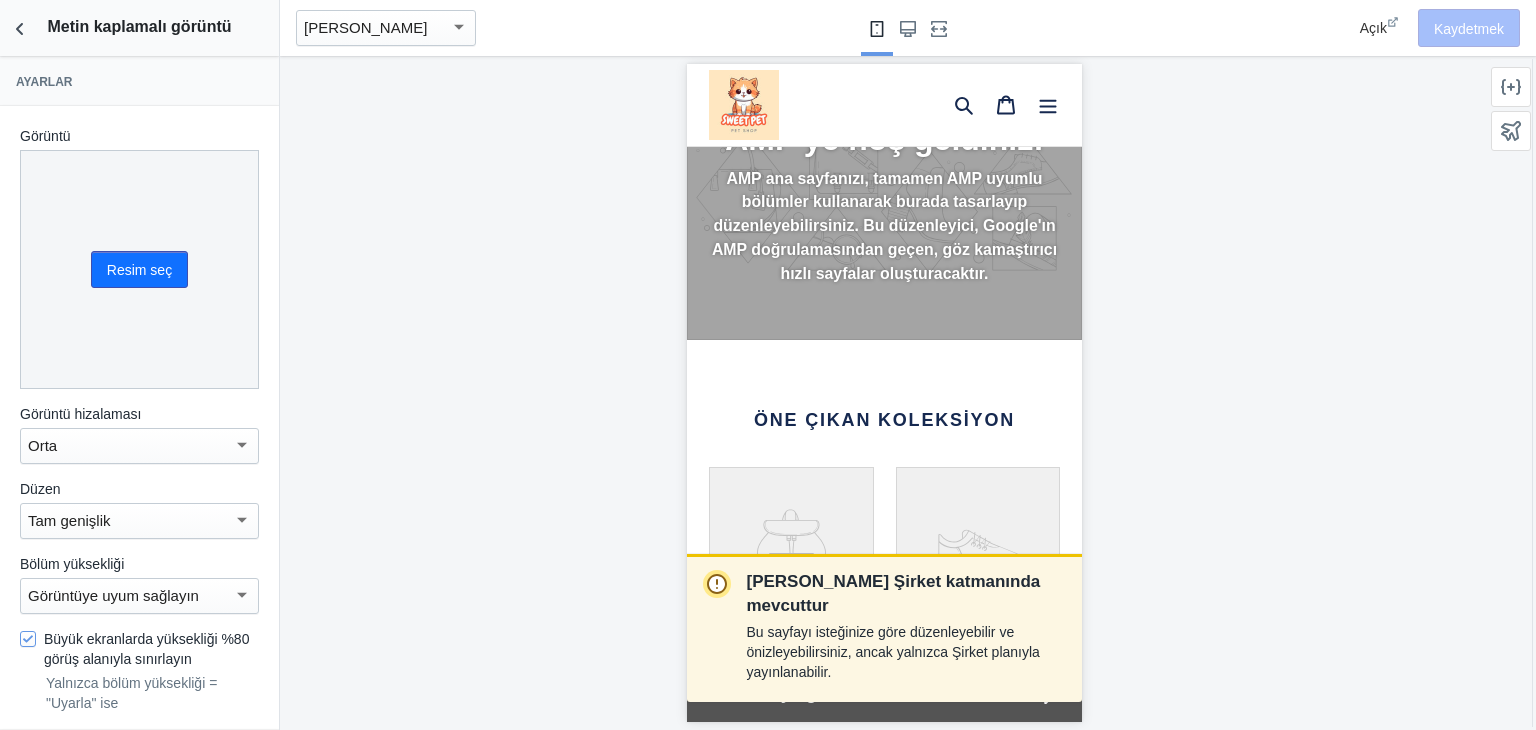 scroll, scrollTop: 0, scrollLeft: 0, axis: both 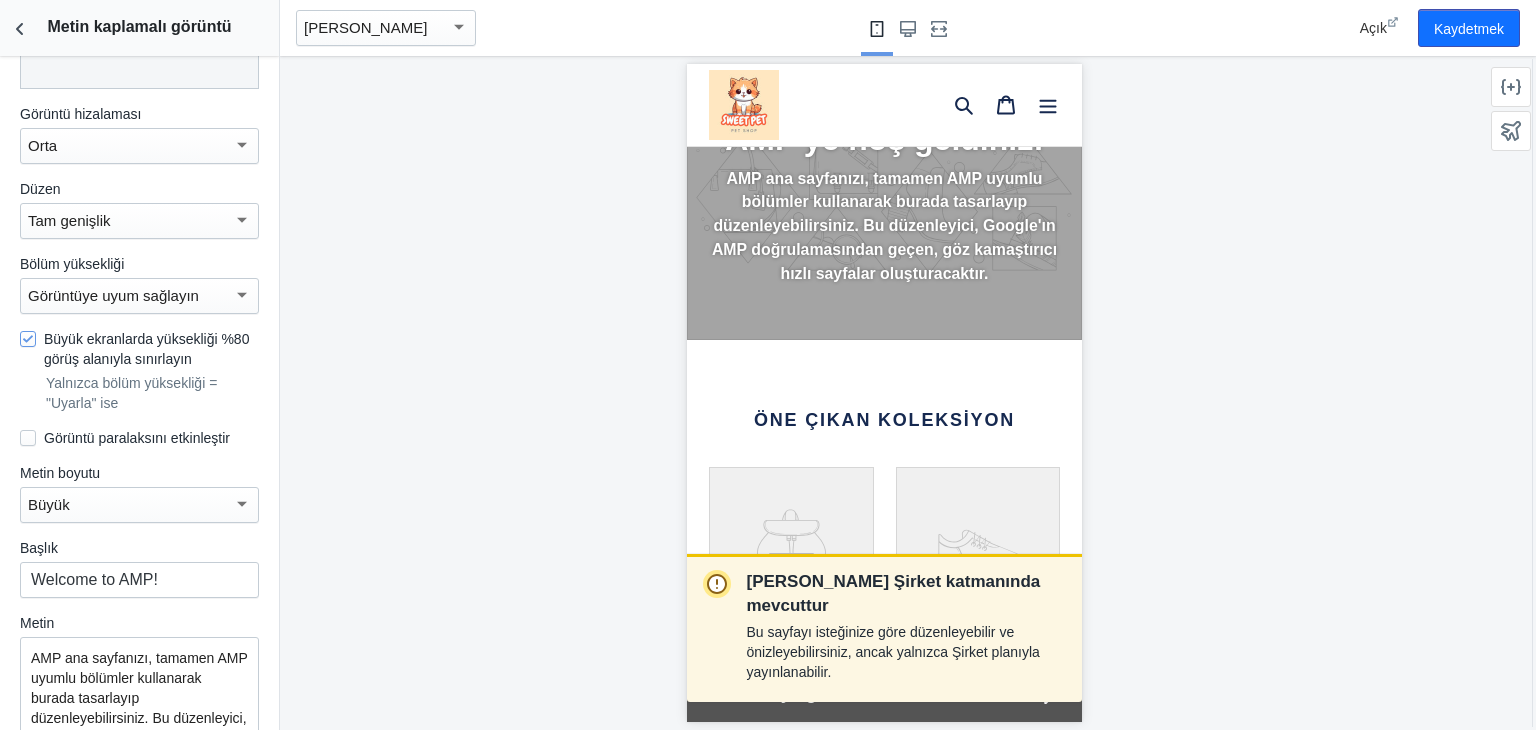 click on "Büyük" at bounding box center (130, 505) 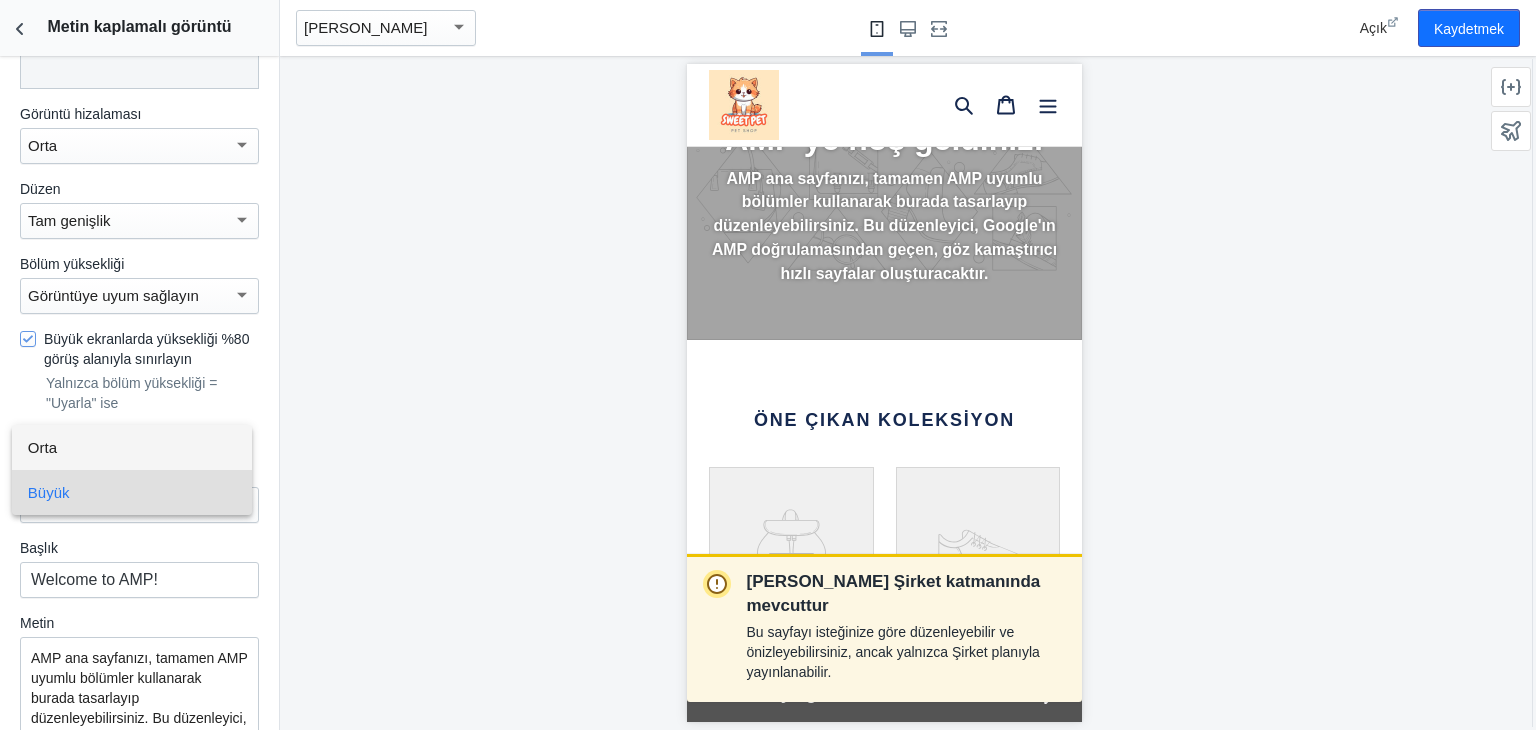 click on "Orta" at bounding box center (132, 447) 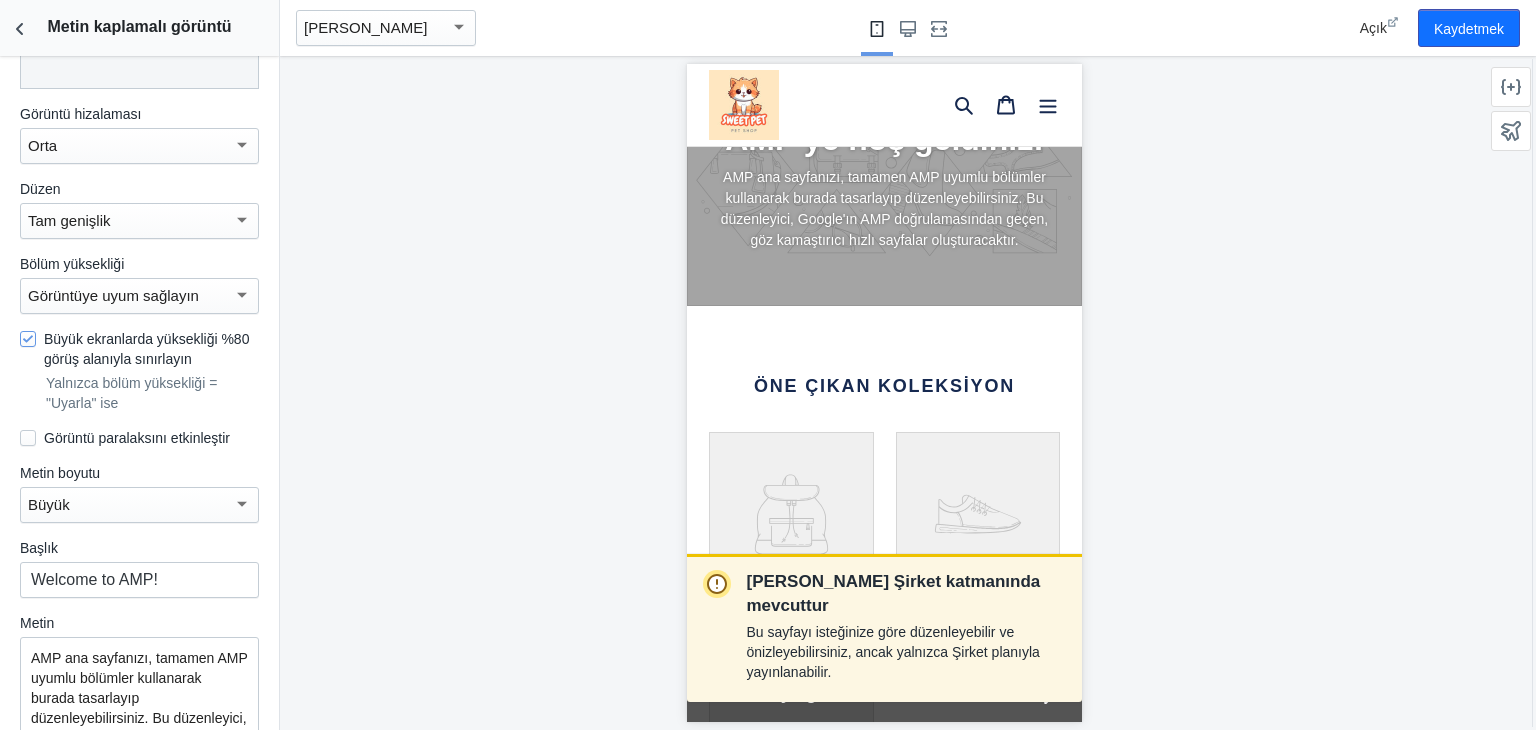 scroll, scrollTop: 0, scrollLeft: 0, axis: both 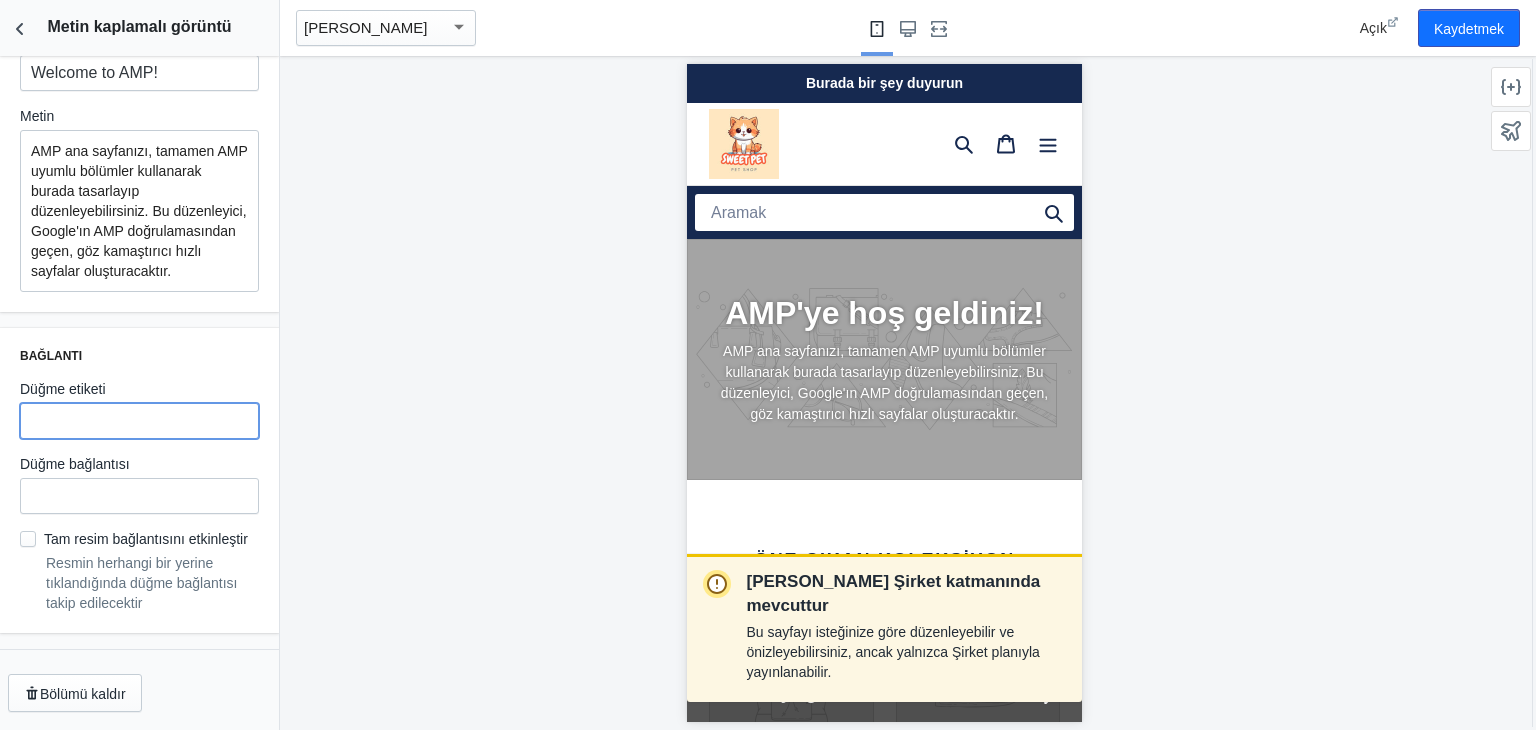 click at bounding box center [139, 421] 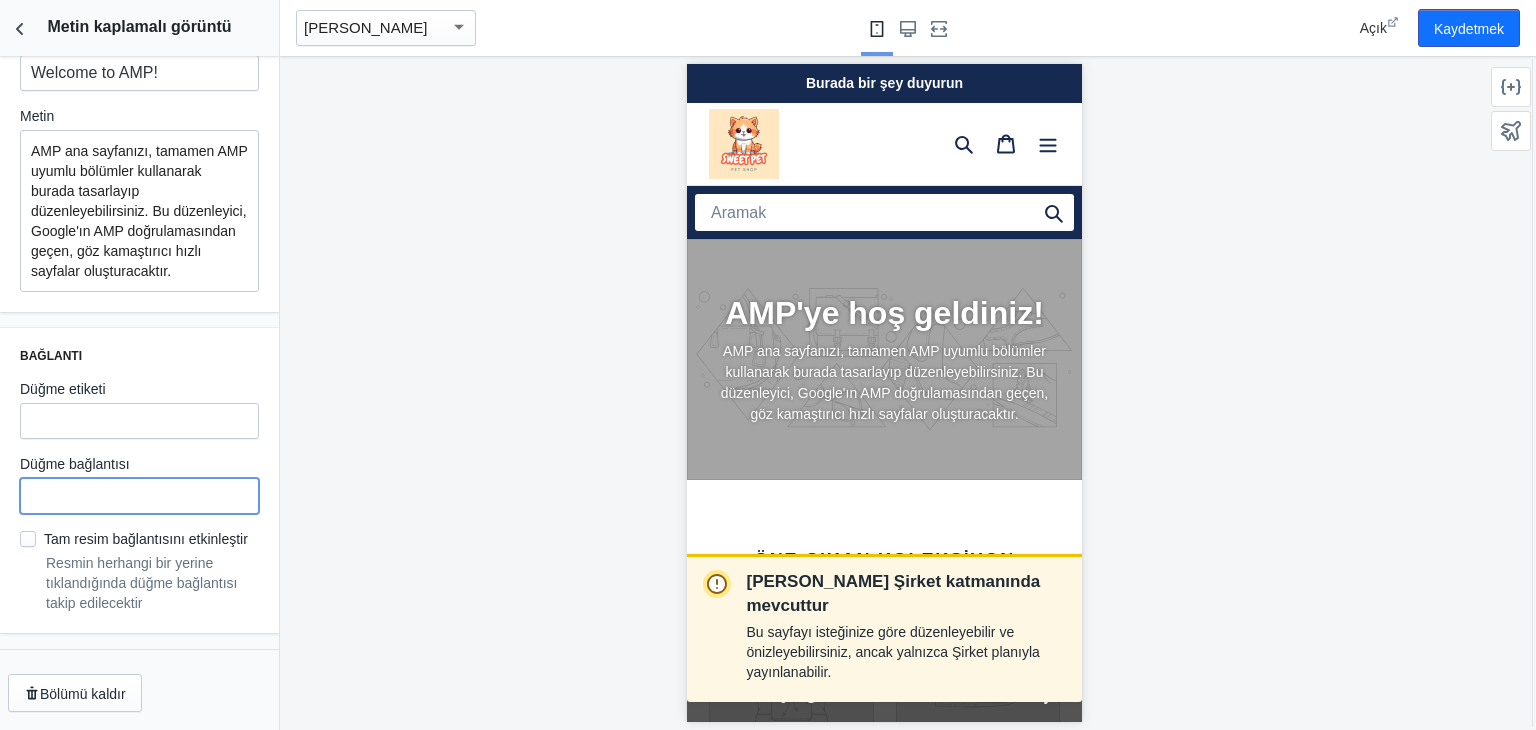 click at bounding box center [139, 496] 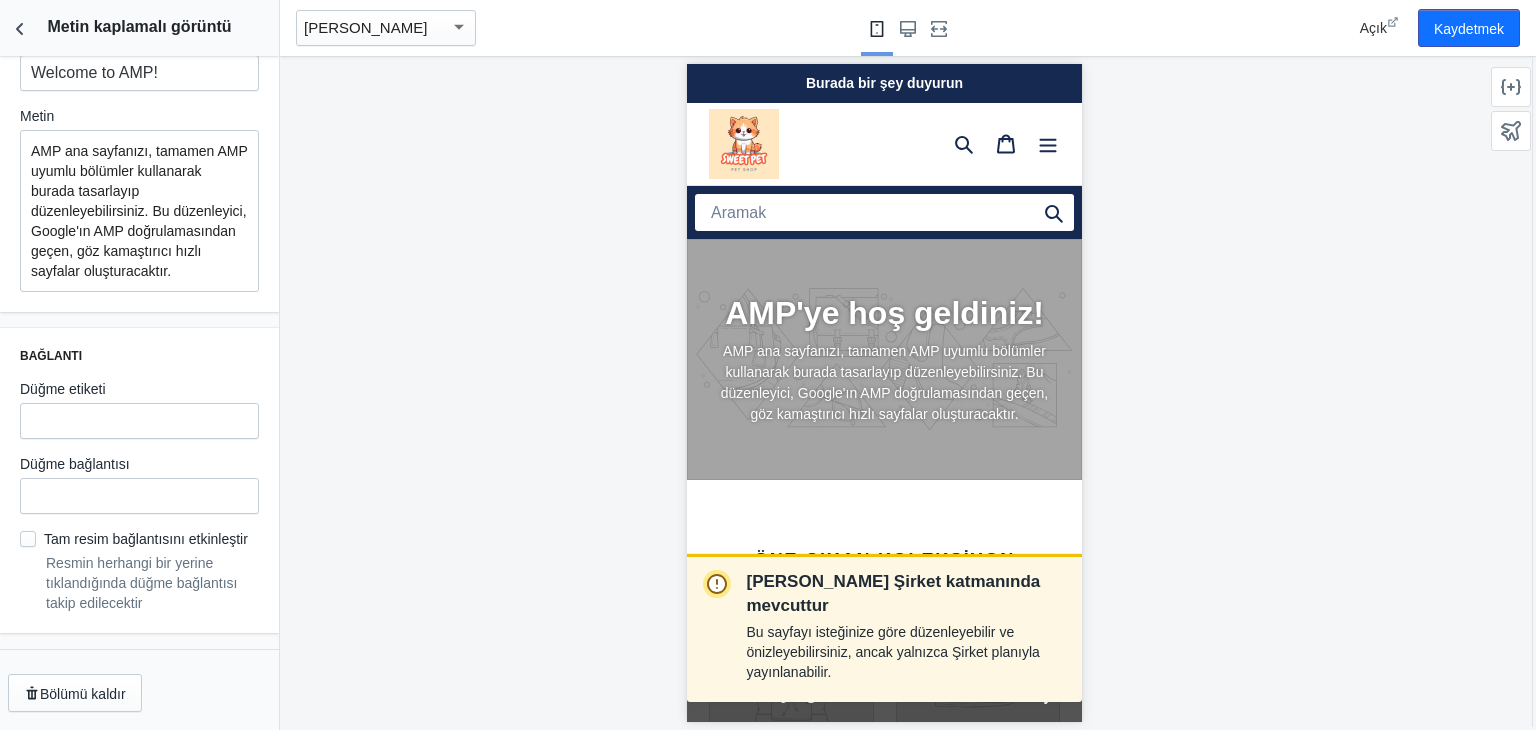 click on "Ana Sayfa Şirket katmanında mevcuttur Bu sayfayı isteğinize göre düzenleyebilir ve önizleyebilirsiniz, ancak yalnızca Şirket planıyla yayınlanabilir." 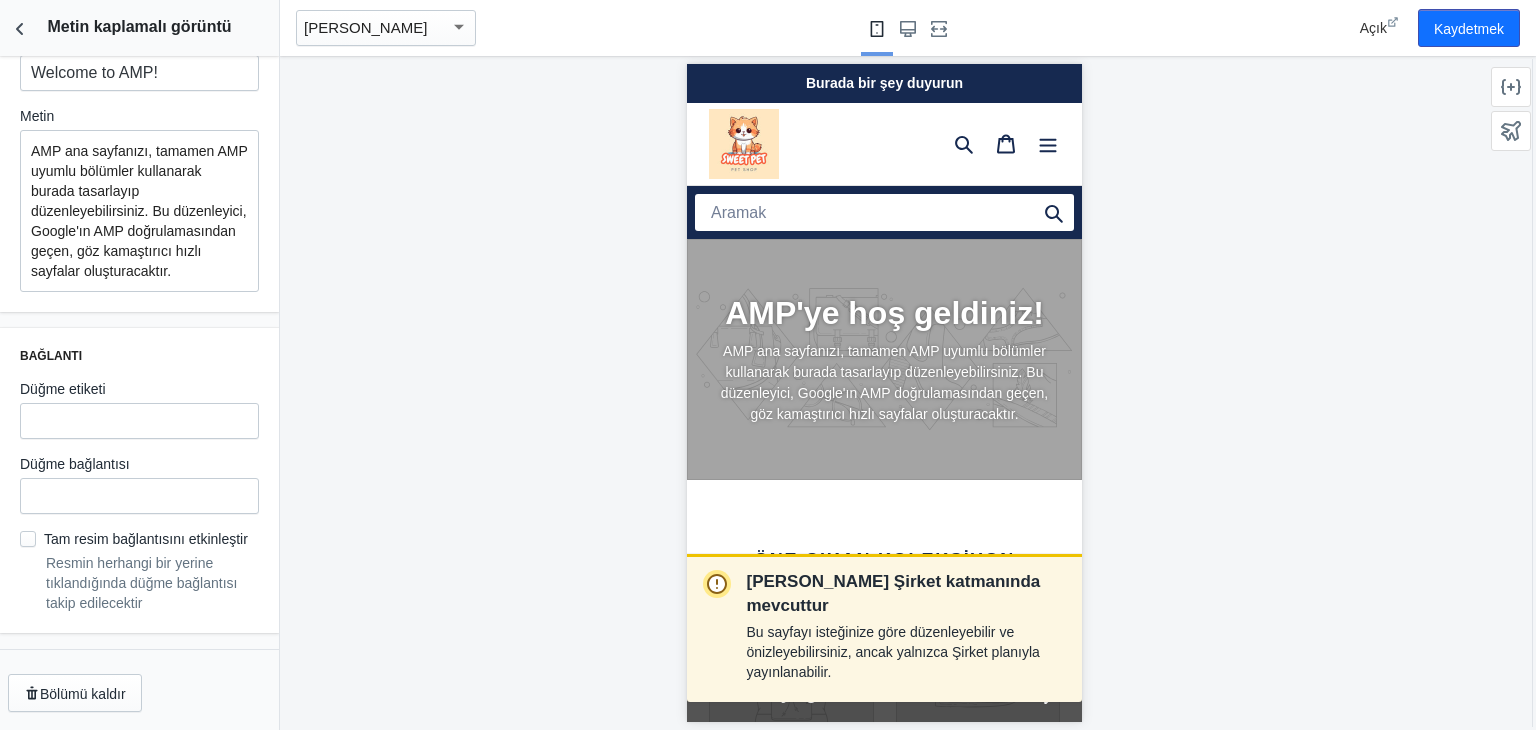 scroll, scrollTop: 0, scrollLeft: 0, axis: both 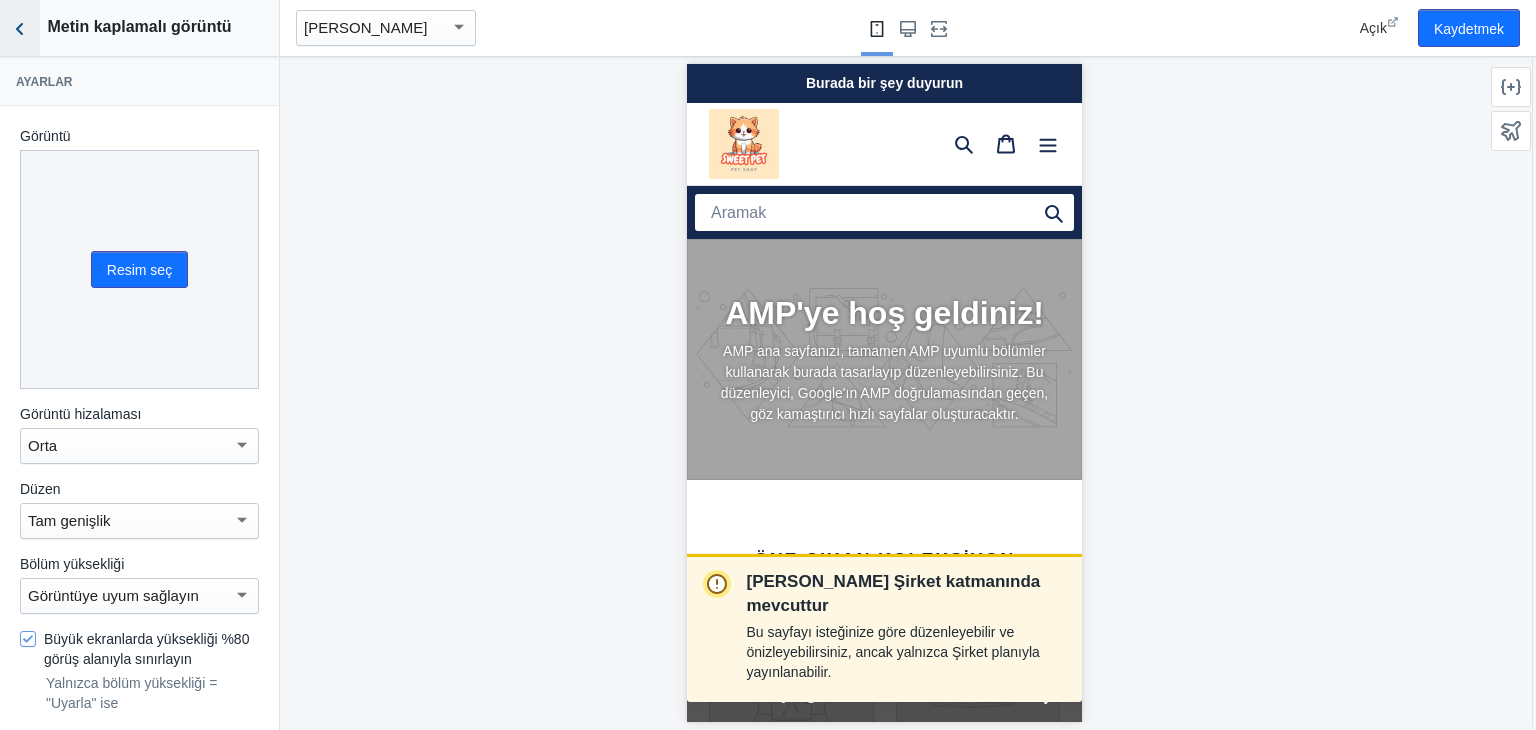 click 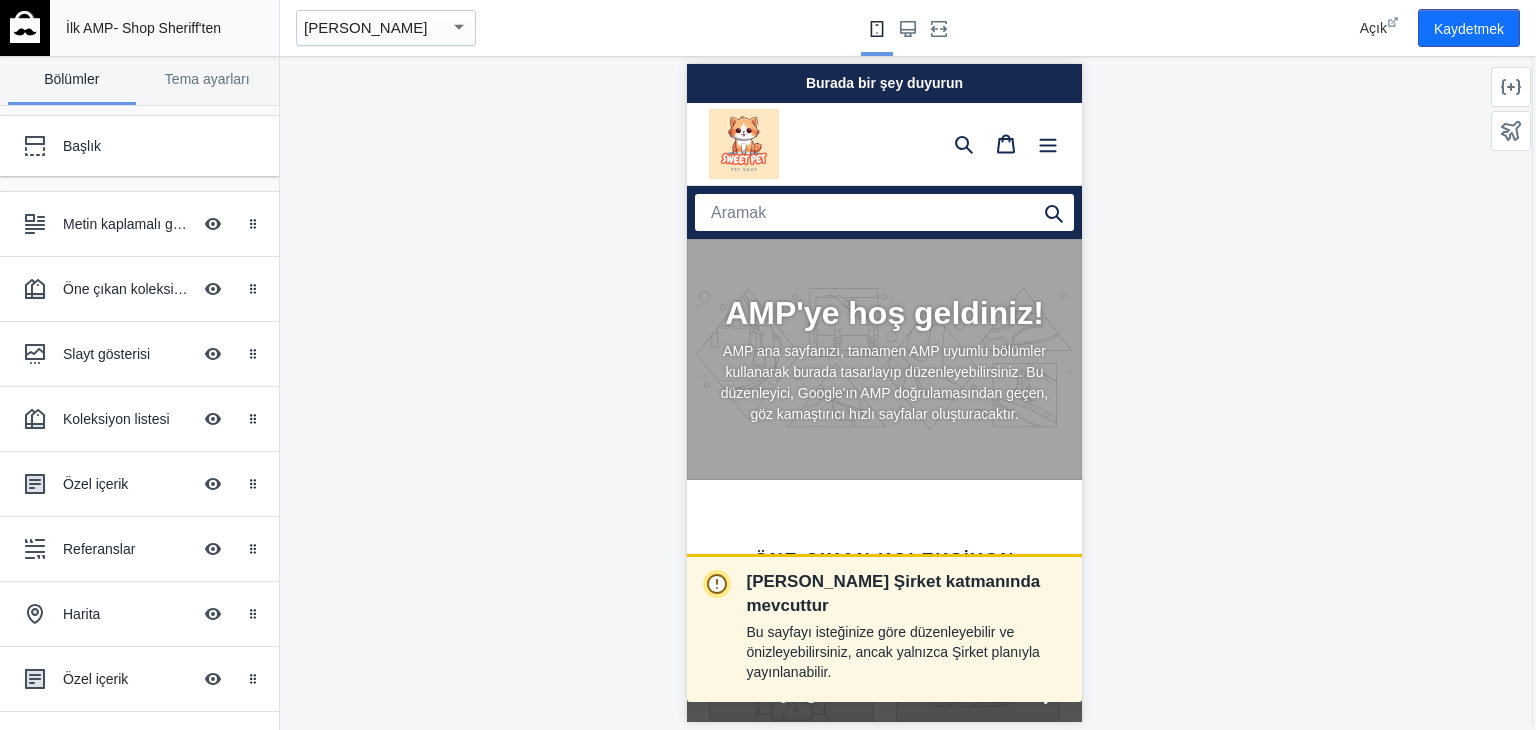 click at bounding box center [25, 27] 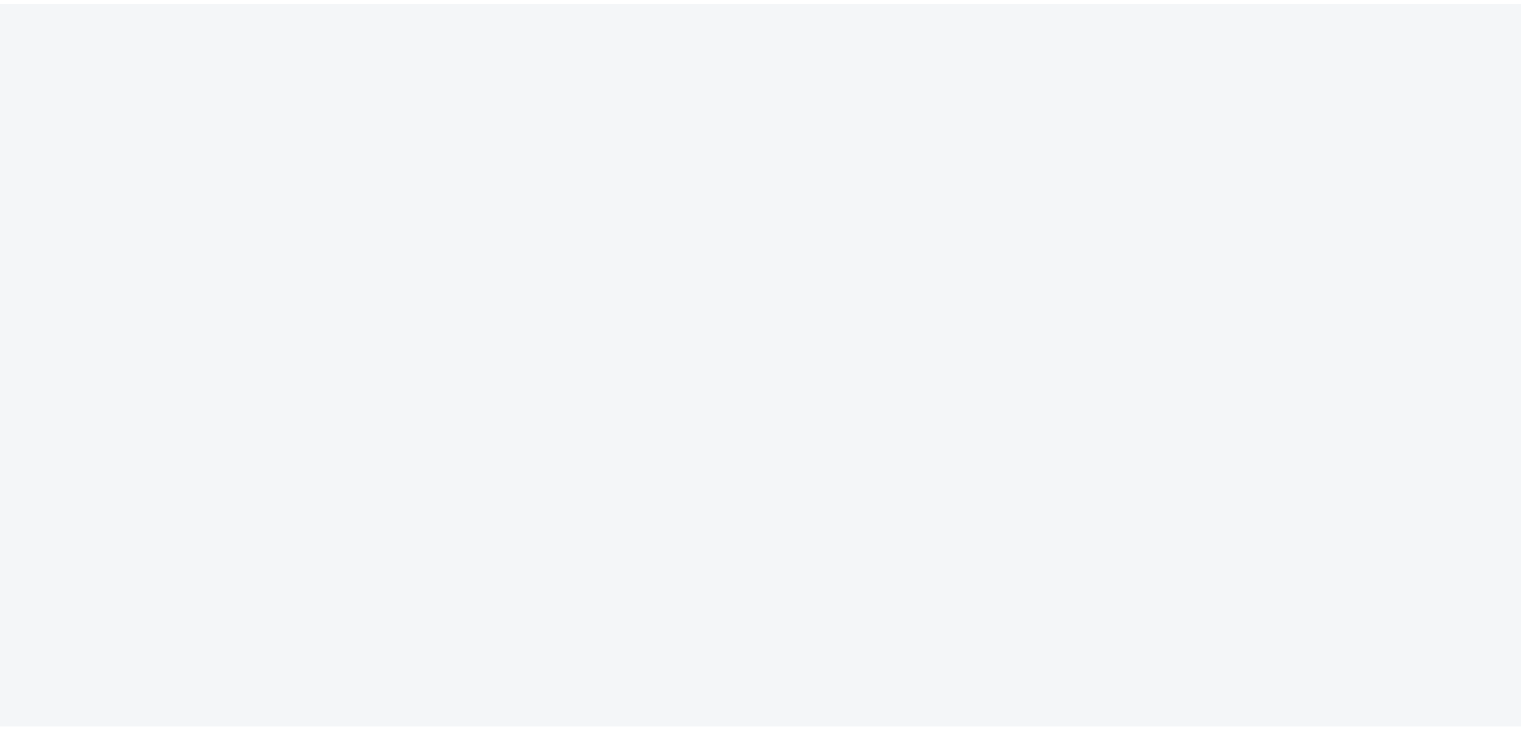 scroll, scrollTop: 0, scrollLeft: 0, axis: both 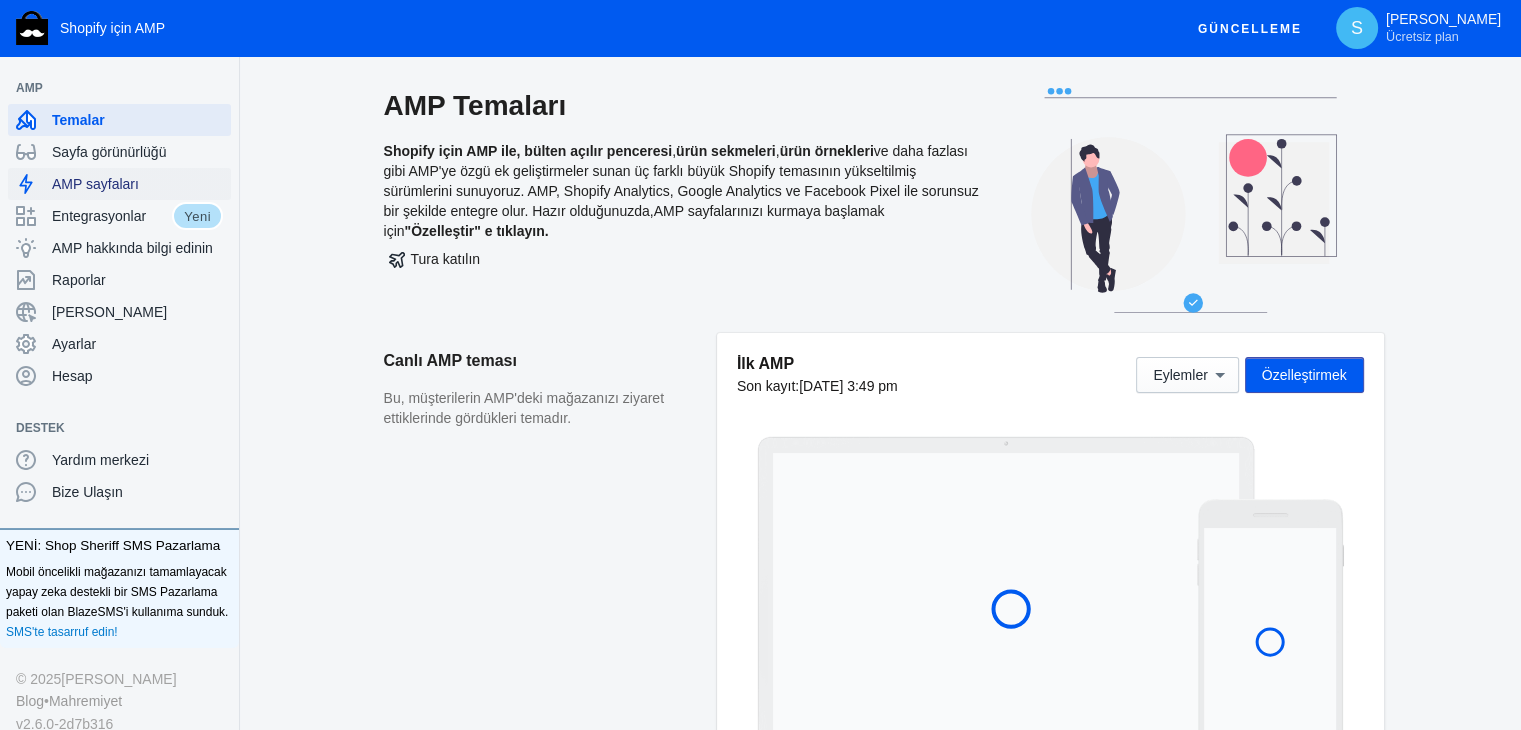 click on "AMP sayfaları" at bounding box center [95, 184] 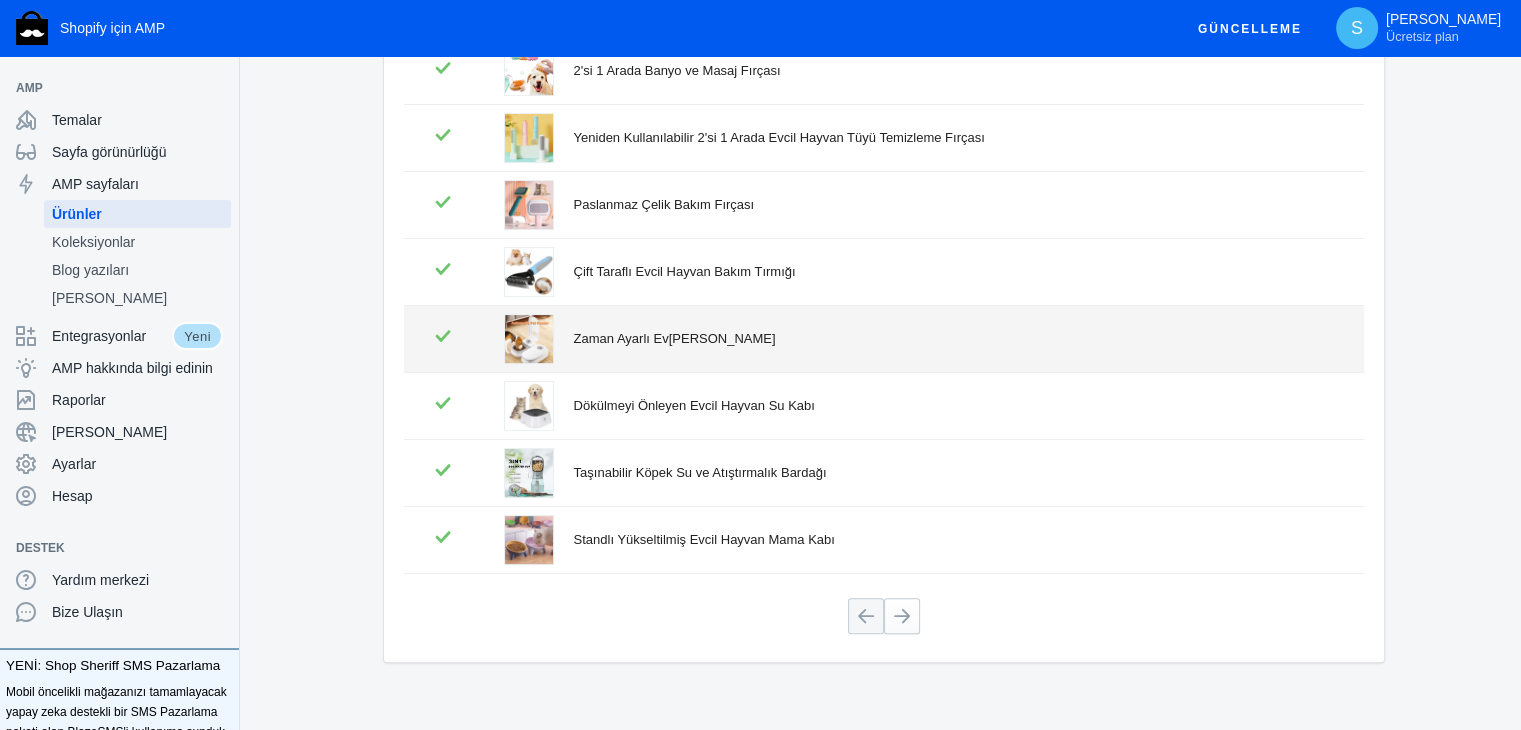 scroll, scrollTop: 448, scrollLeft: 0, axis: vertical 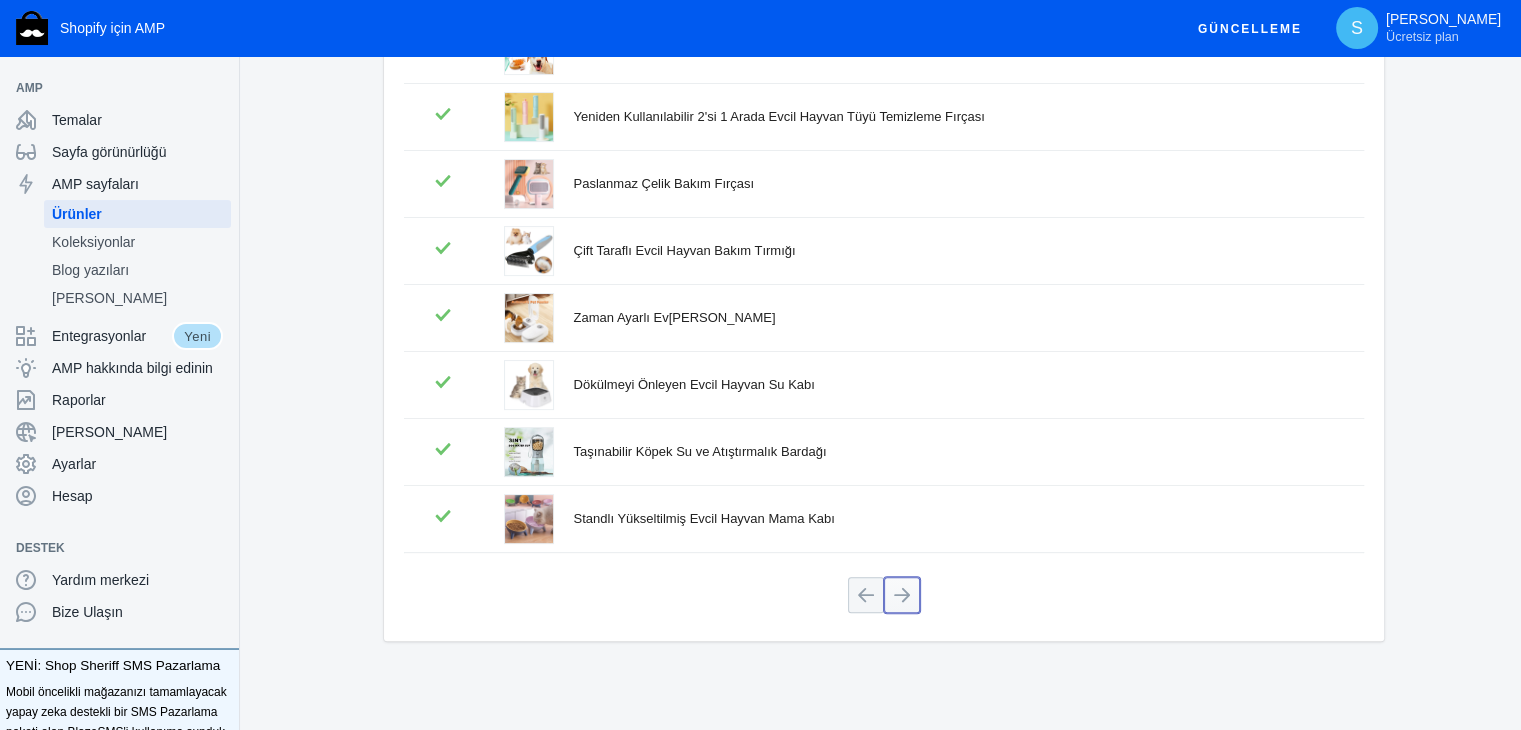 click 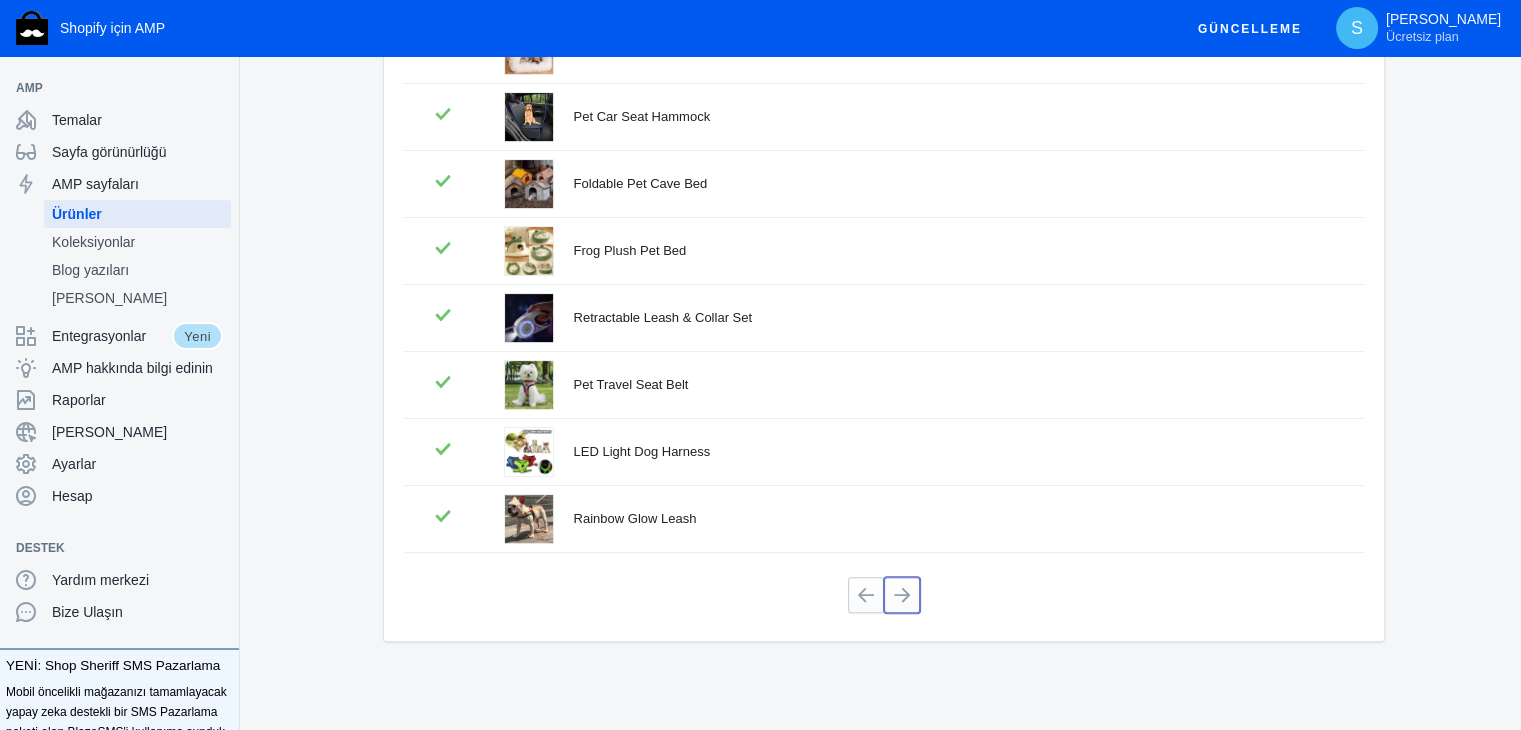 click 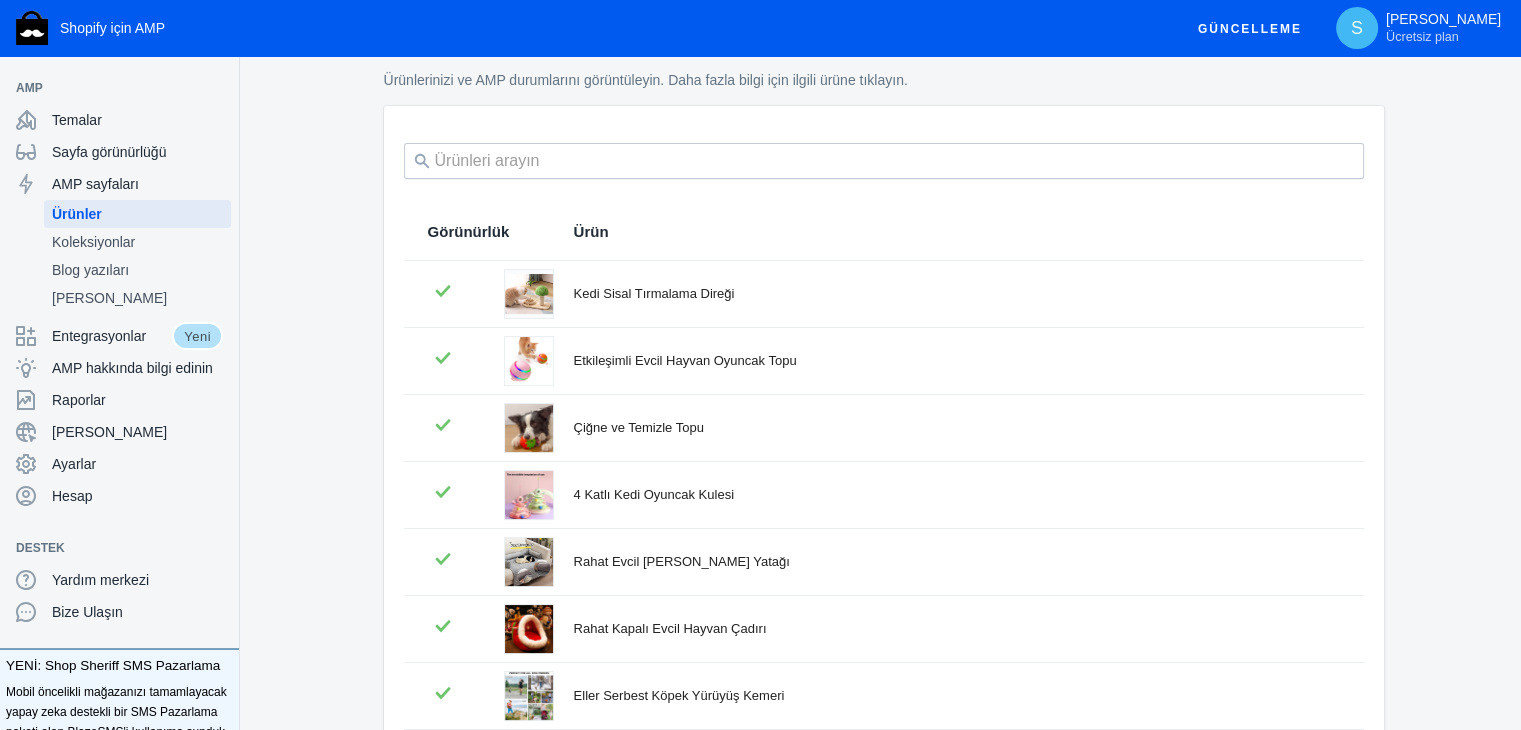 scroll, scrollTop: 0, scrollLeft: 0, axis: both 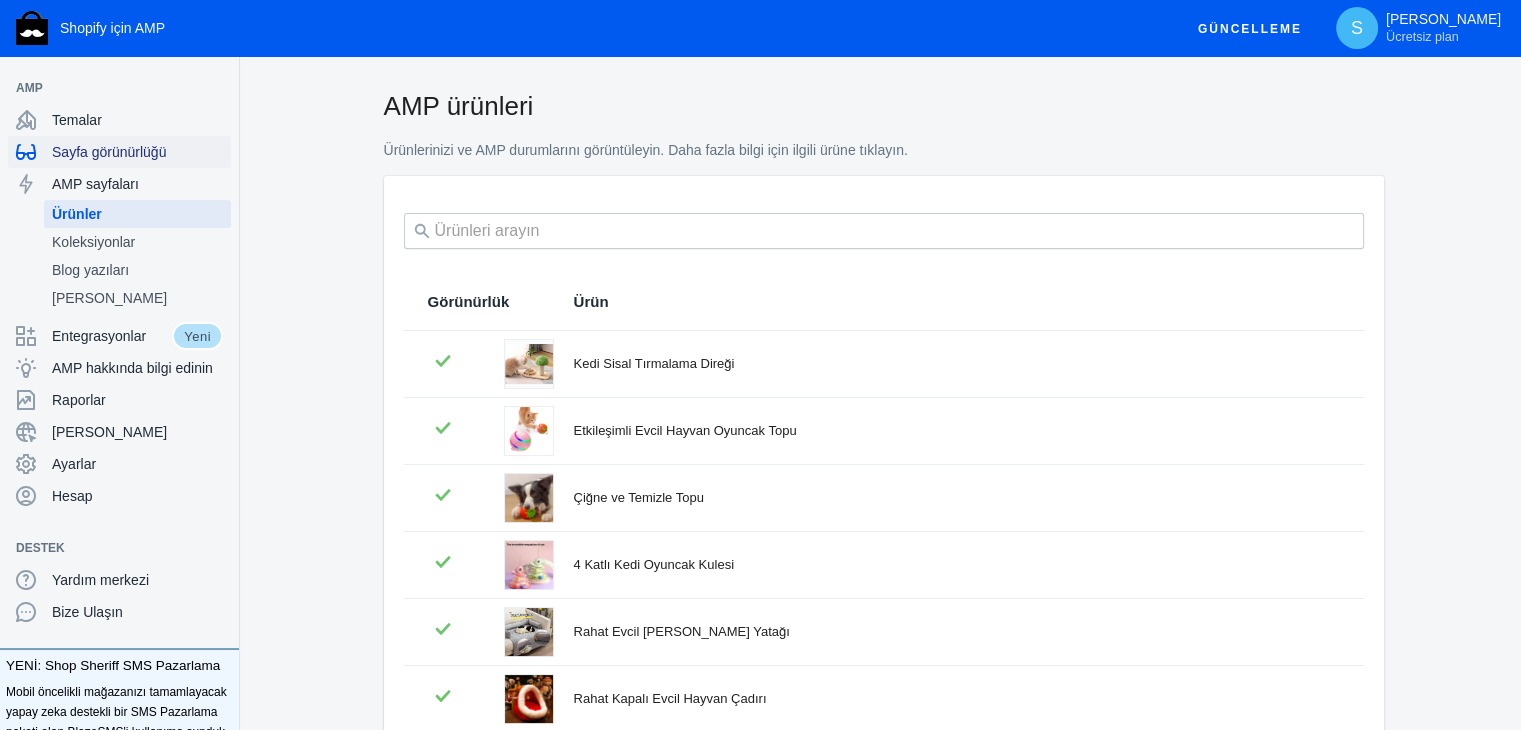click on "Sayfa görünürlüğü" at bounding box center [109, 152] 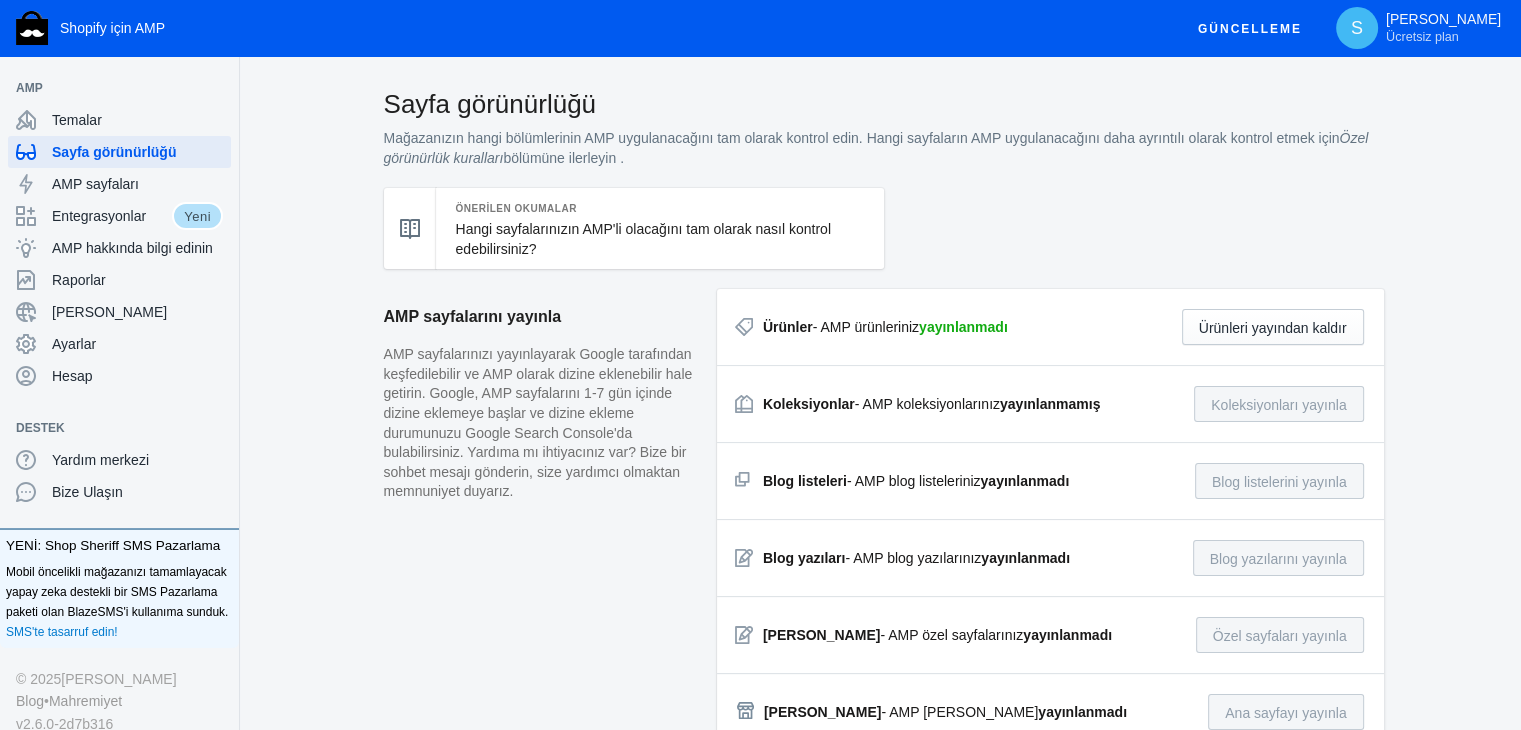 scroll, scrollTop: 0, scrollLeft: 0, axis: both 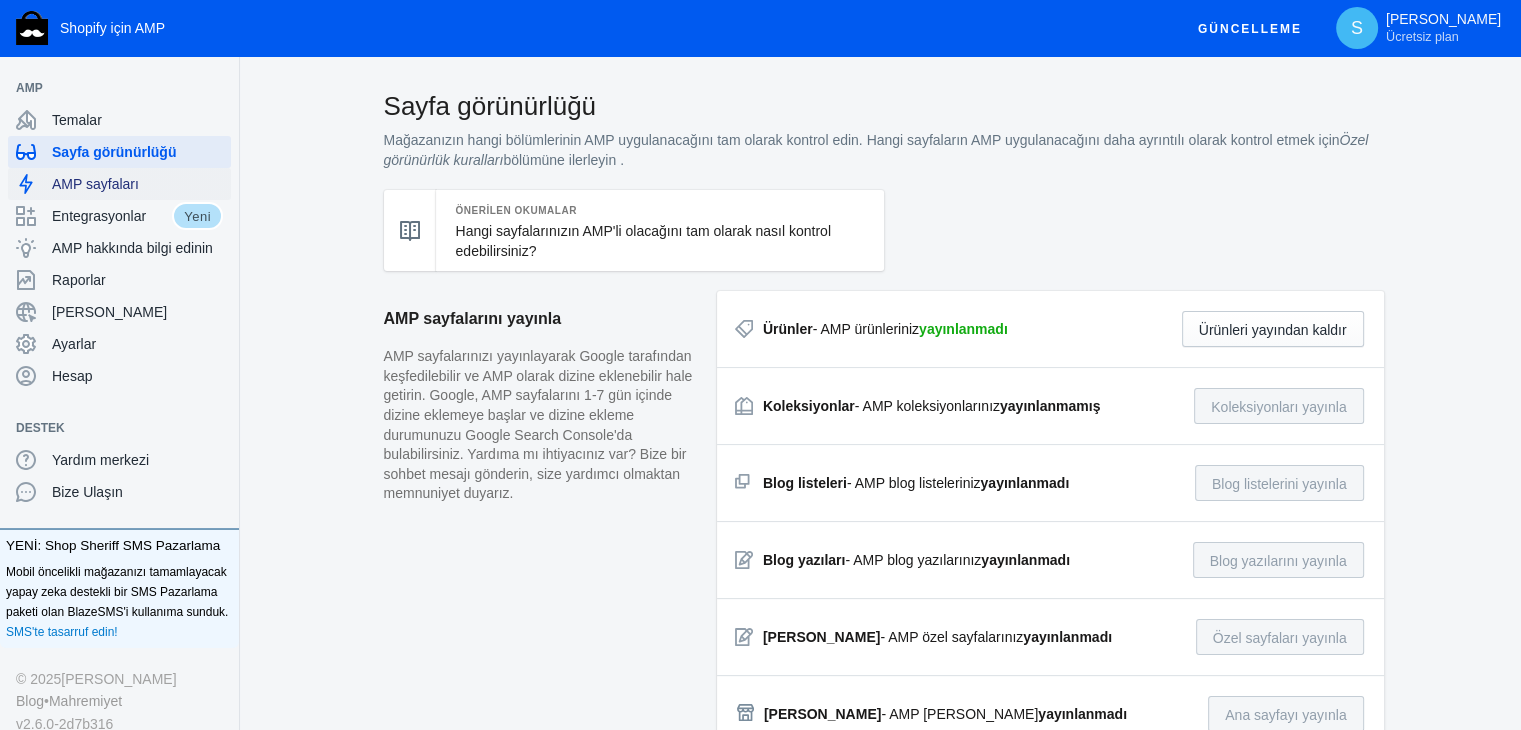 click on "AMP sayfaları" at bounding box center [95, 184] 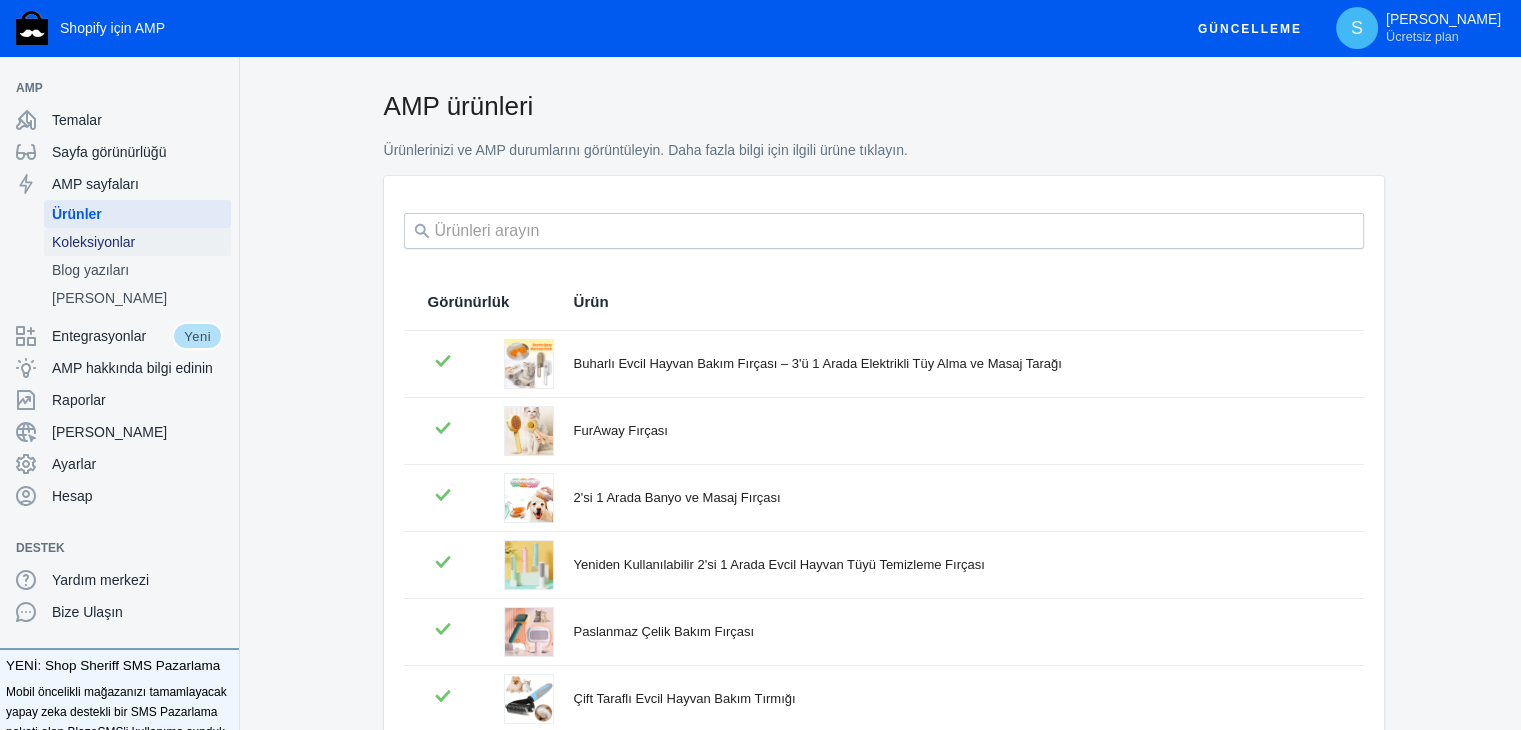 click on "Koleksiyonlar" at bounding box center [93, 242] 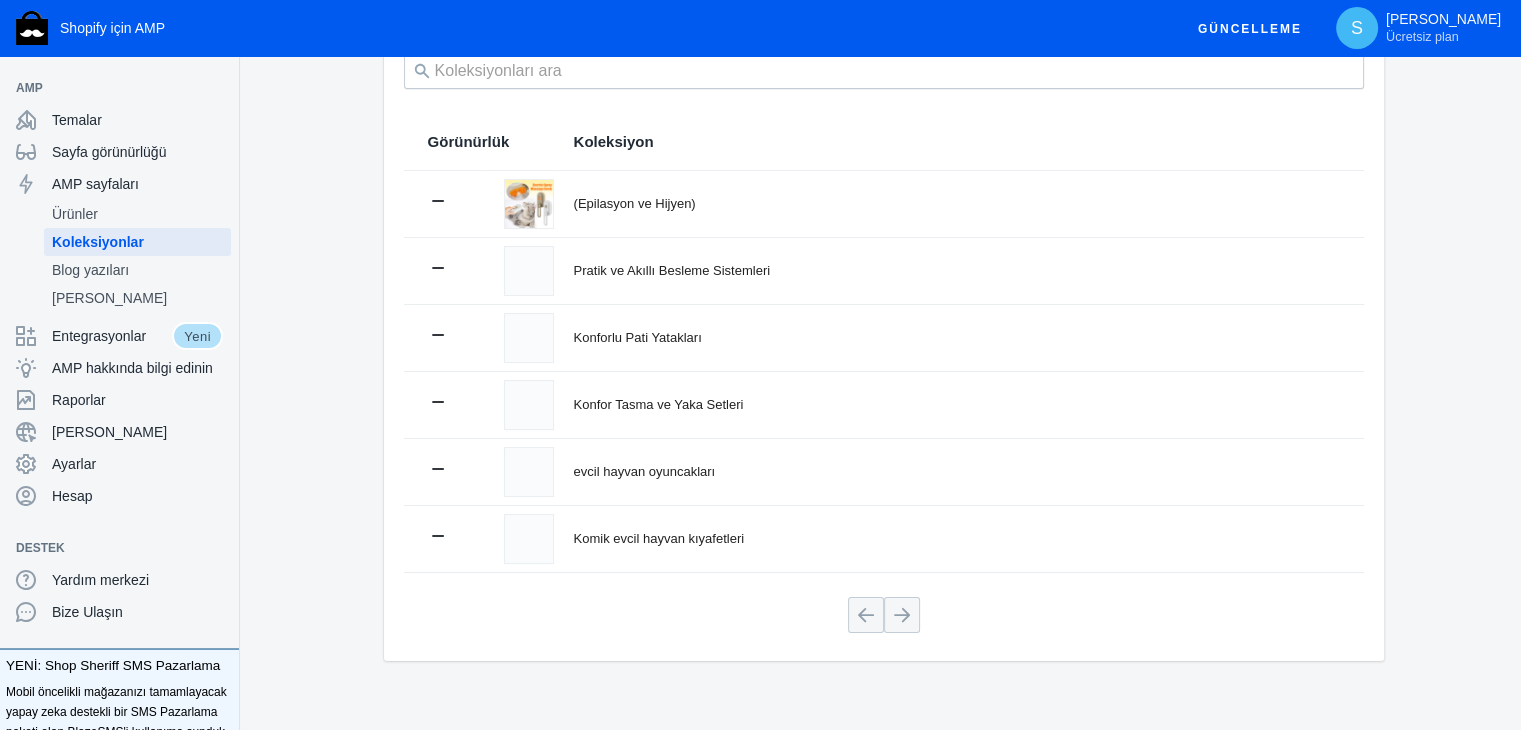 scroll, scrollTop: 181, scrollLeft: 0, axis: vertical 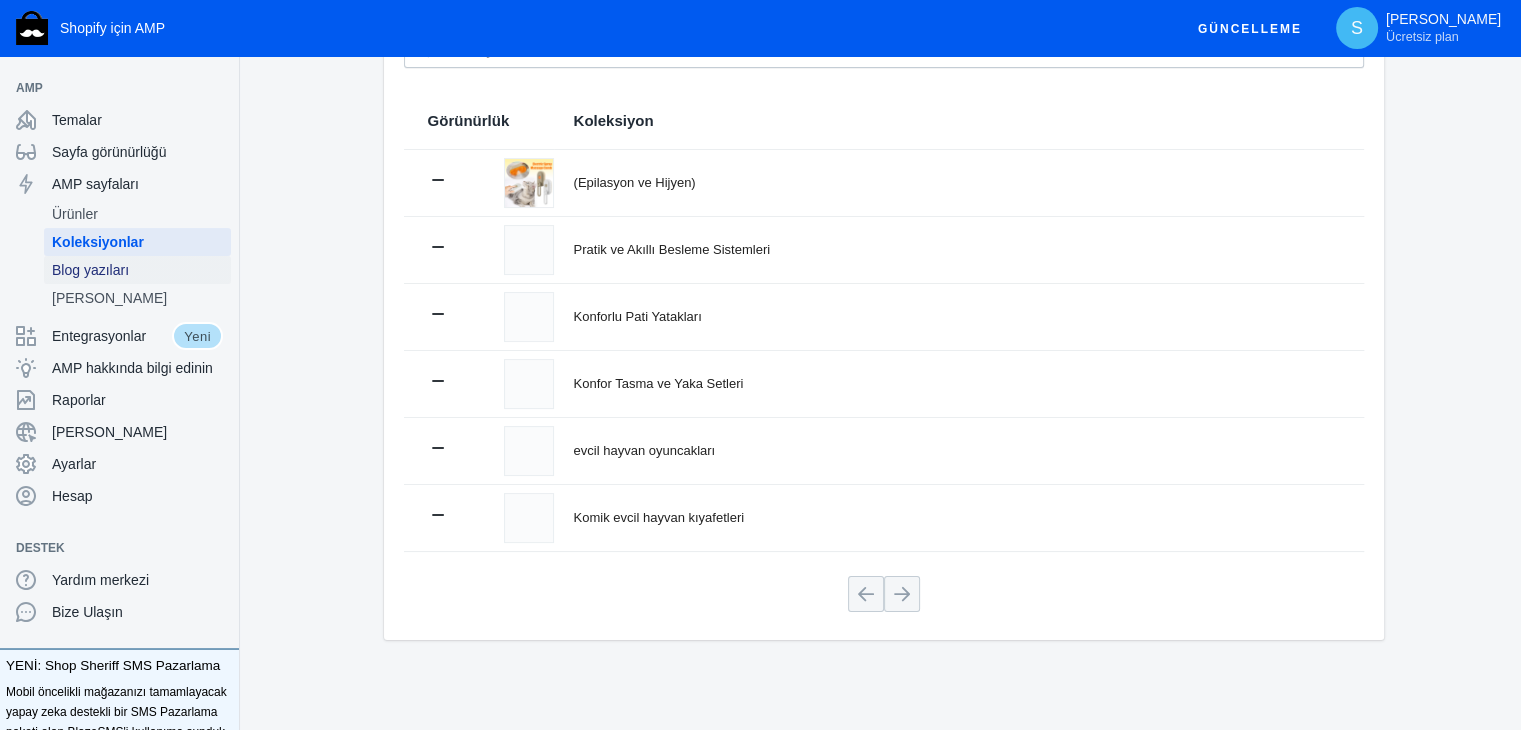 click on "Blog yazıları" at bounding box center [90, 270] 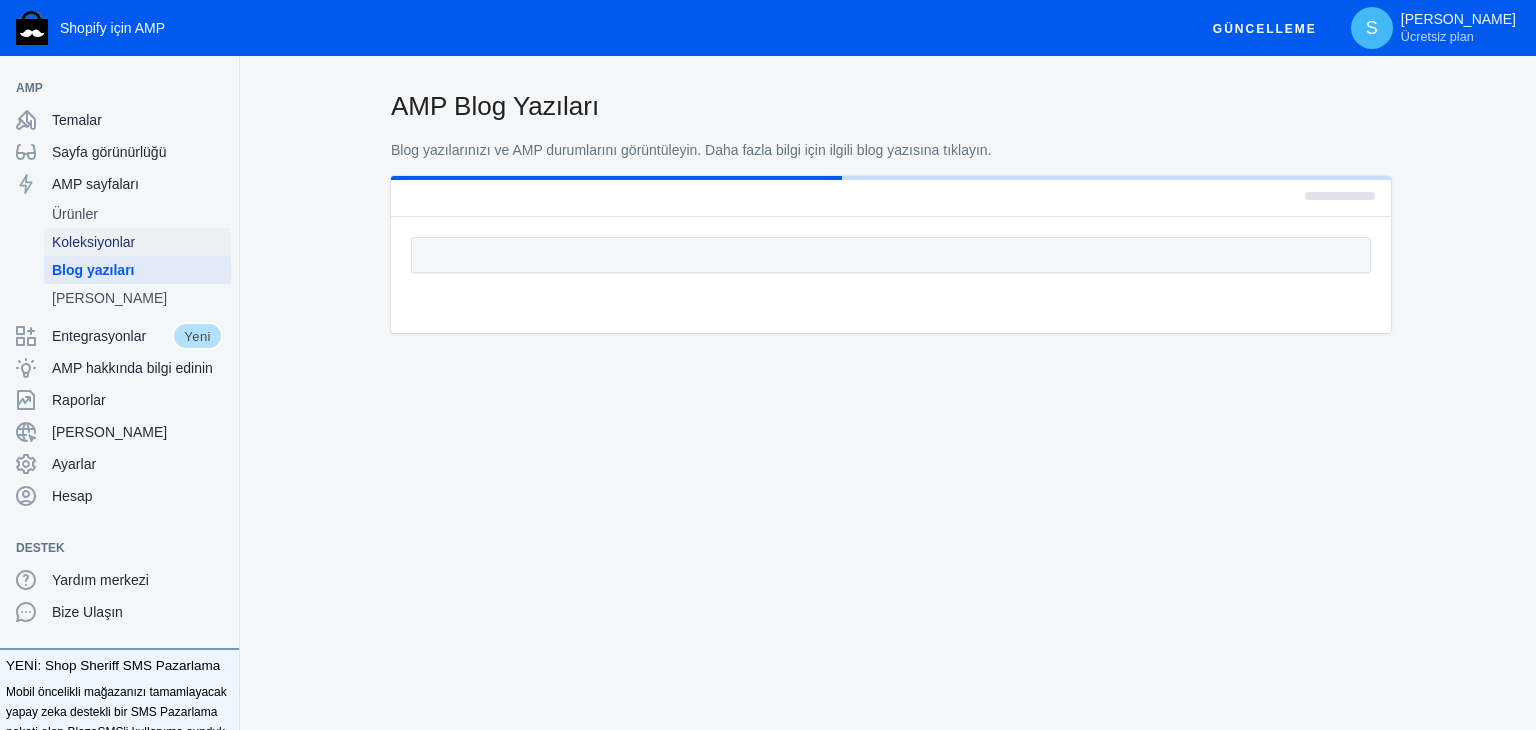 click on "Koleksiyonlar" at bounding box center [93, 242] 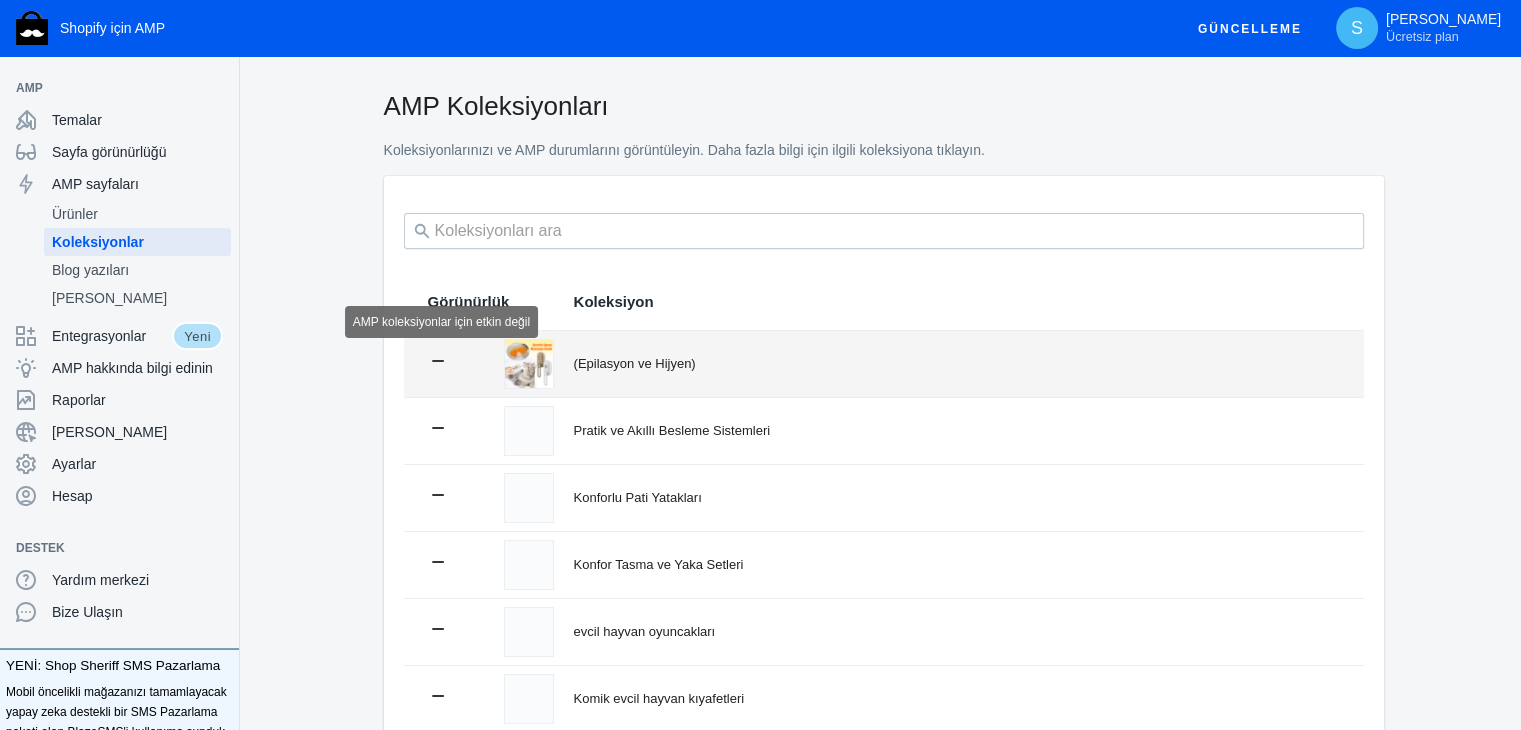 click 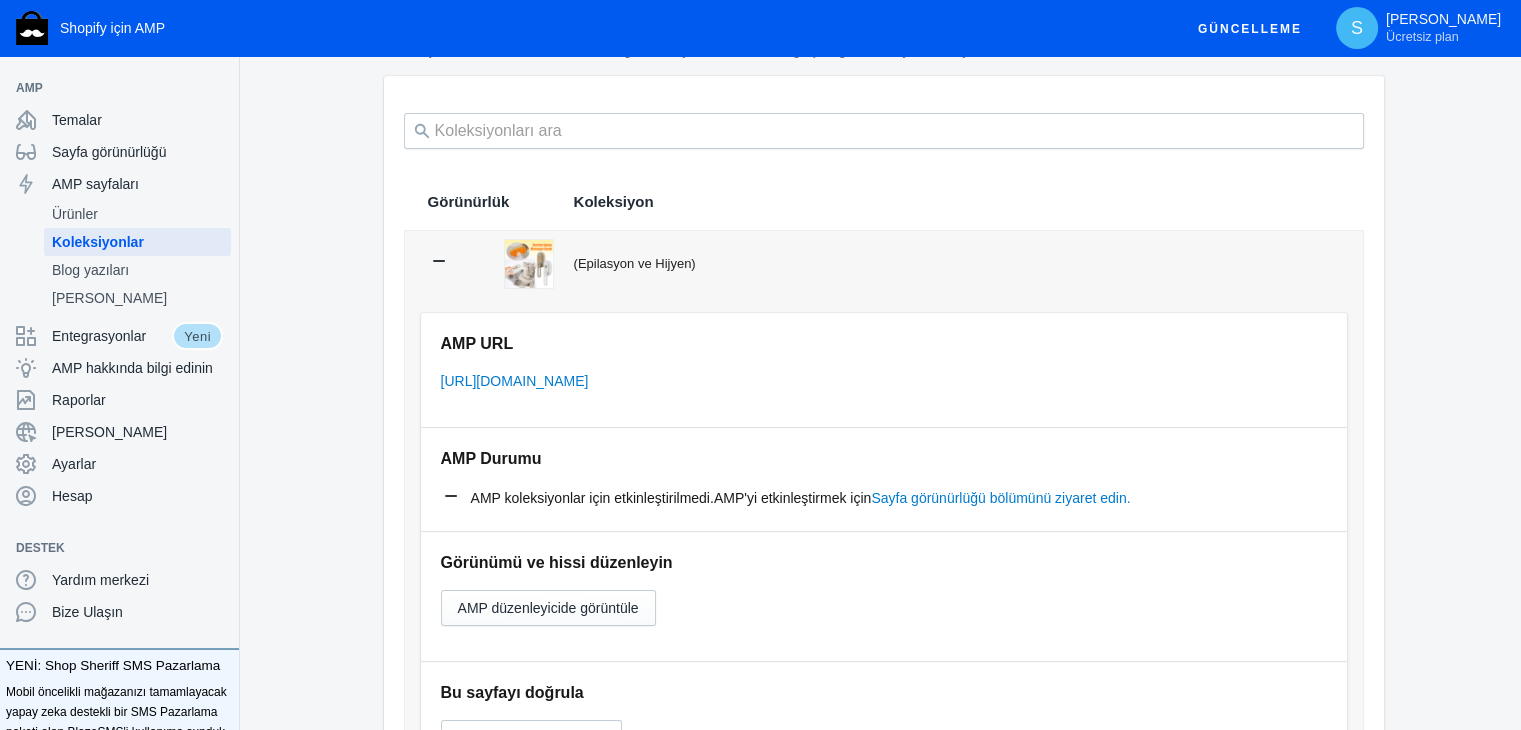 scroll, scrollTop: 200, scrollLeft: 0, axis: vertical 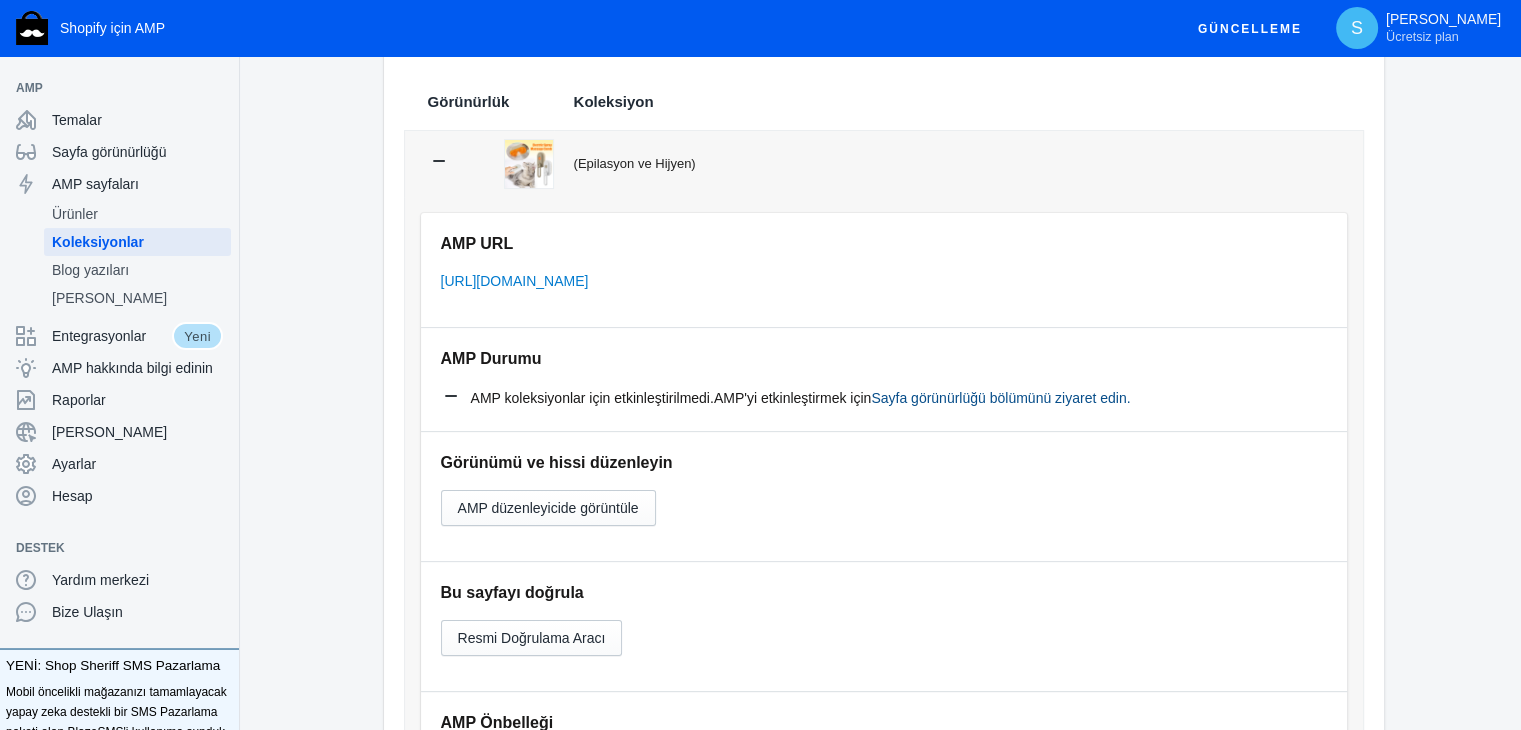 click on "Sayfa görünürlüğü bölümünü ziyaret edin." 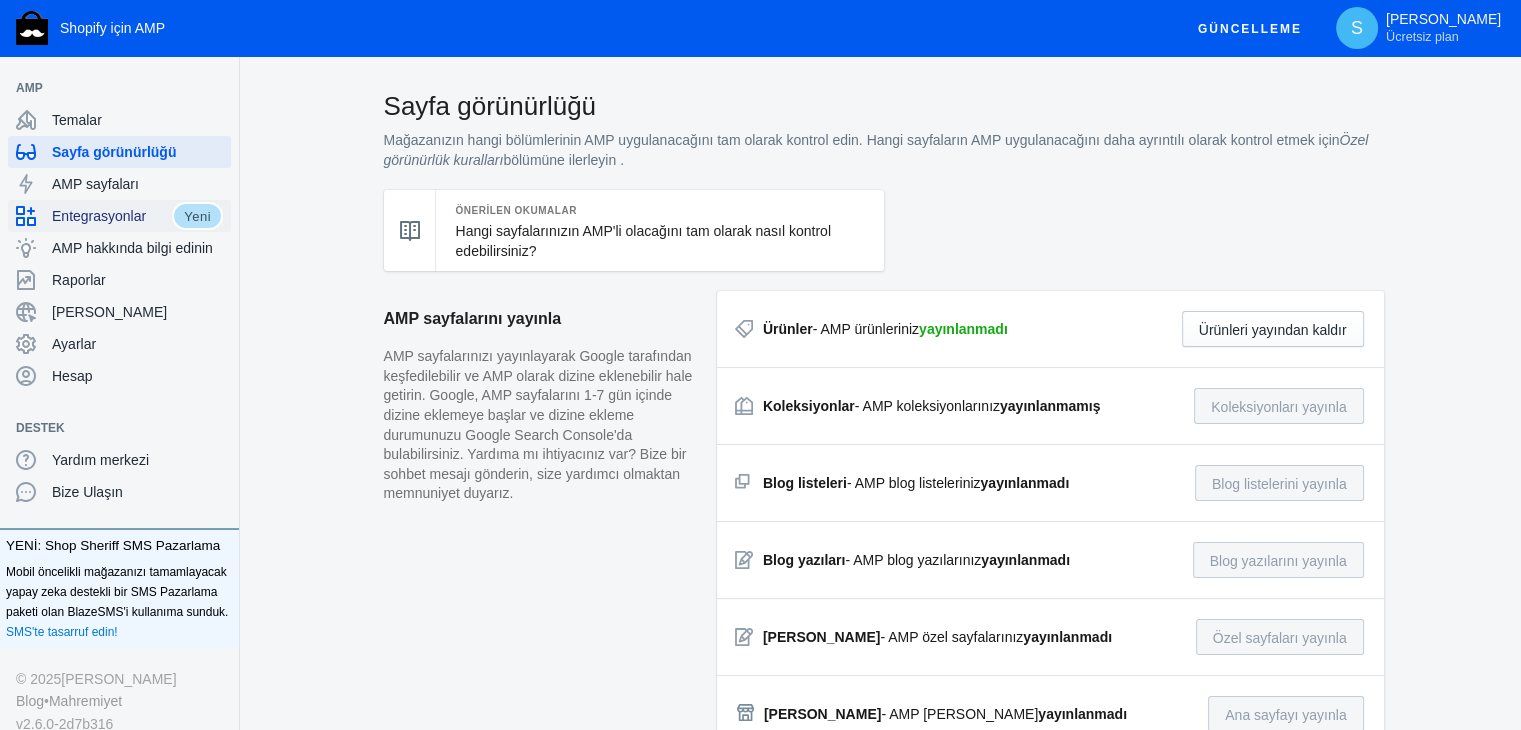 click on "Entegrasyonlar" at bounding box center (94, 216) 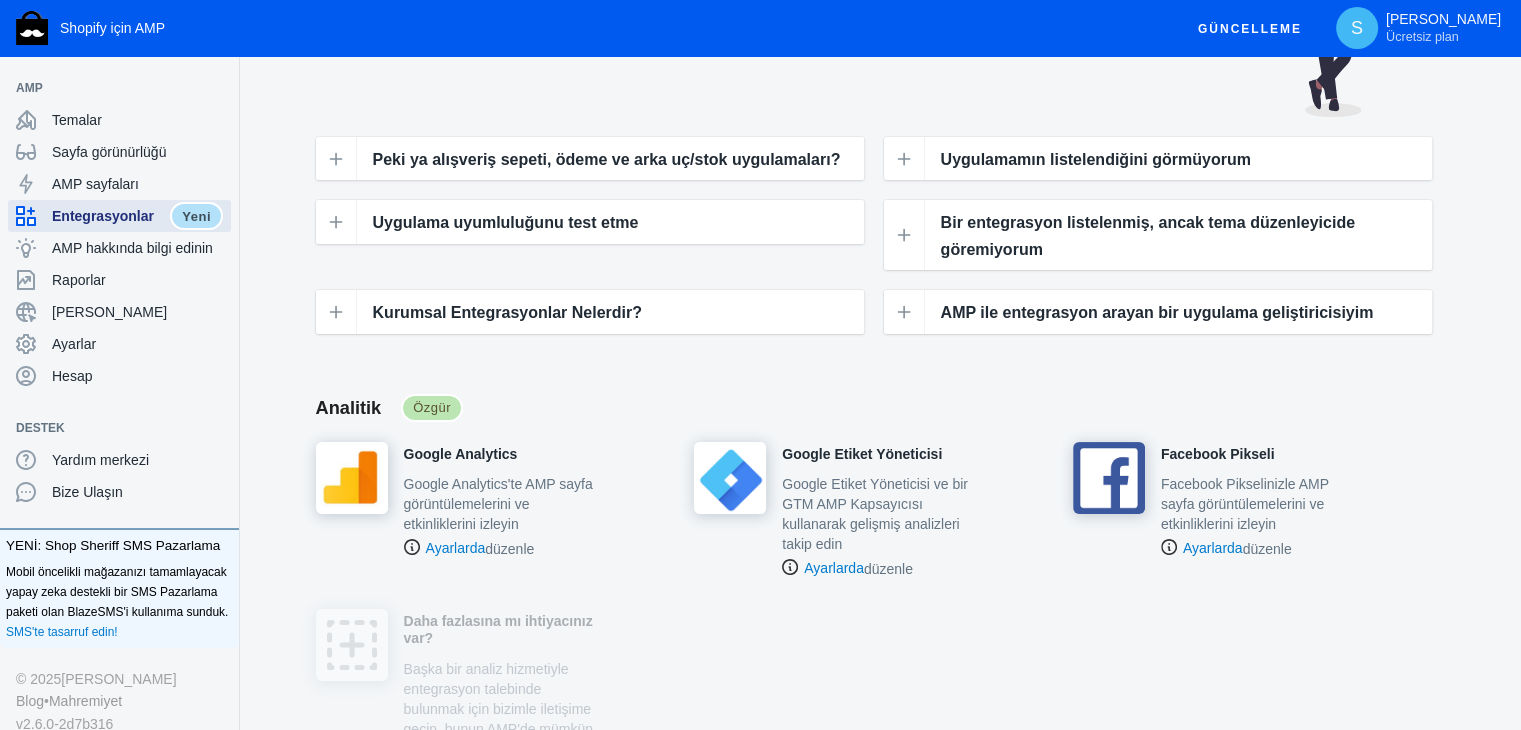 scroll, scrollTop: 200, scrollLeft: 0, axis: vertical 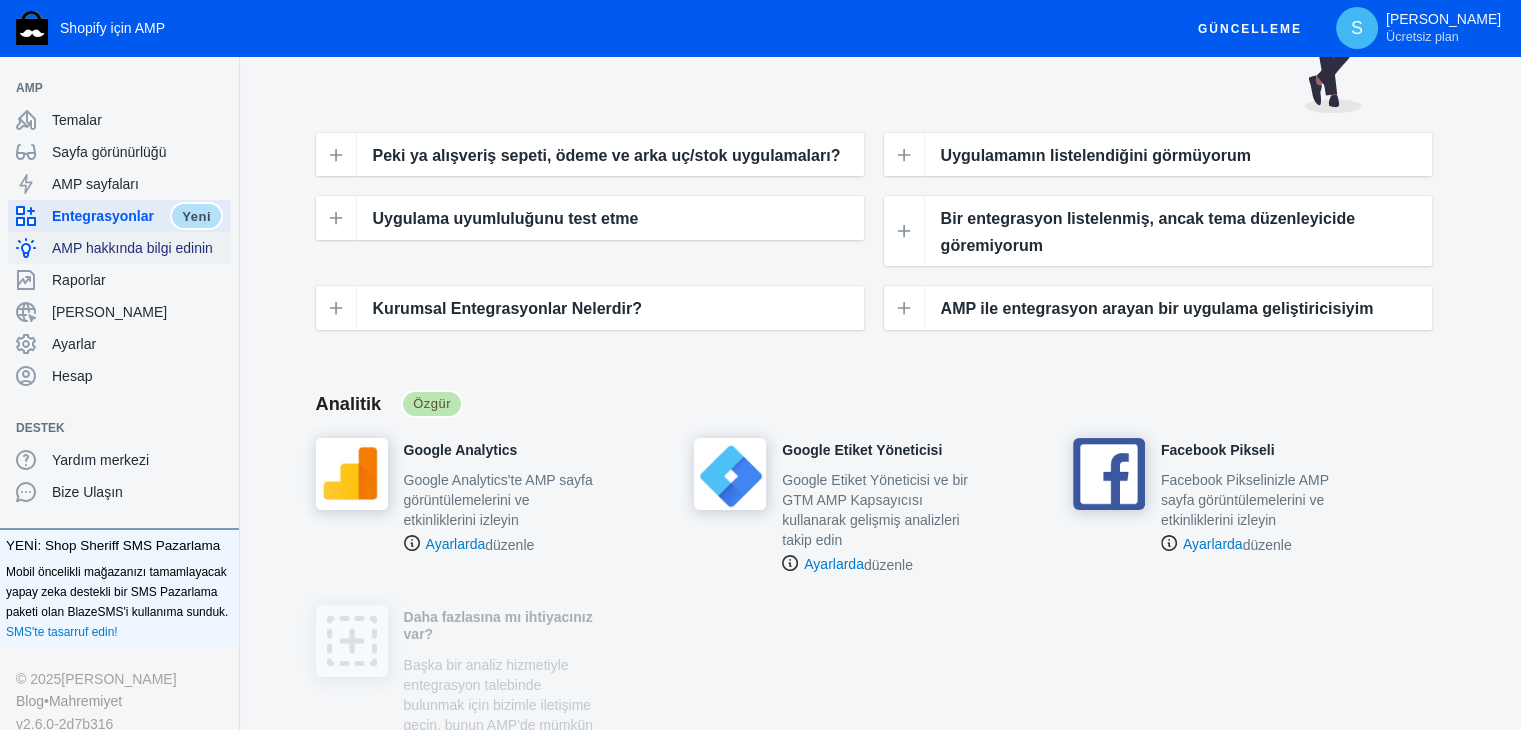 click on "AMP hakkında bilgi edinin" 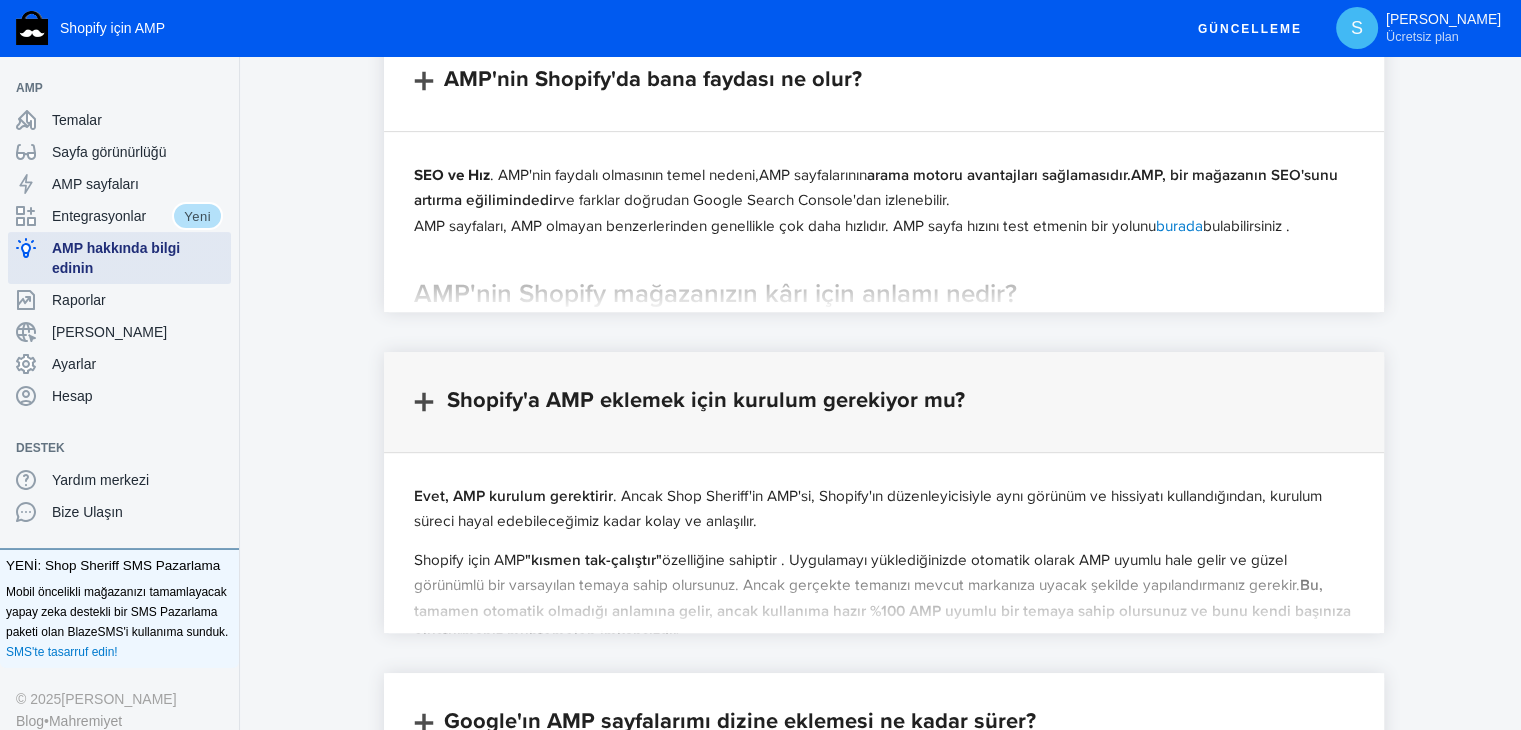 scroll, scrollTop: 800, scrollLeft: 0, axis: vertical 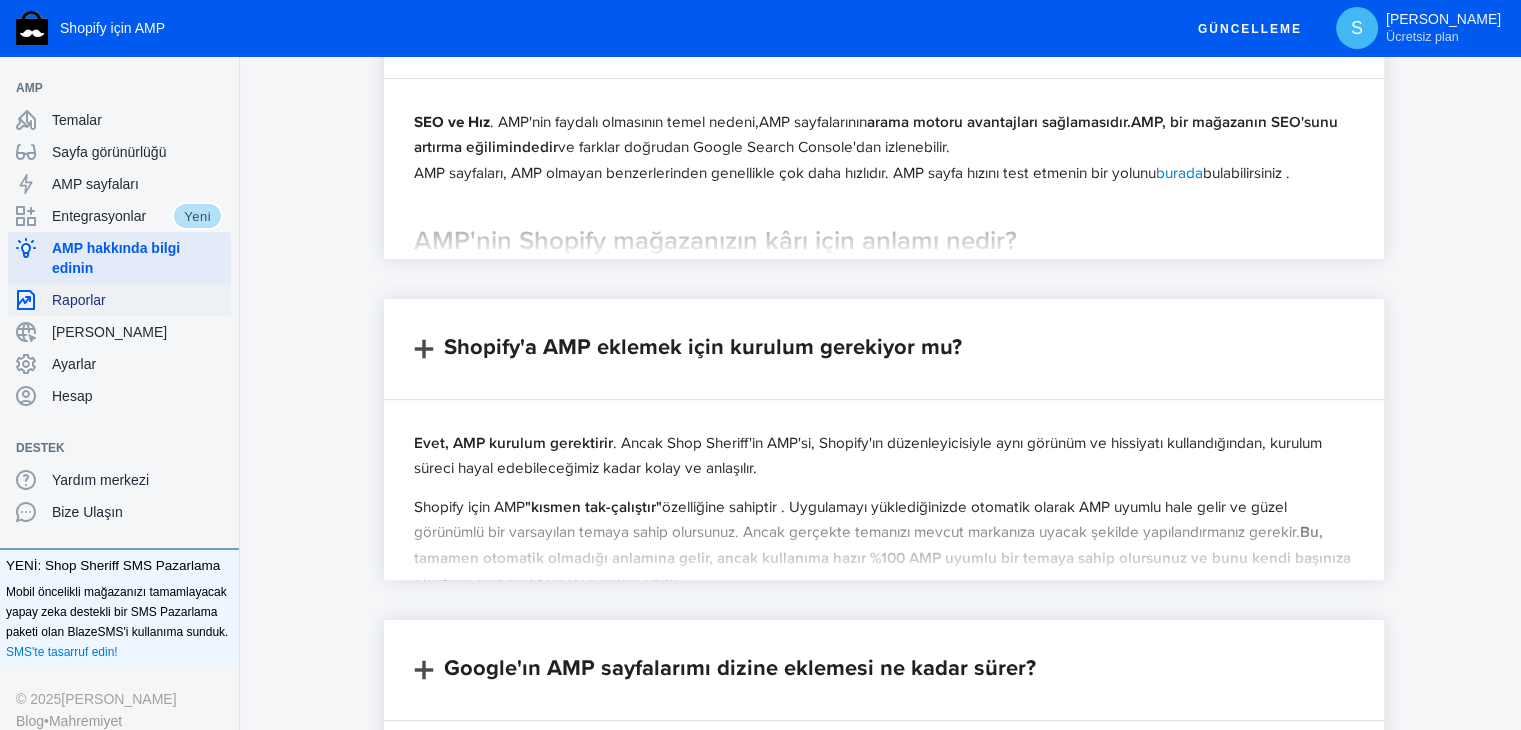 click on "Raporlar" at bounding box center [137, 300] 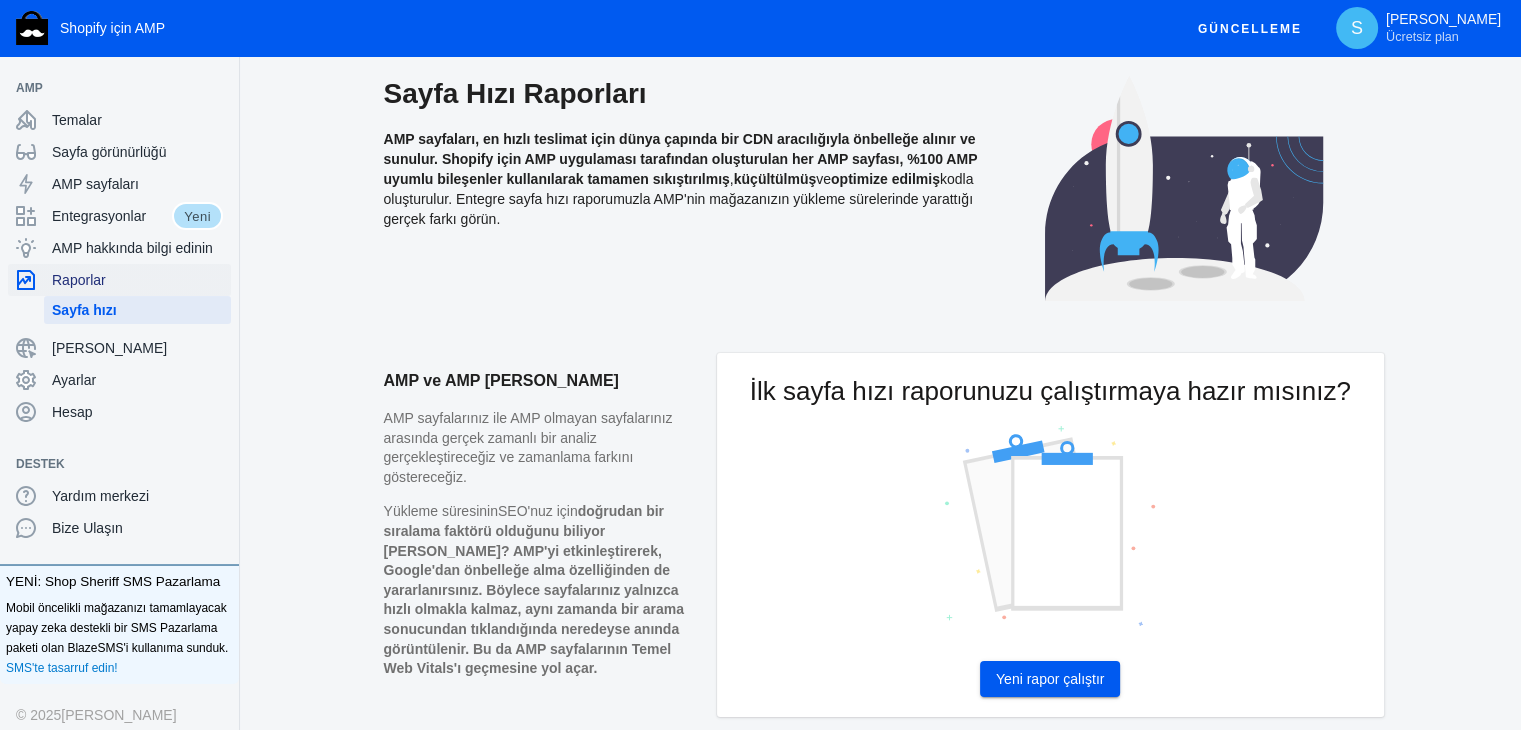 scroll, scrollTop: 98, scrollLeft: 0, axis: vertical 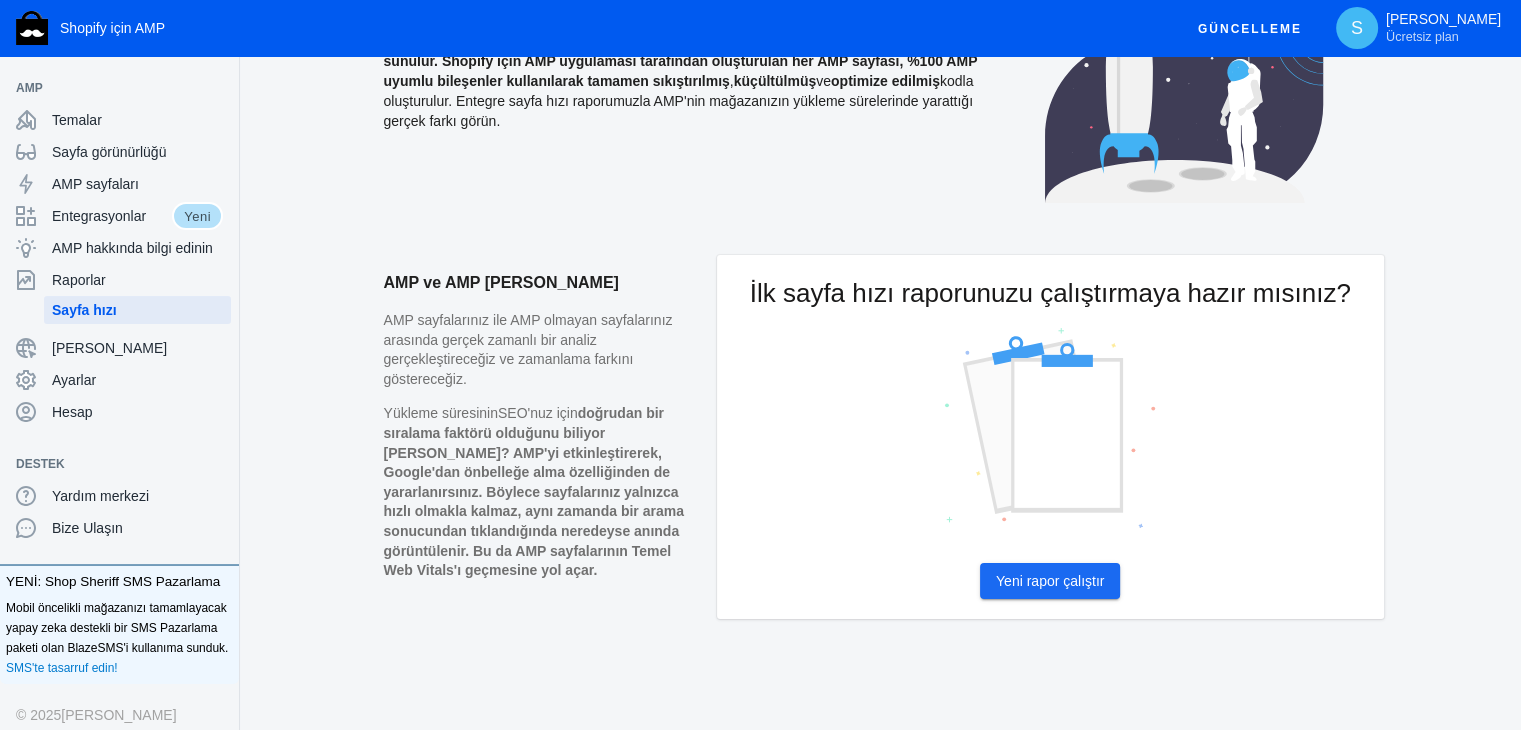 click on "Yeni rapor çalıştır" 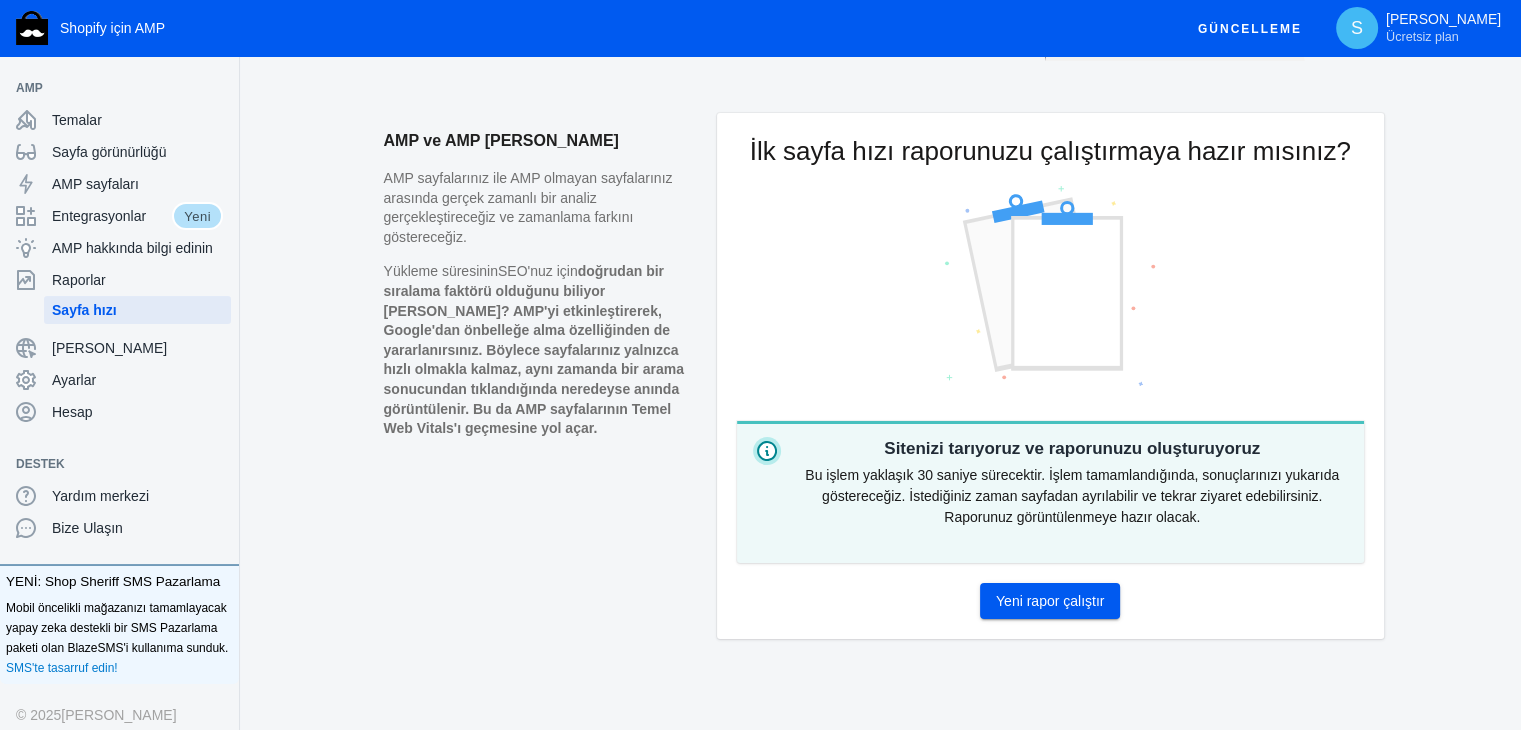 scroll, scrollTop: 260, scrollLeft: 0, axis: vertical 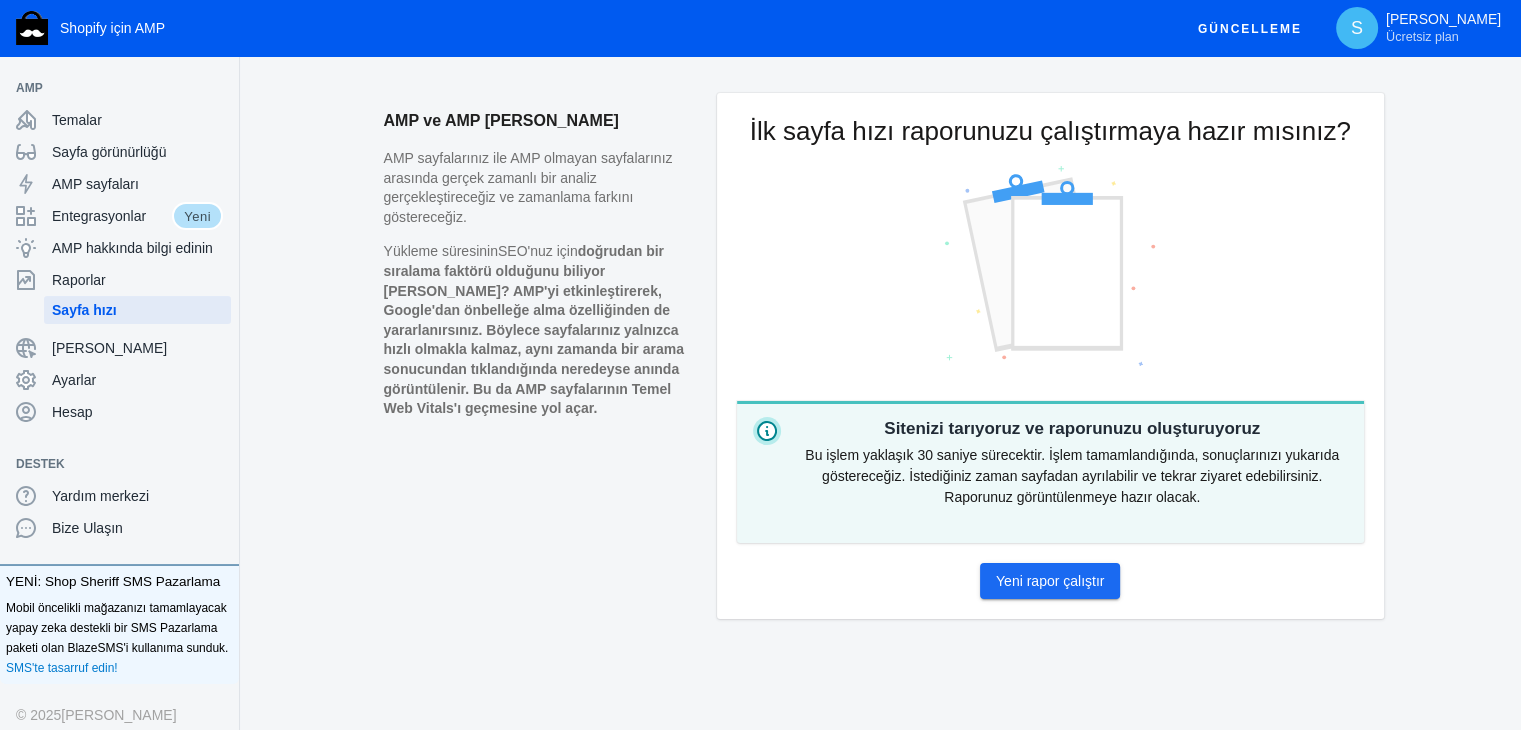 click on "Yeni rapor çalıştır" 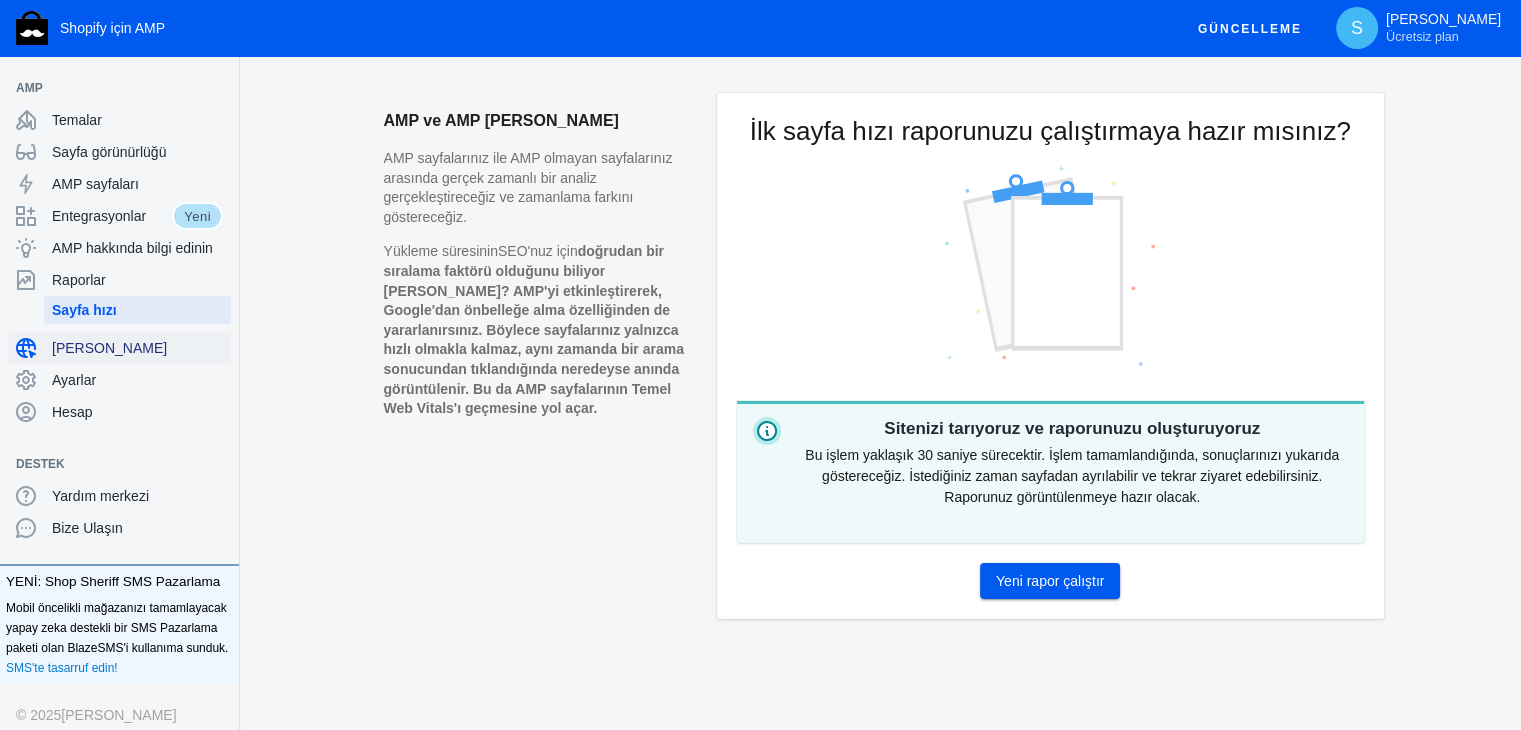 click on "[PERSON_NAME]" at bounding box center [109, 348] 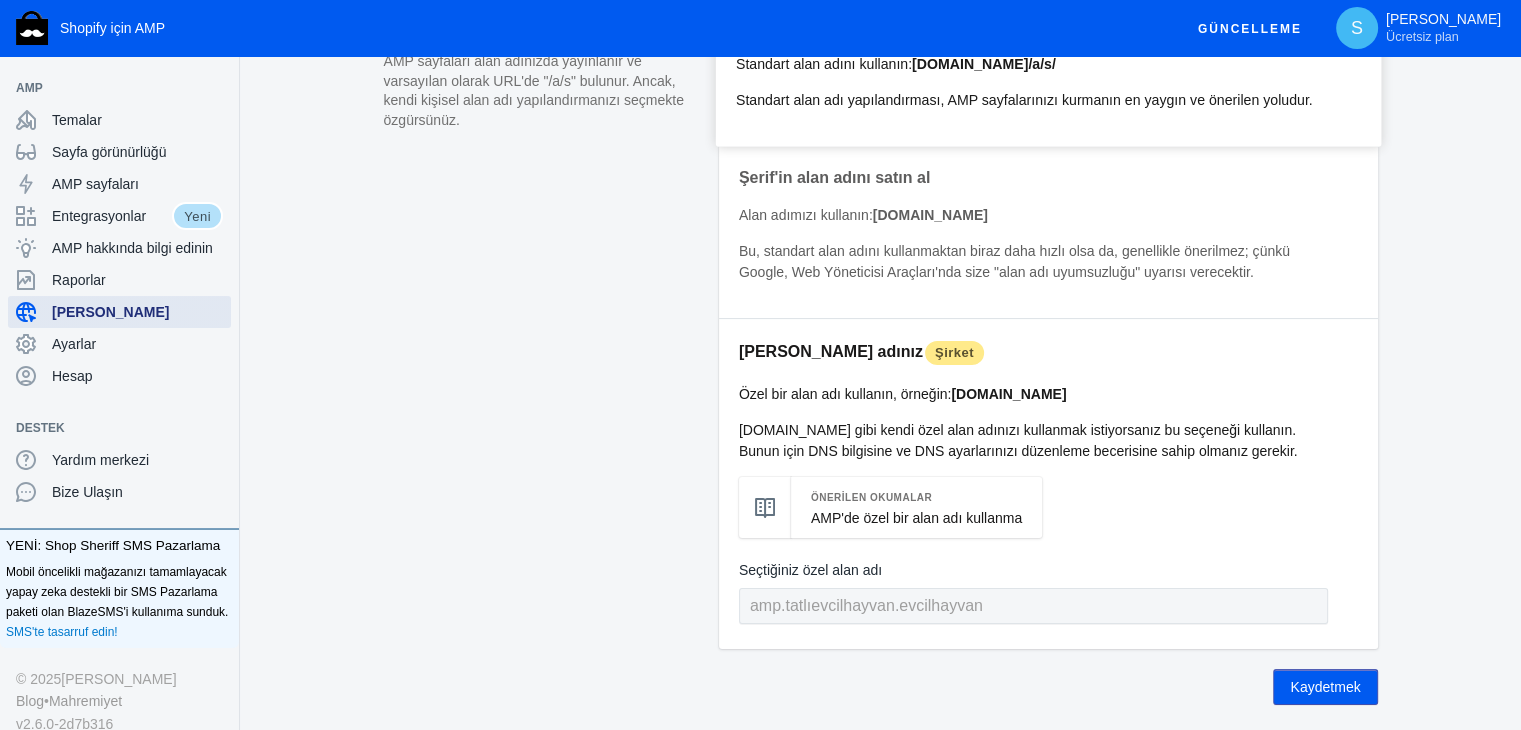 scroll, scrollTop: 200, scrollLeft: 0, axis: vertical 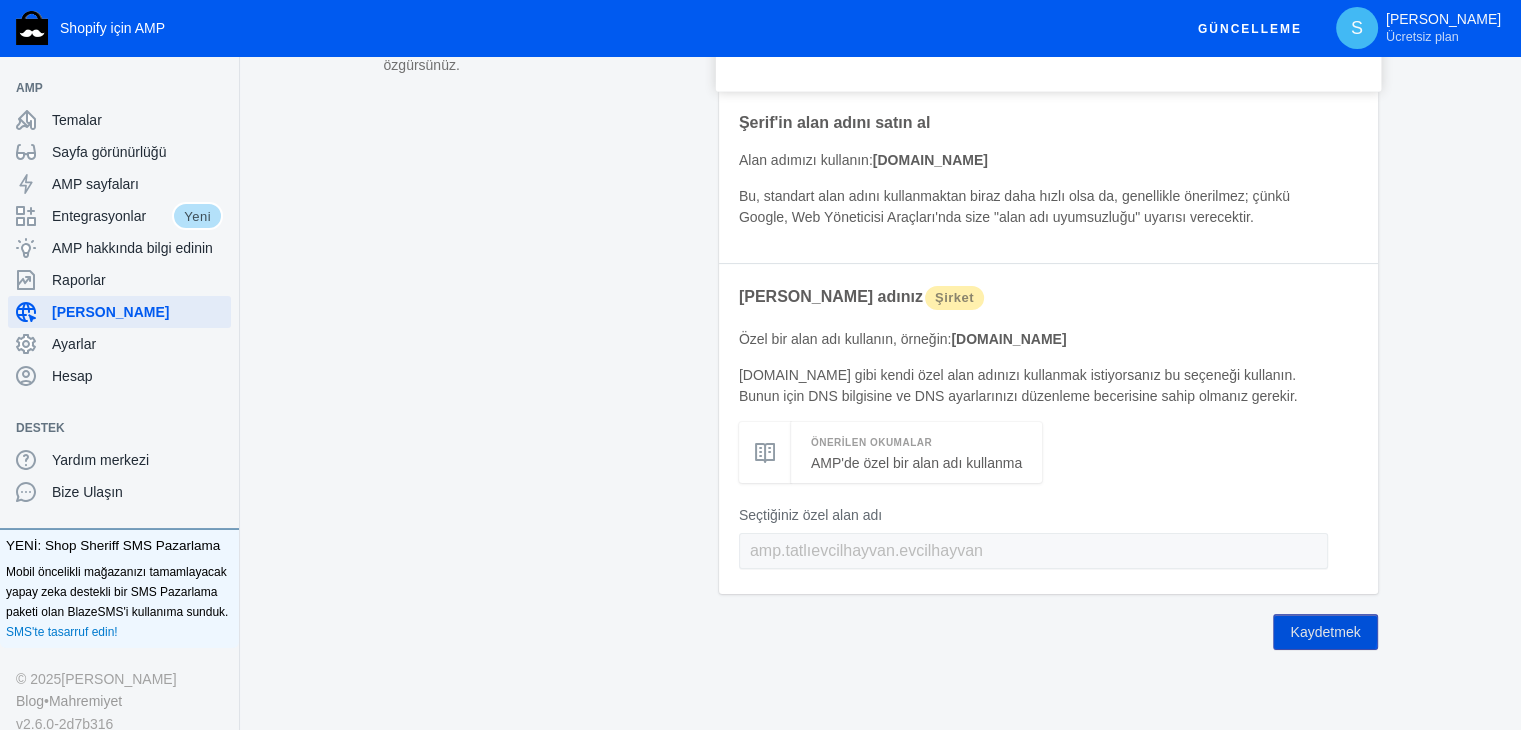 click on "Kaydetmek" 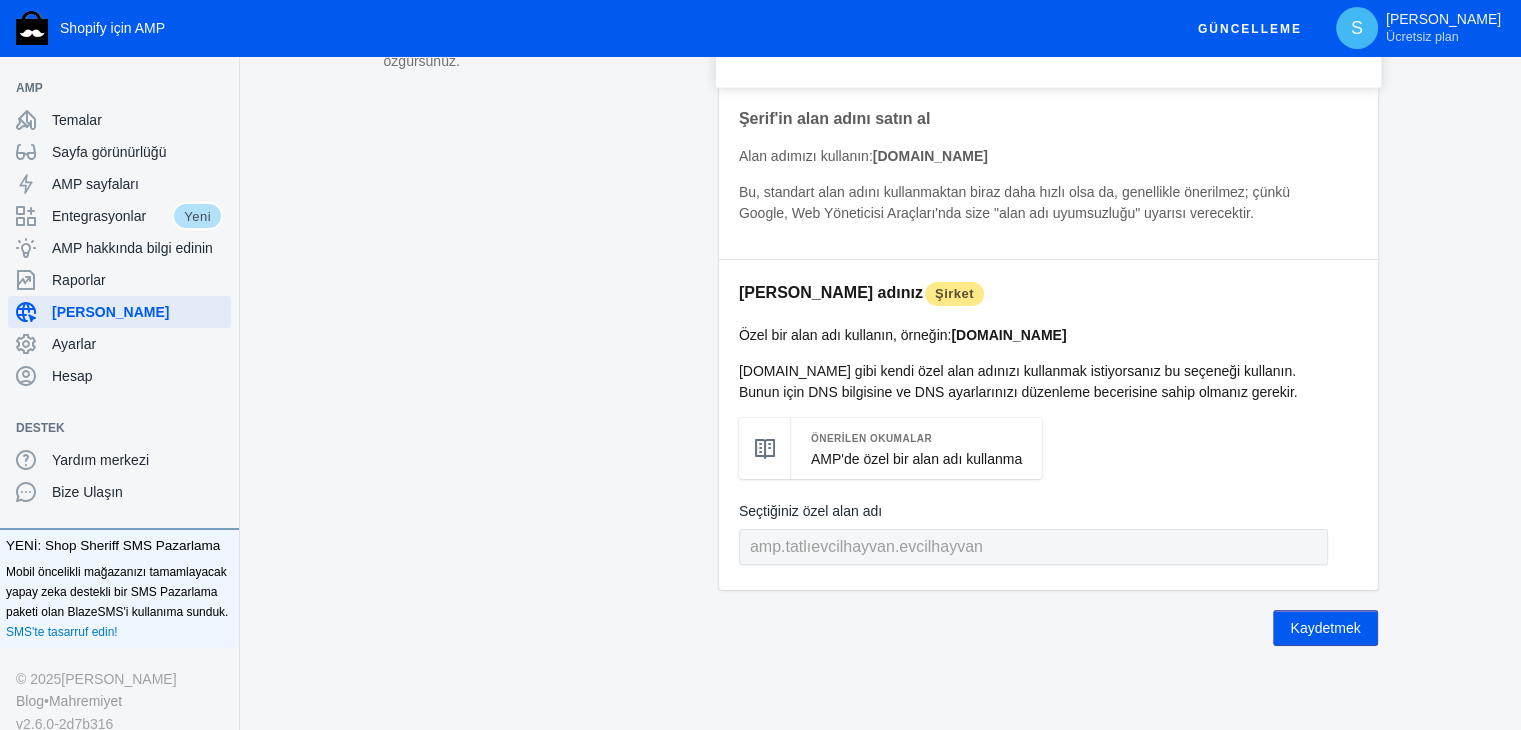scroll, scrollTop: 0, scrollLeft: 0, axis: both 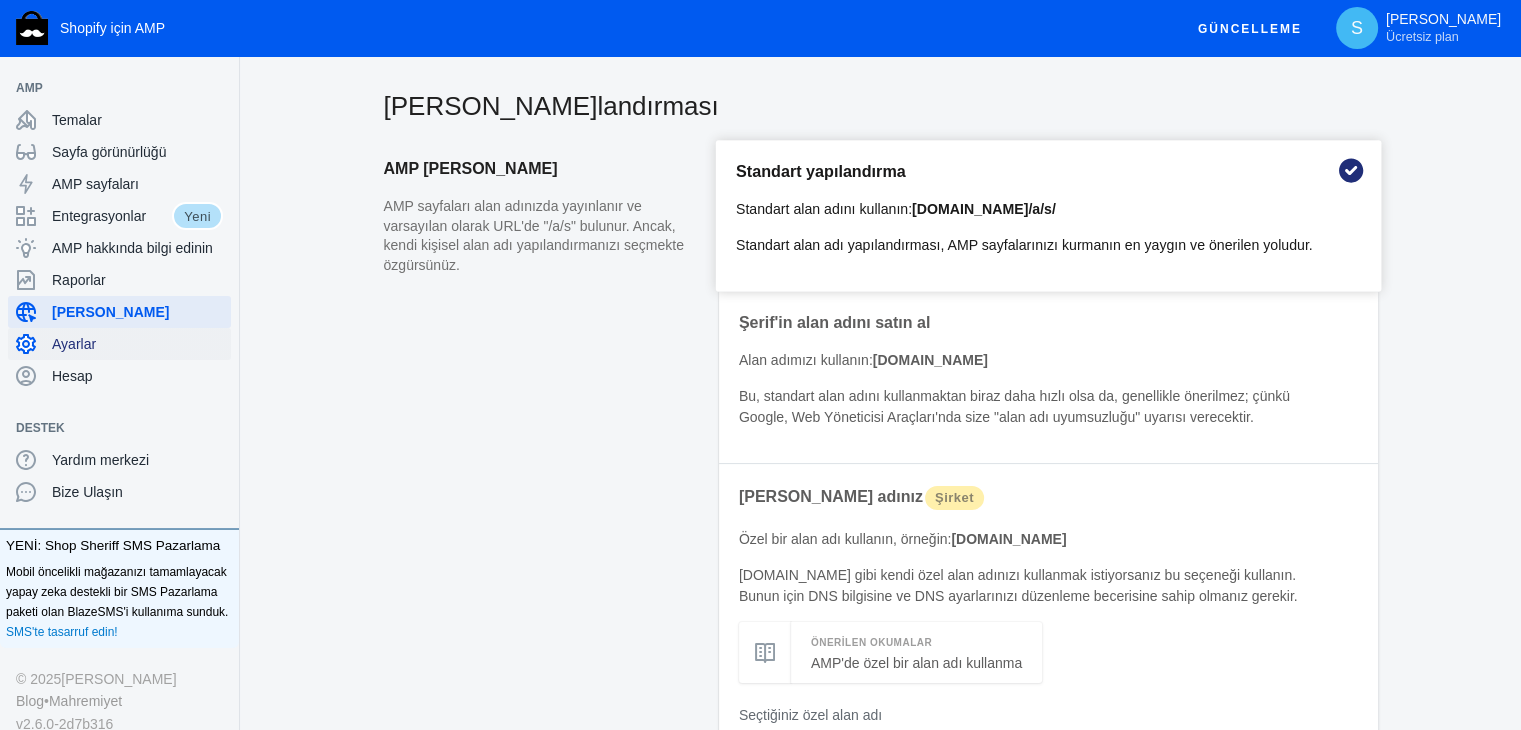 click on "Ayarlar" at bounding box center (137, 344) 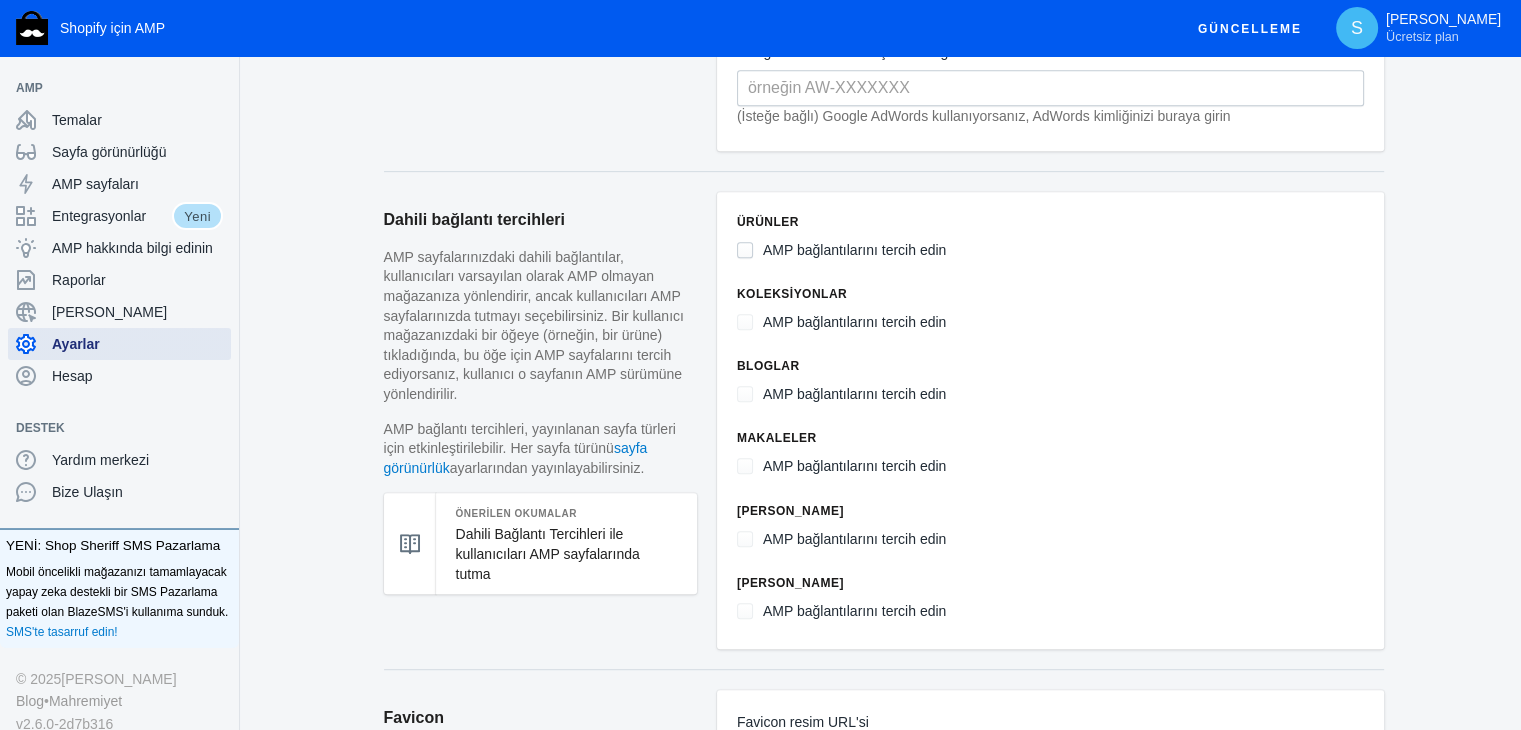 scroll, scrollTop: 1000, scrollLeft: 0, axis: vertical 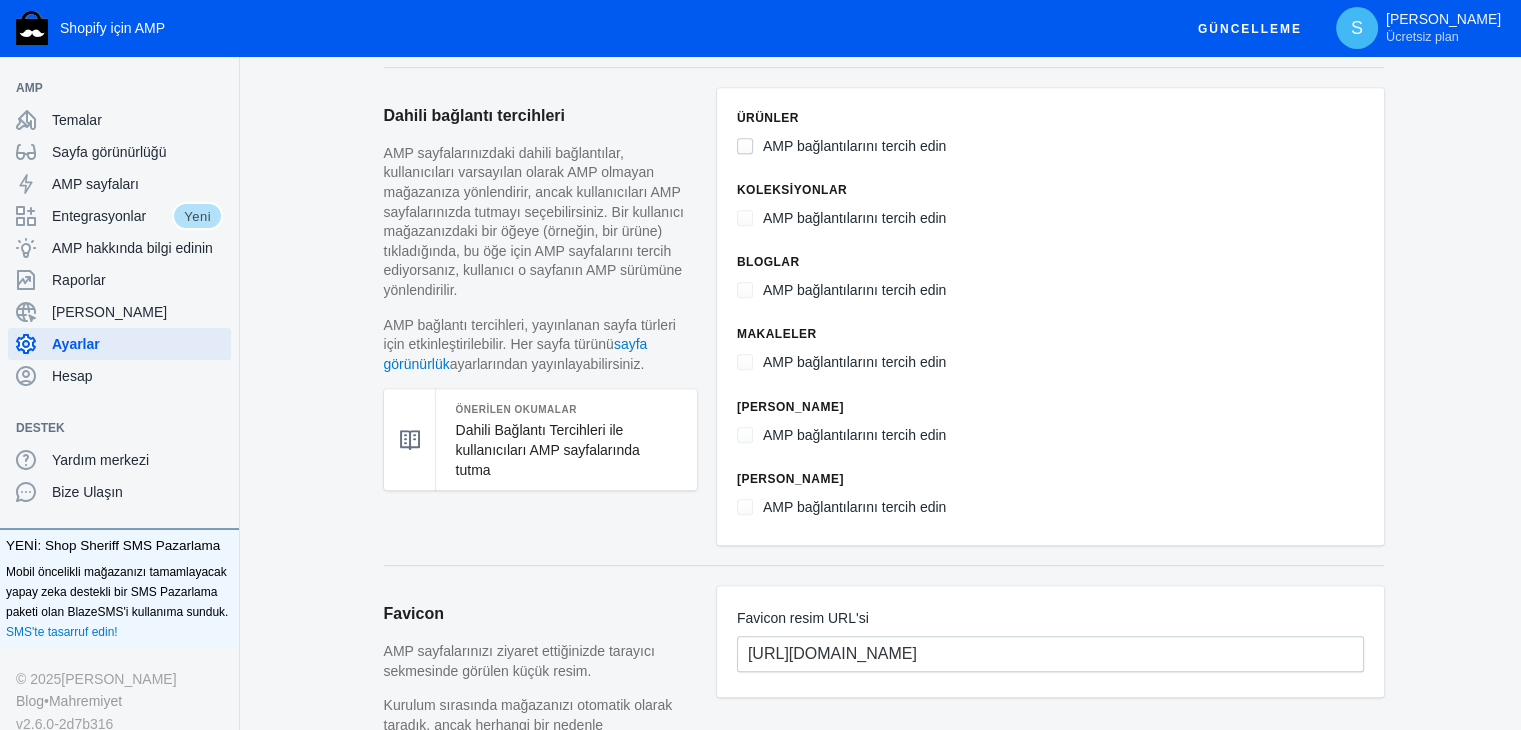 click on "AMP bağlantılarını tercih edin" at bounding box center (745, 146) 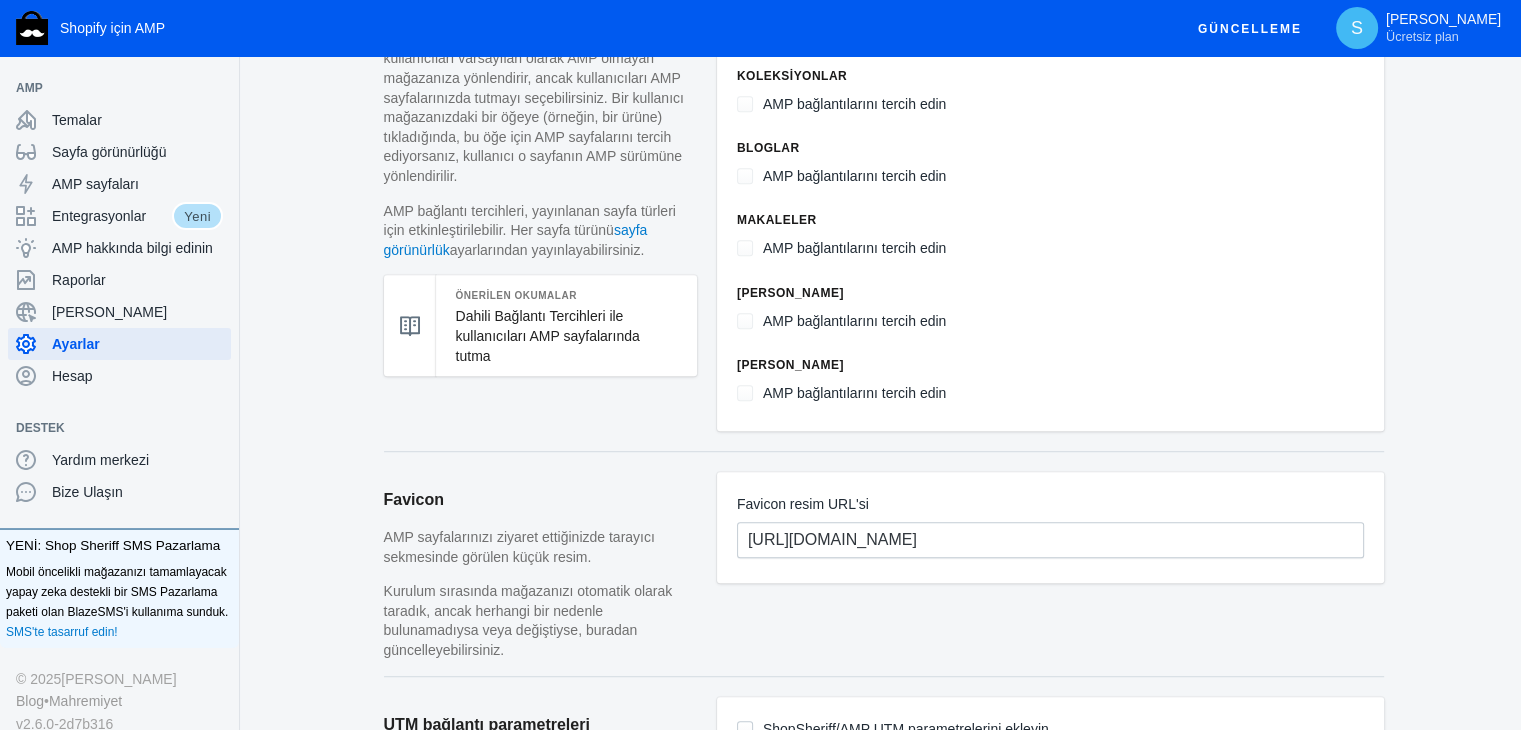 scroll, scrollTop: 1300, scrollLeft: 0, axis: vertical 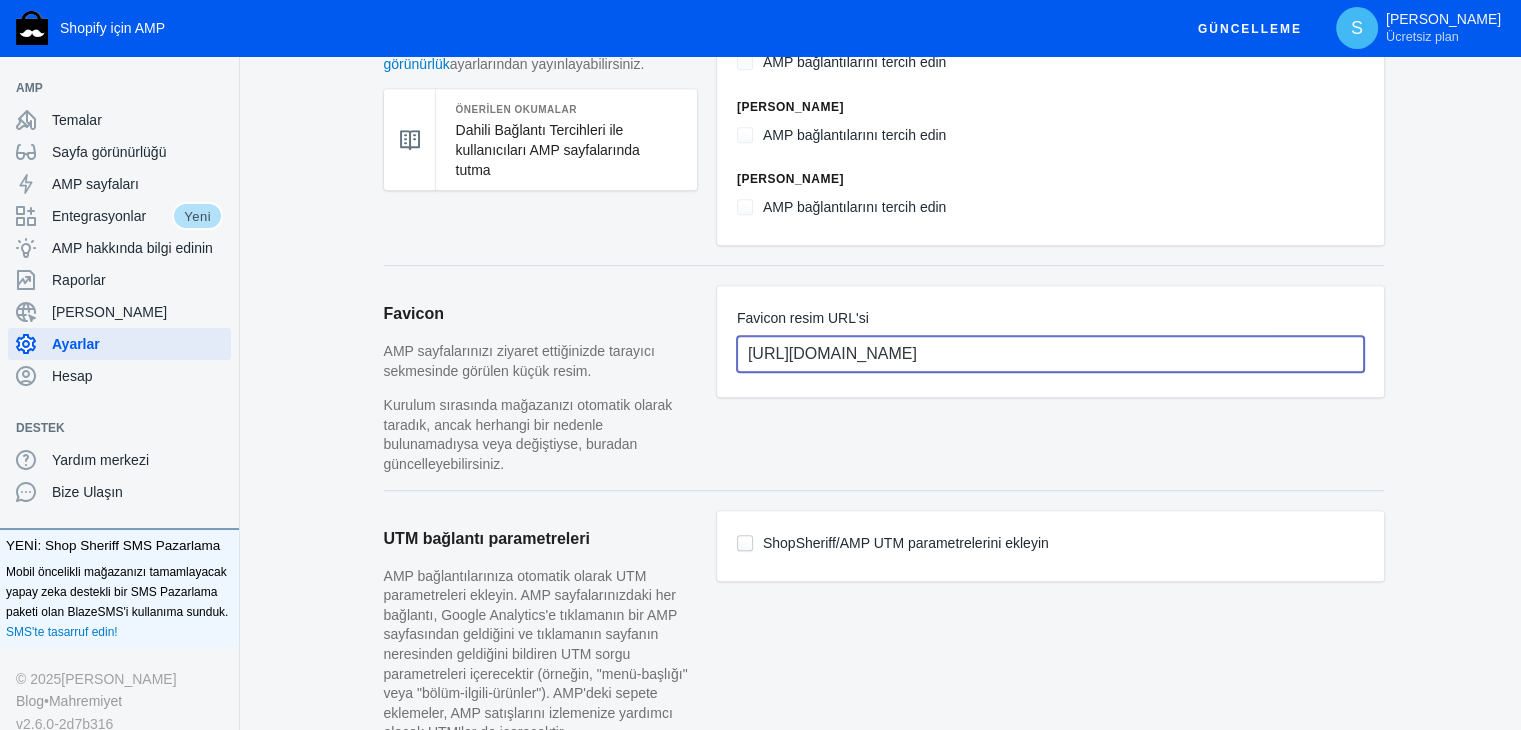 click on "[URL][DOMAIN_NAME]" at bounding box center (1050, 354) 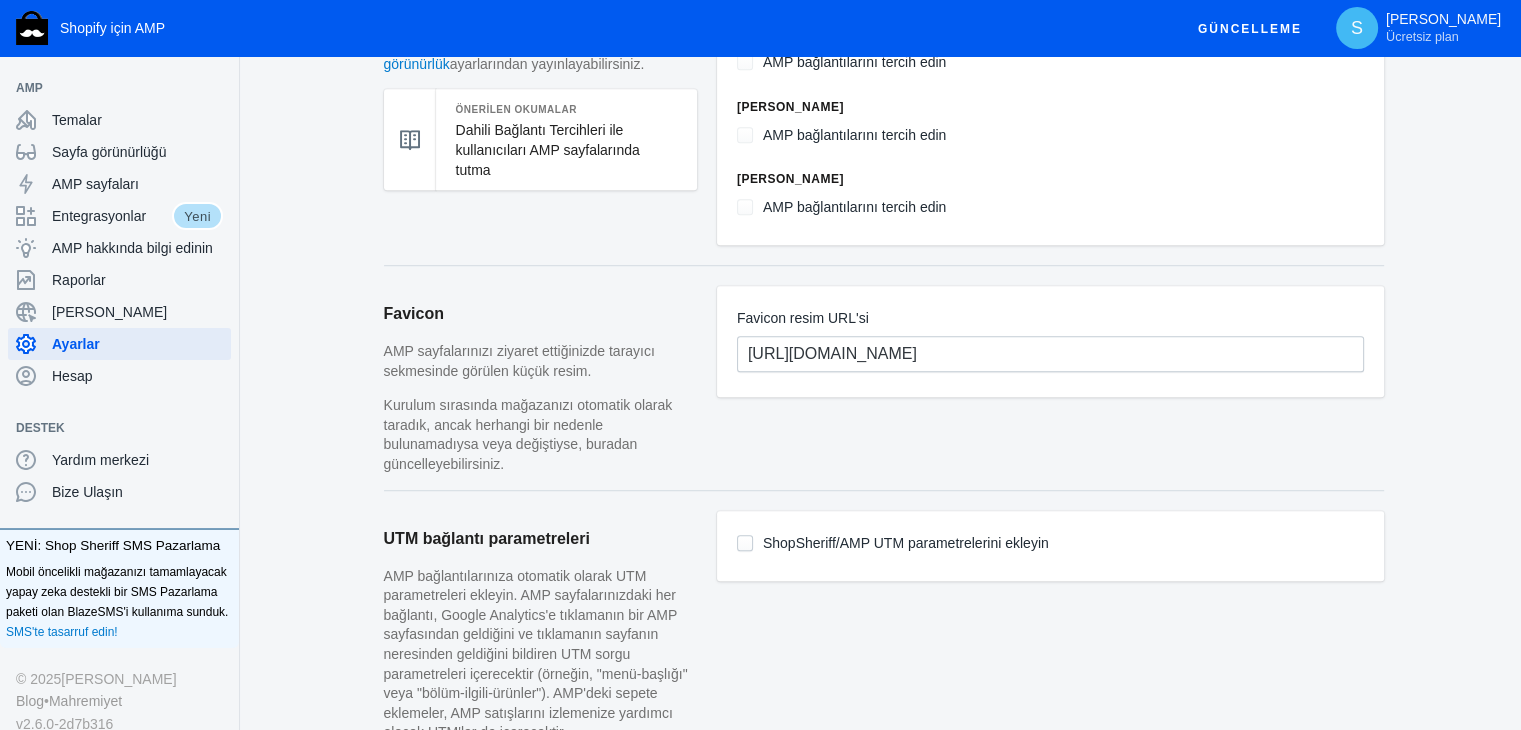 click on "Favicon resim URL'si https://31u34a-3b.myshopify.com/favicon-16x16.png" 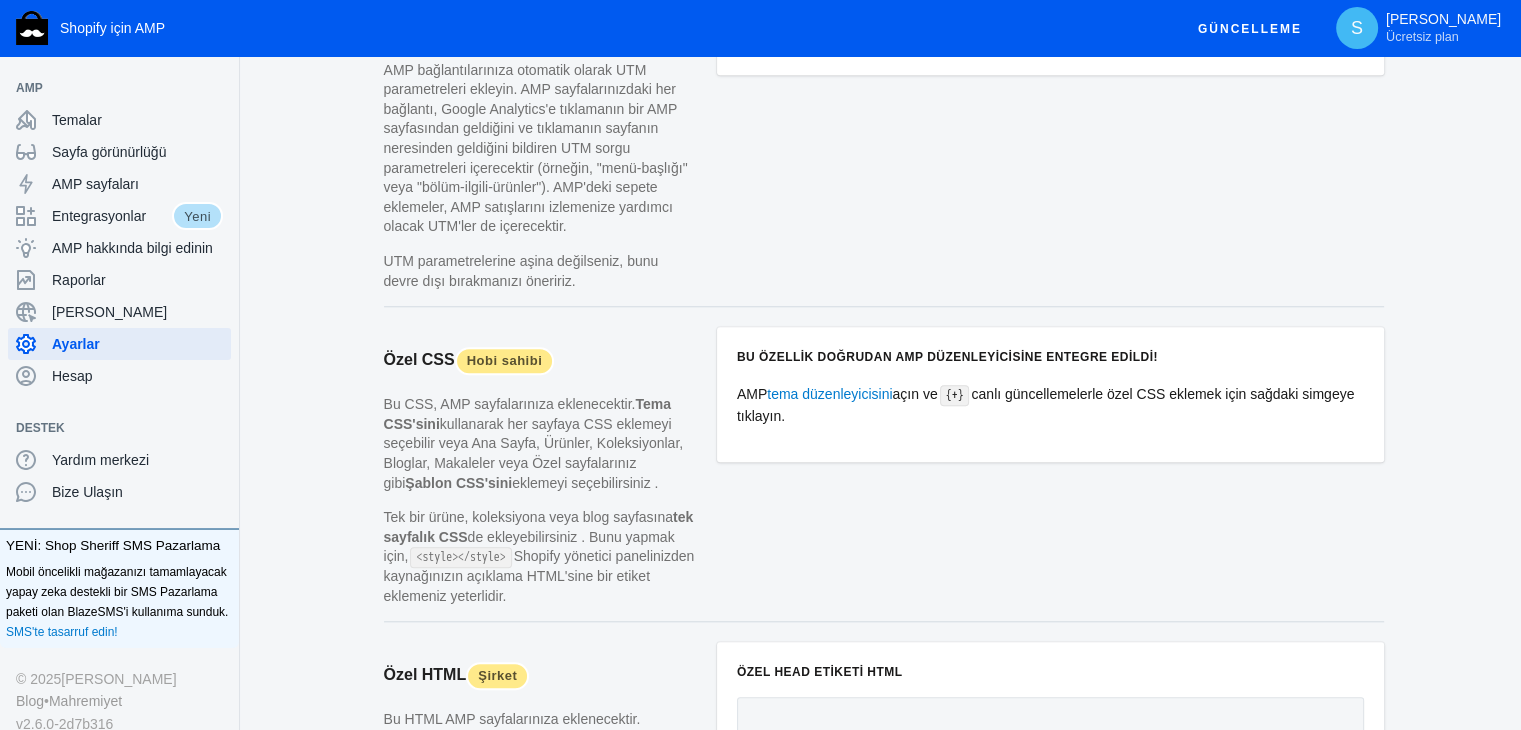 scroll, scrollTop: 1784, scrollLeft: 0, axis: vertical 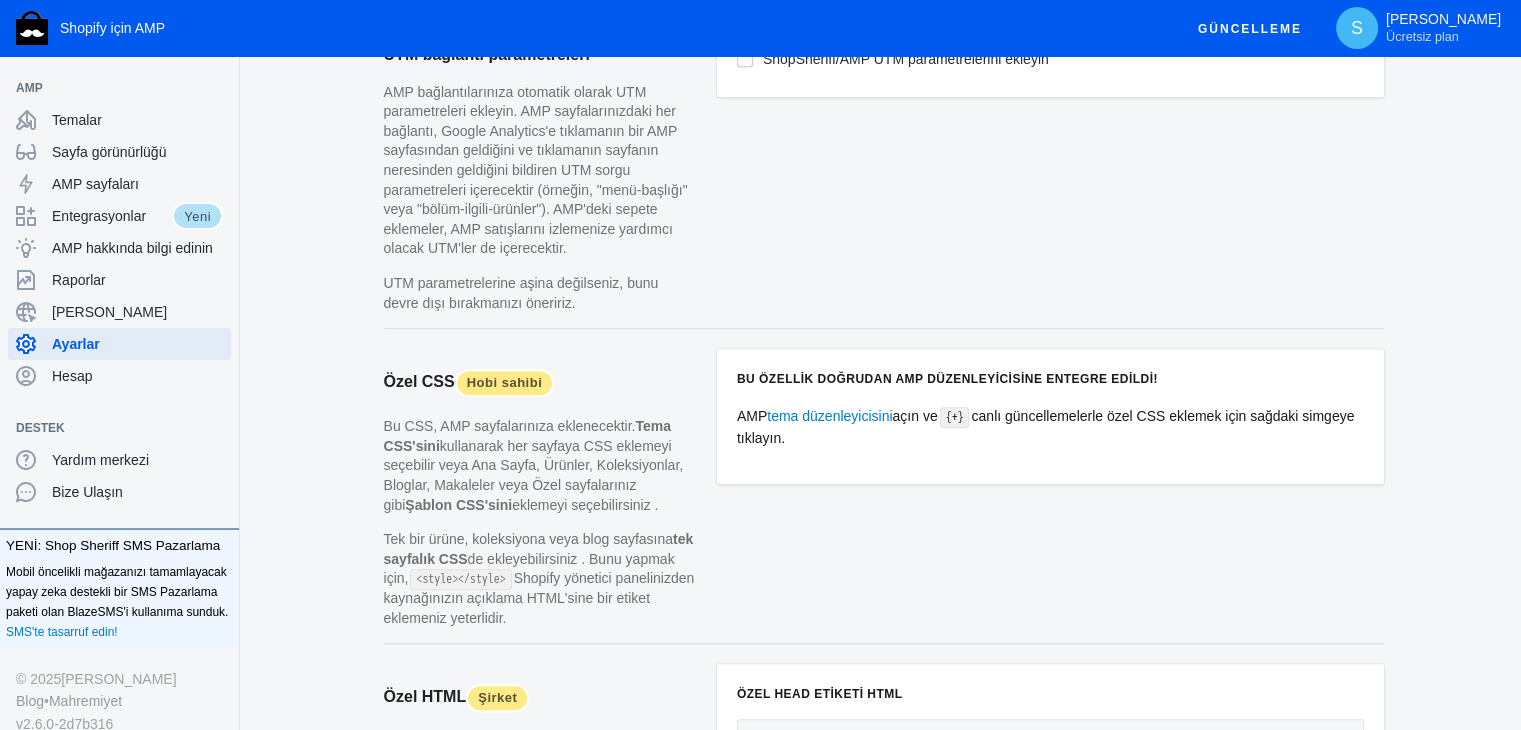 click on "Güncelleme" at bounding box center [1250, 29] 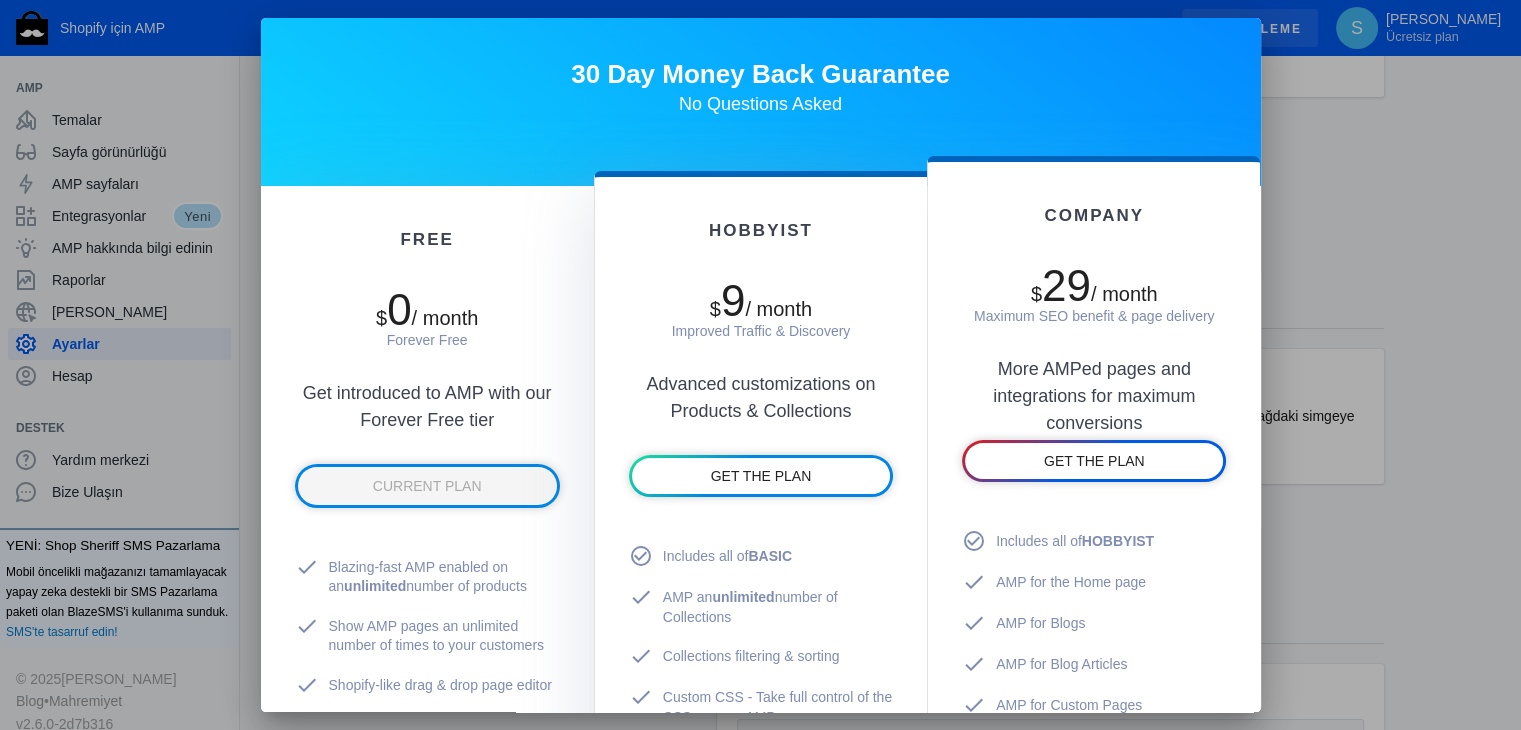 scroll, scrollTop: 0, scrollLeft: 0, axis: both 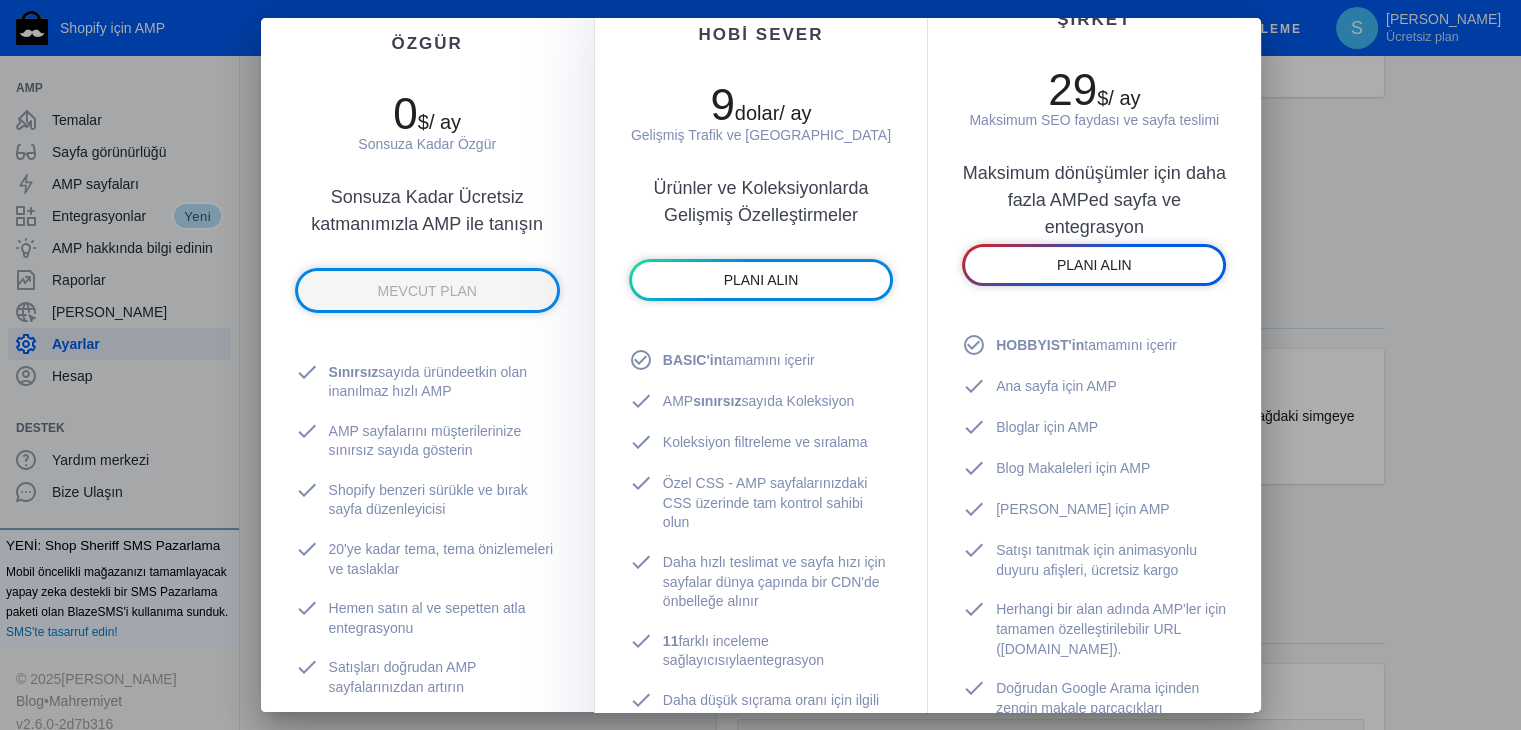 click at bounding box center [760, 365] 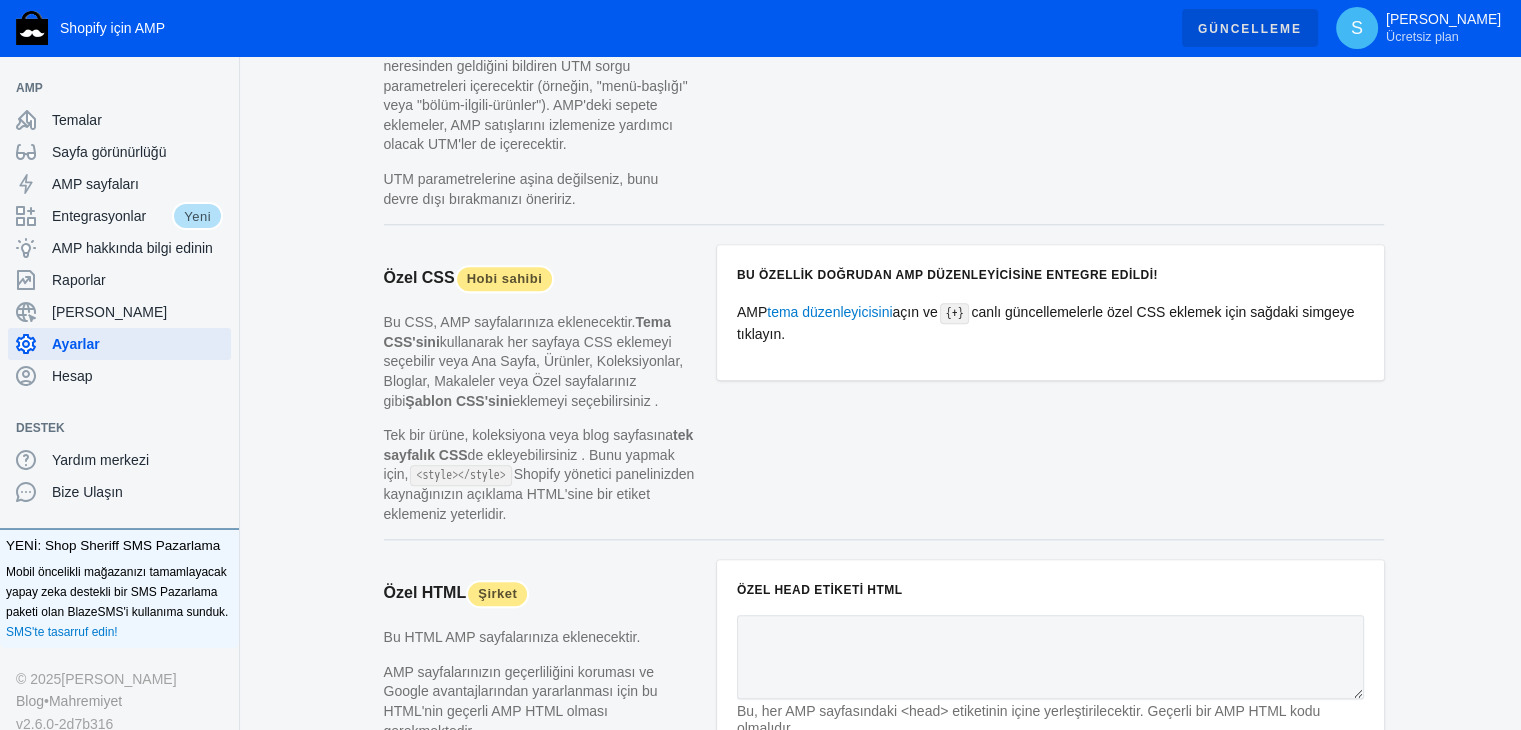scroll, scrollTop: 1884, scrollLeft: 0, axis: vertical 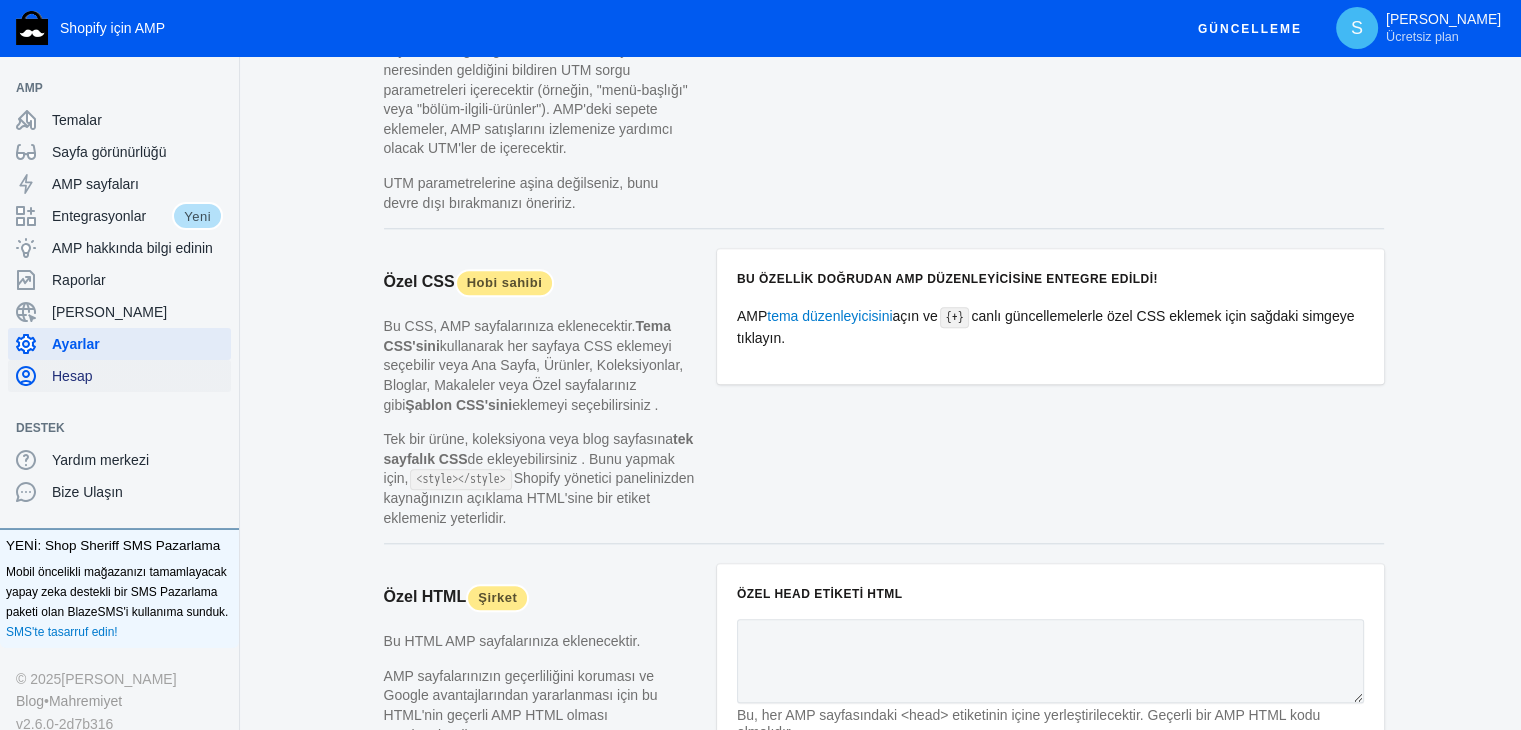 click on "Hesap" at bounding box center [137, 376] 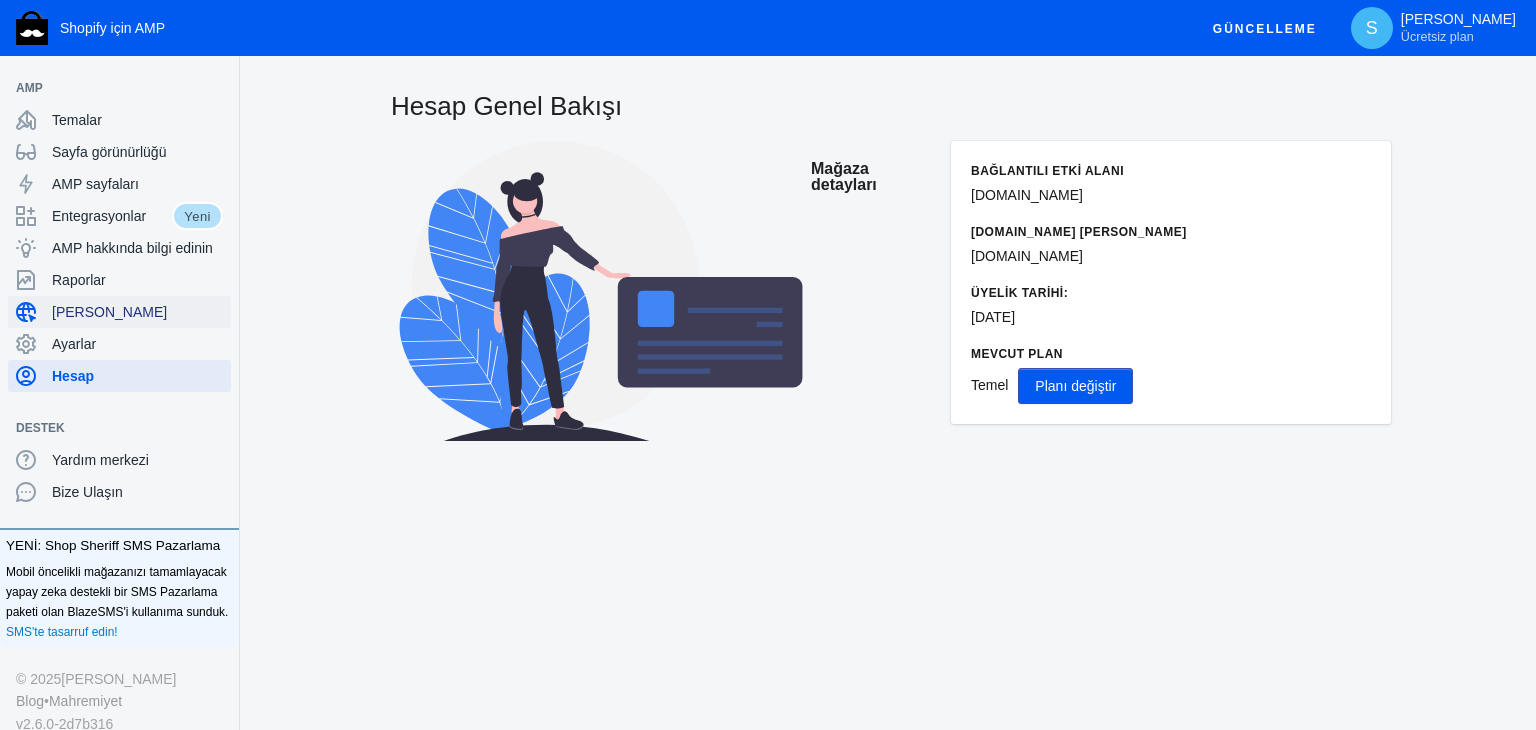 click on "[PERSON_NAME]" at bounding box center [137, 312] 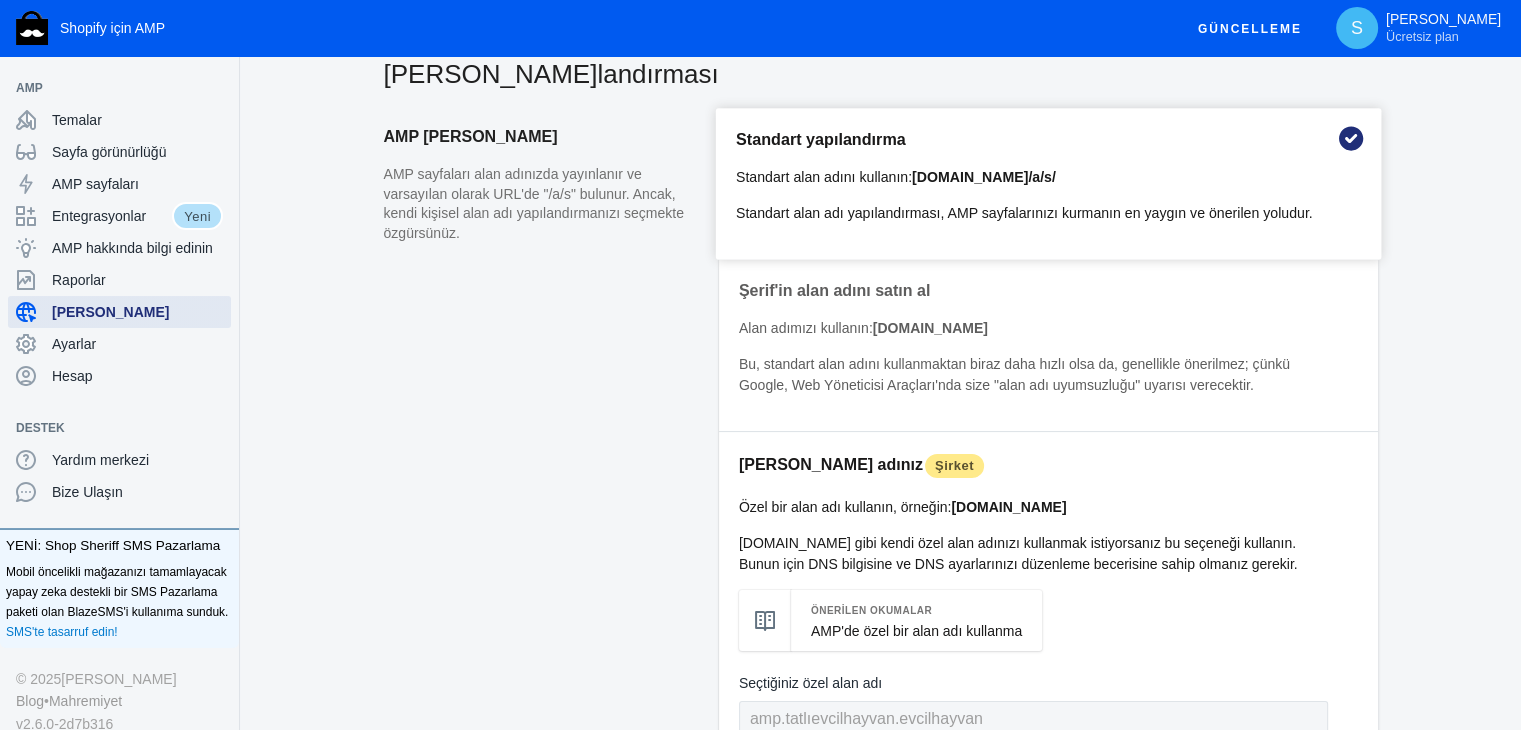 scroll, scrollTop: 0, scrollLeft: 0, axis: both 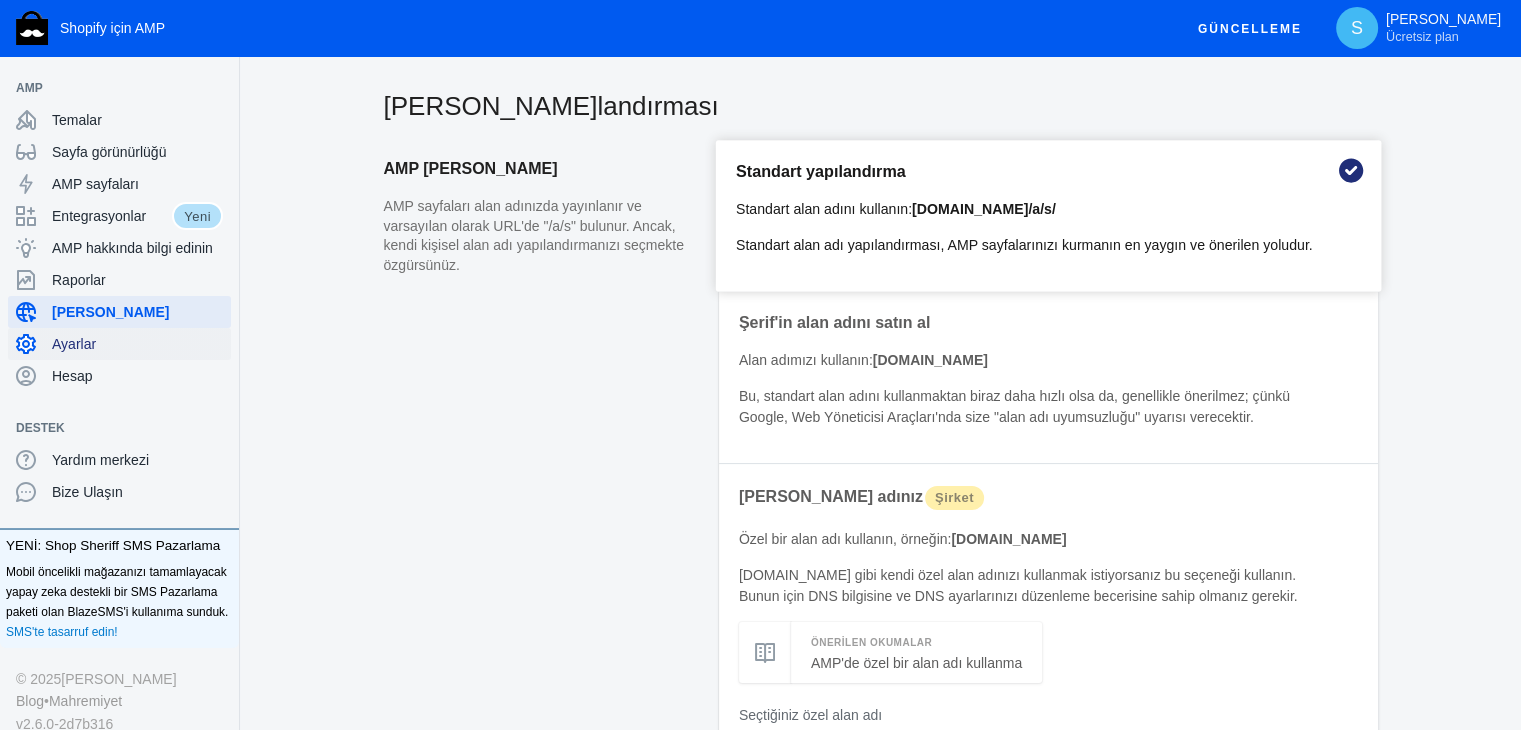 click on "Ayarlar" at bounding box center [137, 344] 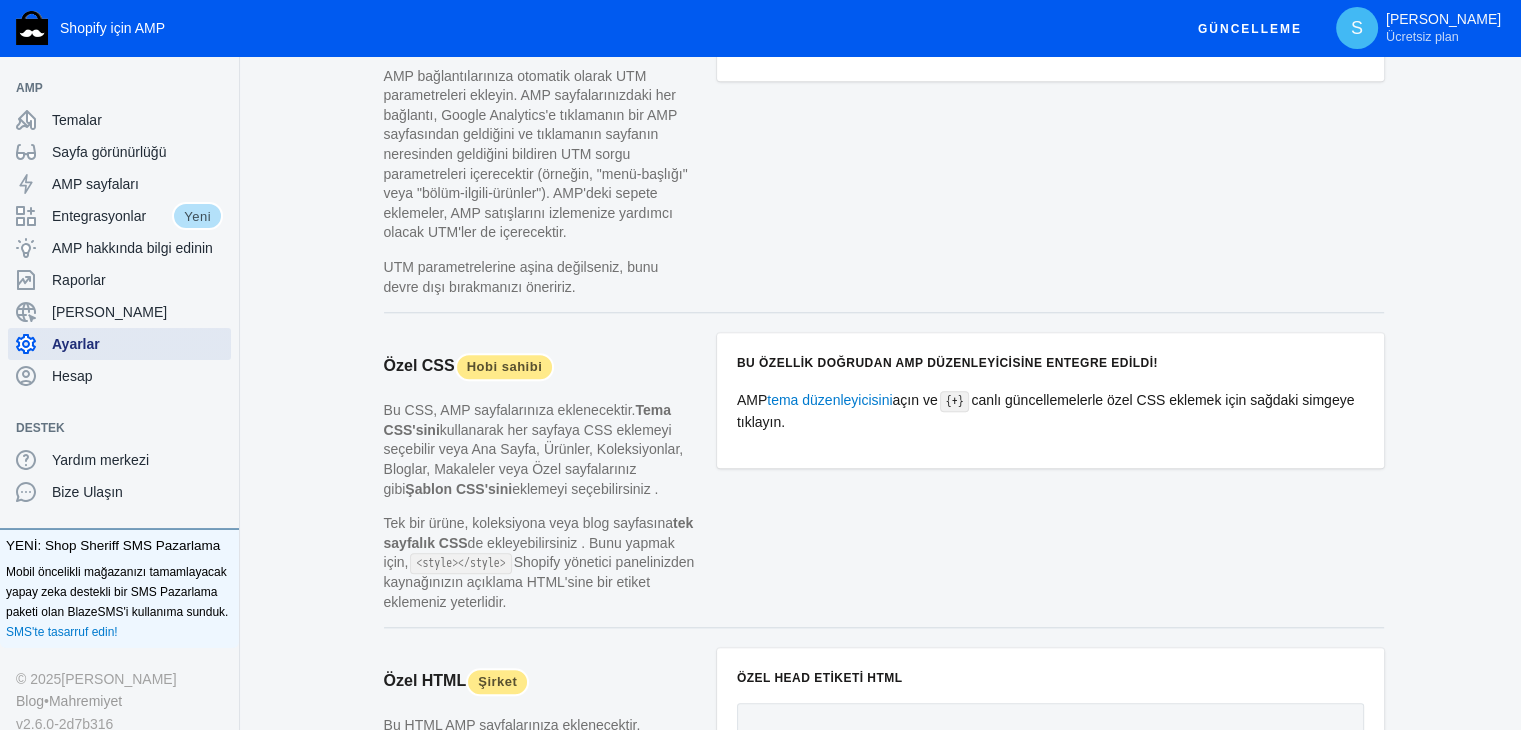 scroll, scrollTop: 2084, scrollLeft: 0, axis: vertical 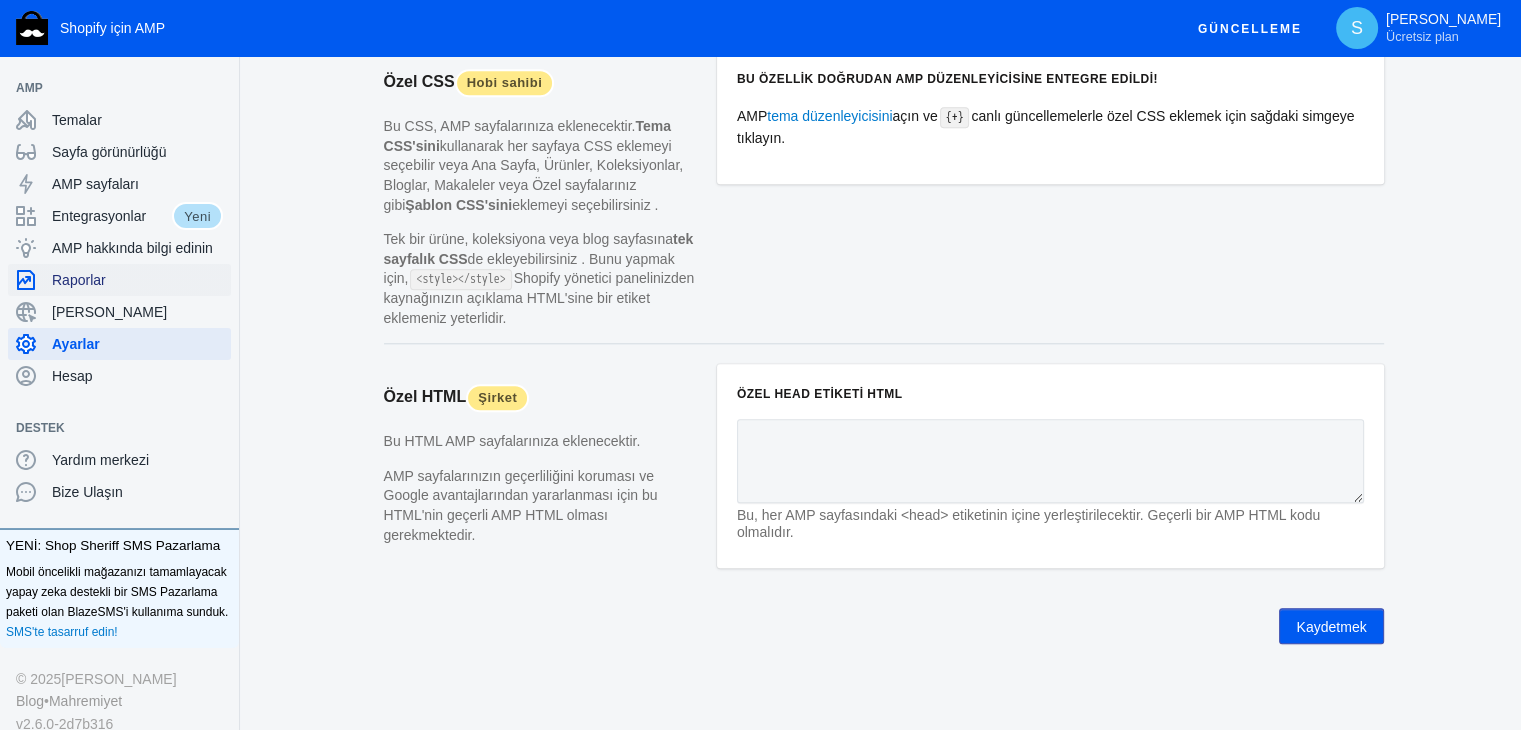 click on "Raporlar" at bounding box center [137, 280] 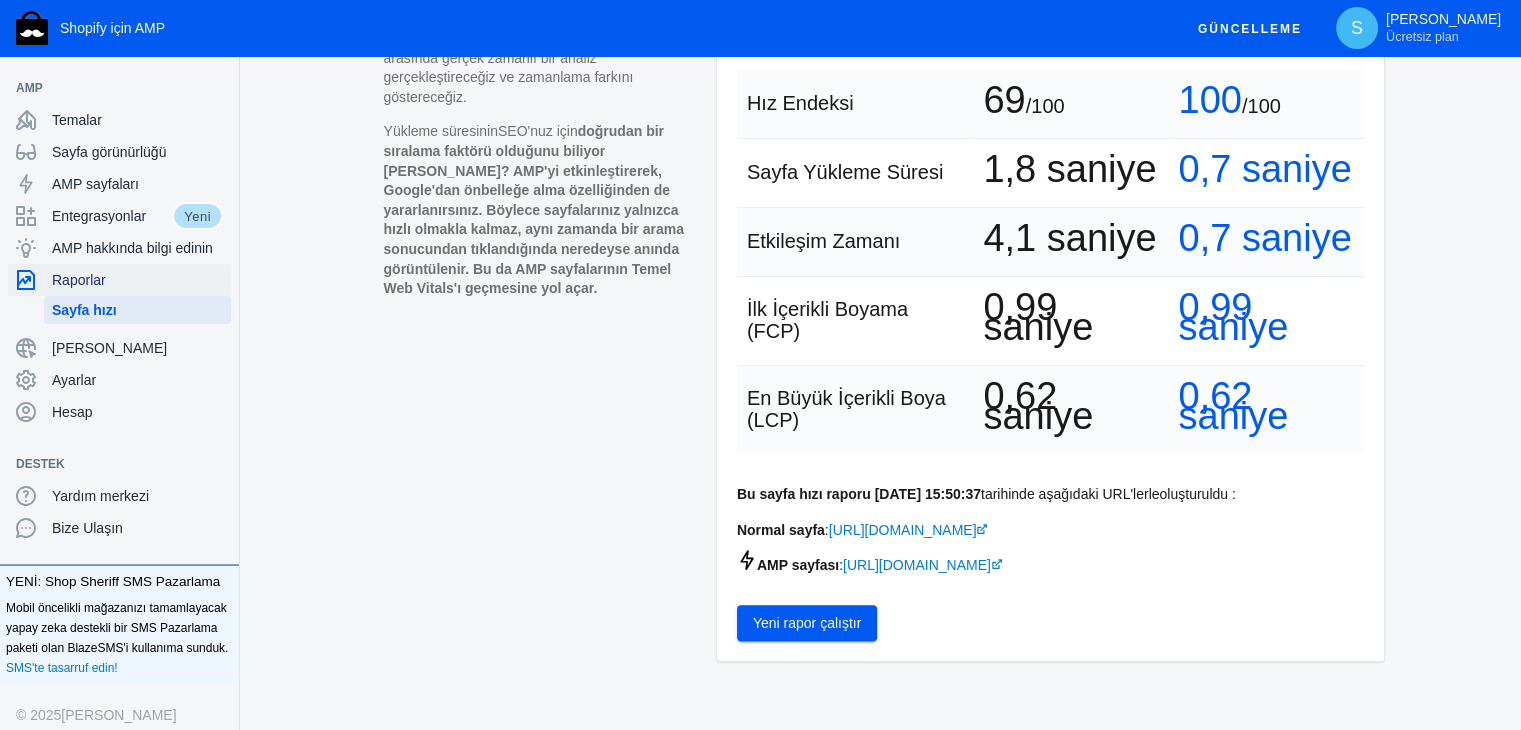 scroll, scrollTop: 469, scrollLeft: 0, axis: vertical 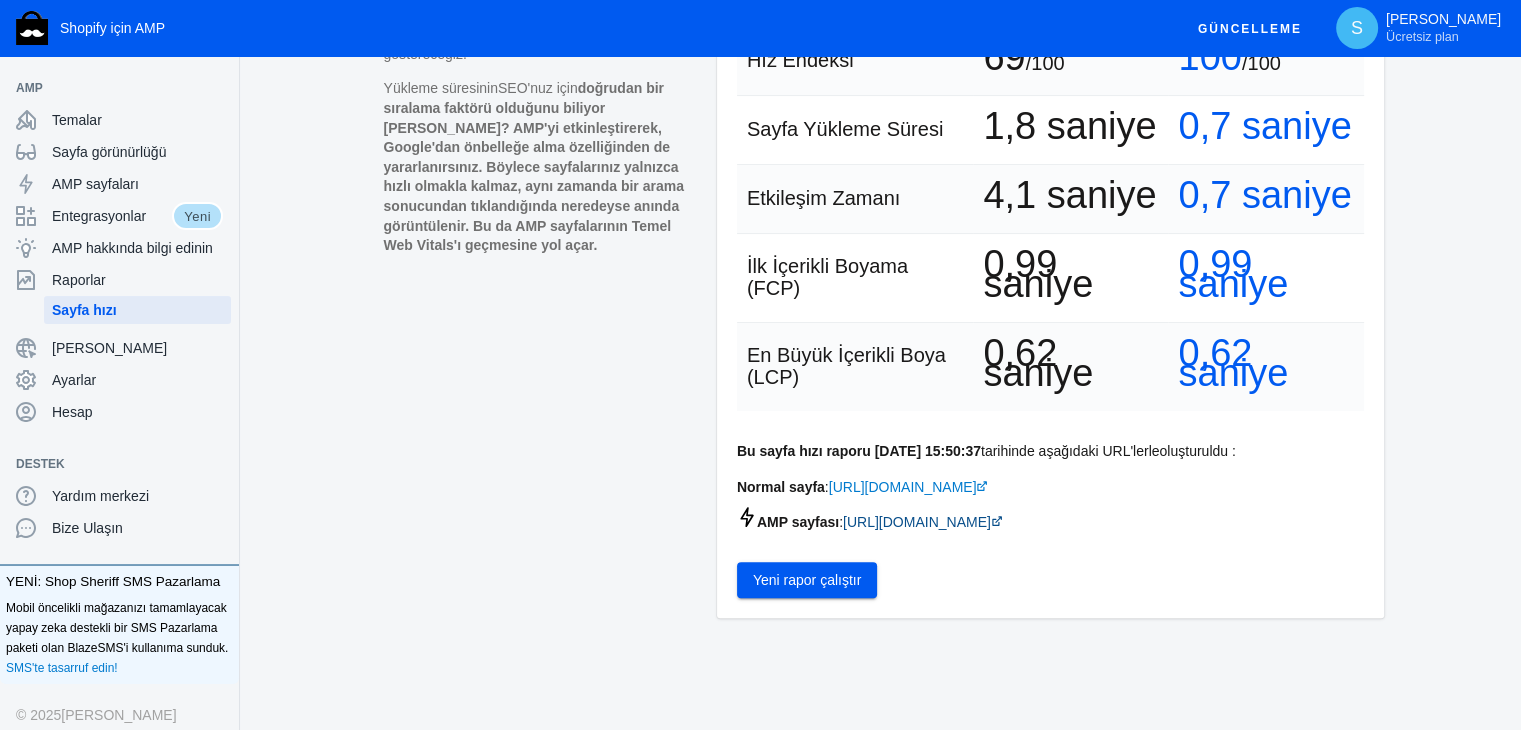 click on "https://www.sweetpet.pet/a/s/products/steamy-pet-grooming-brush-3-in-1-electric-hair-removal-massage-comb" 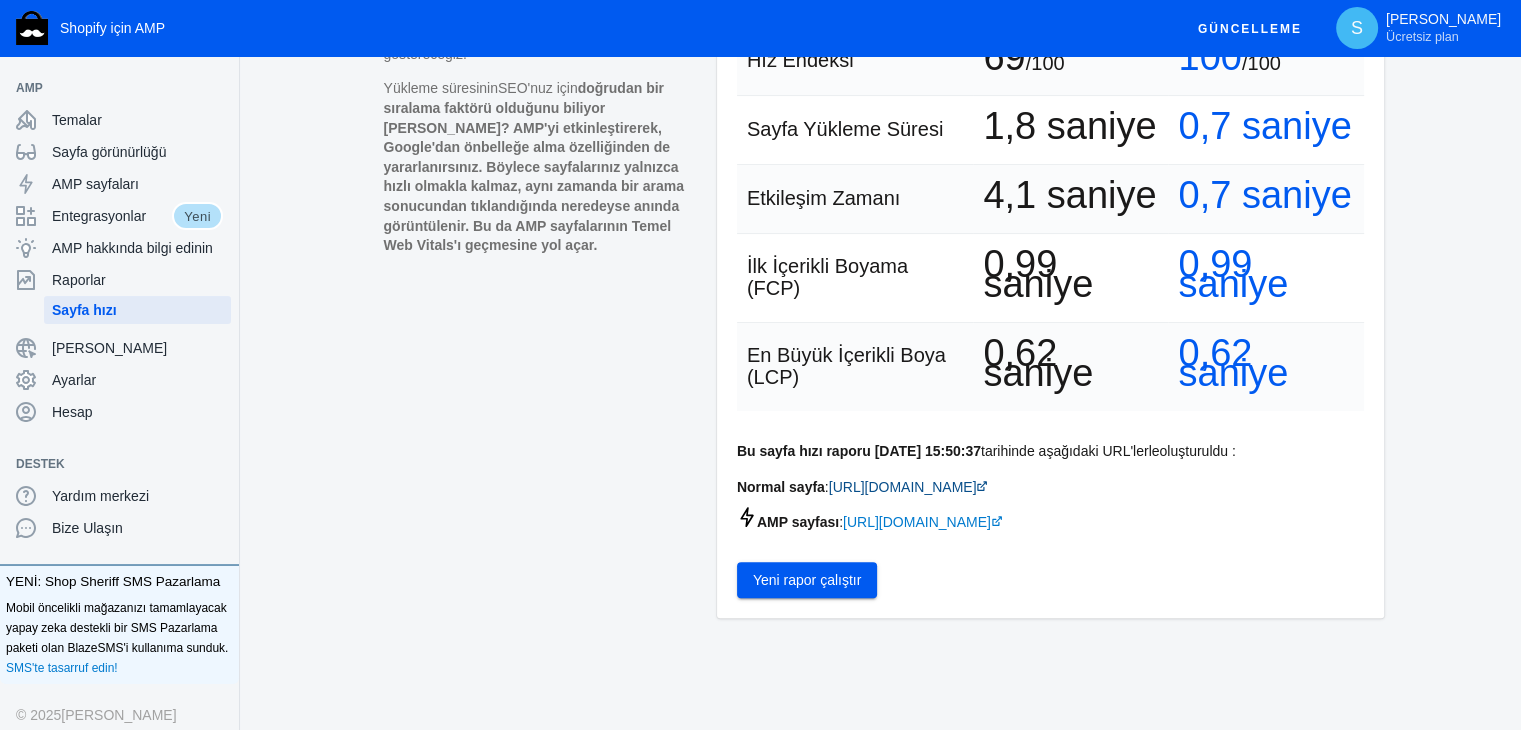 click on "https://www.sweetpet.pet/products/steamy-pet-grooming-brush-3-in-1-electric-hair-removal-massage-comb" 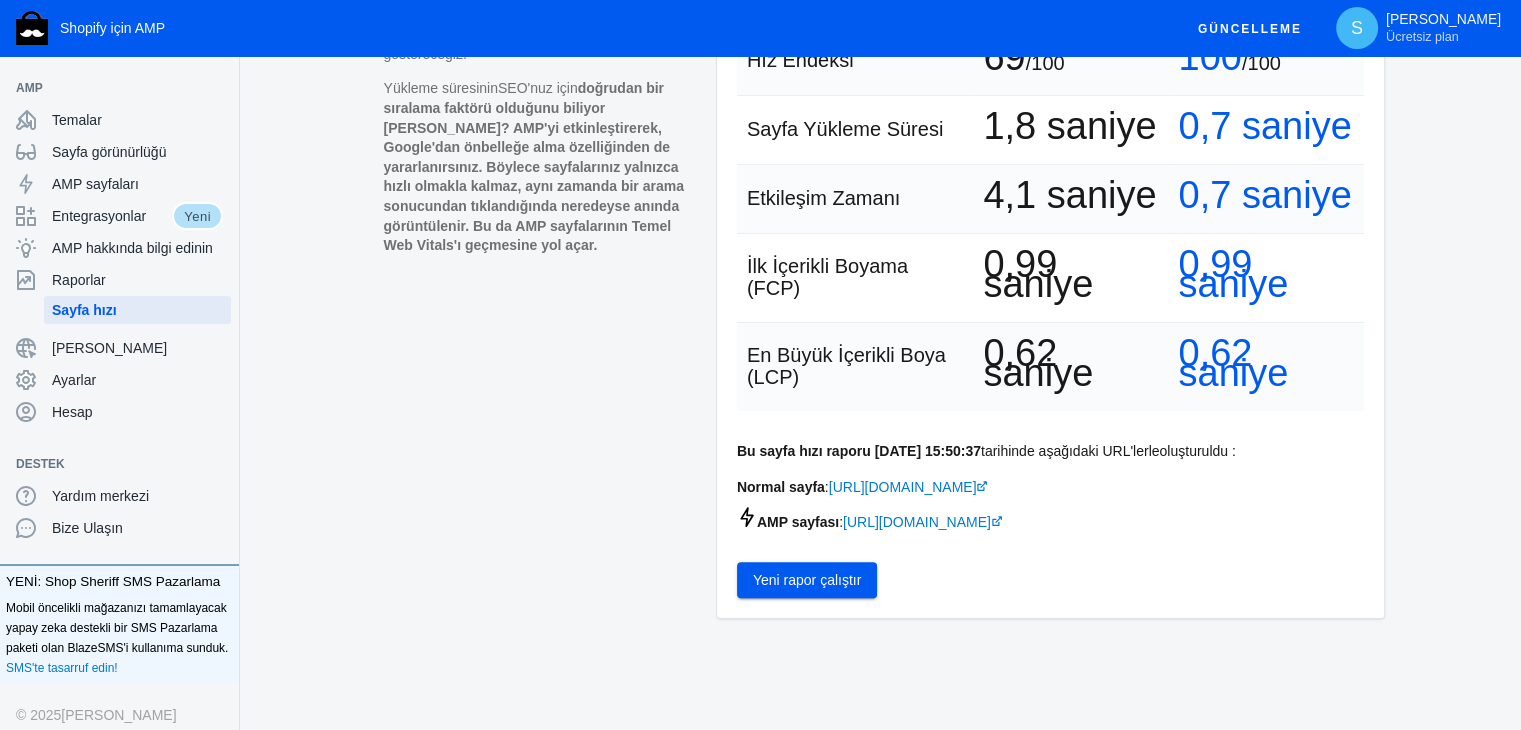 click on "AMP ve AMP Olmayan Raporu AMP sayfalarınız ile AMP olmayan sayfalarınız arasında gerçek zamanlı bir analiz gerçekleştireceğiz ve zamanlama farkını göstereceğiz. Yükleme süresinin  SEO'nuz için  doğrudan bir sıralama faktörü olduğunu biliyor muydunuz? AMP'yi etkinleştirerek, Google'dan önbelleğe alma özelliğinden de yararlanırsınız. Böylece sayfalarınız yalnızca hızlı olmakla kalmaz, aynı zamanda bir arama sonucundan tıklandığında neredeyse anında görüntülenir. Bu da AMP sayfalarının Temel Web Vitals'ı geçmesine yol açar." 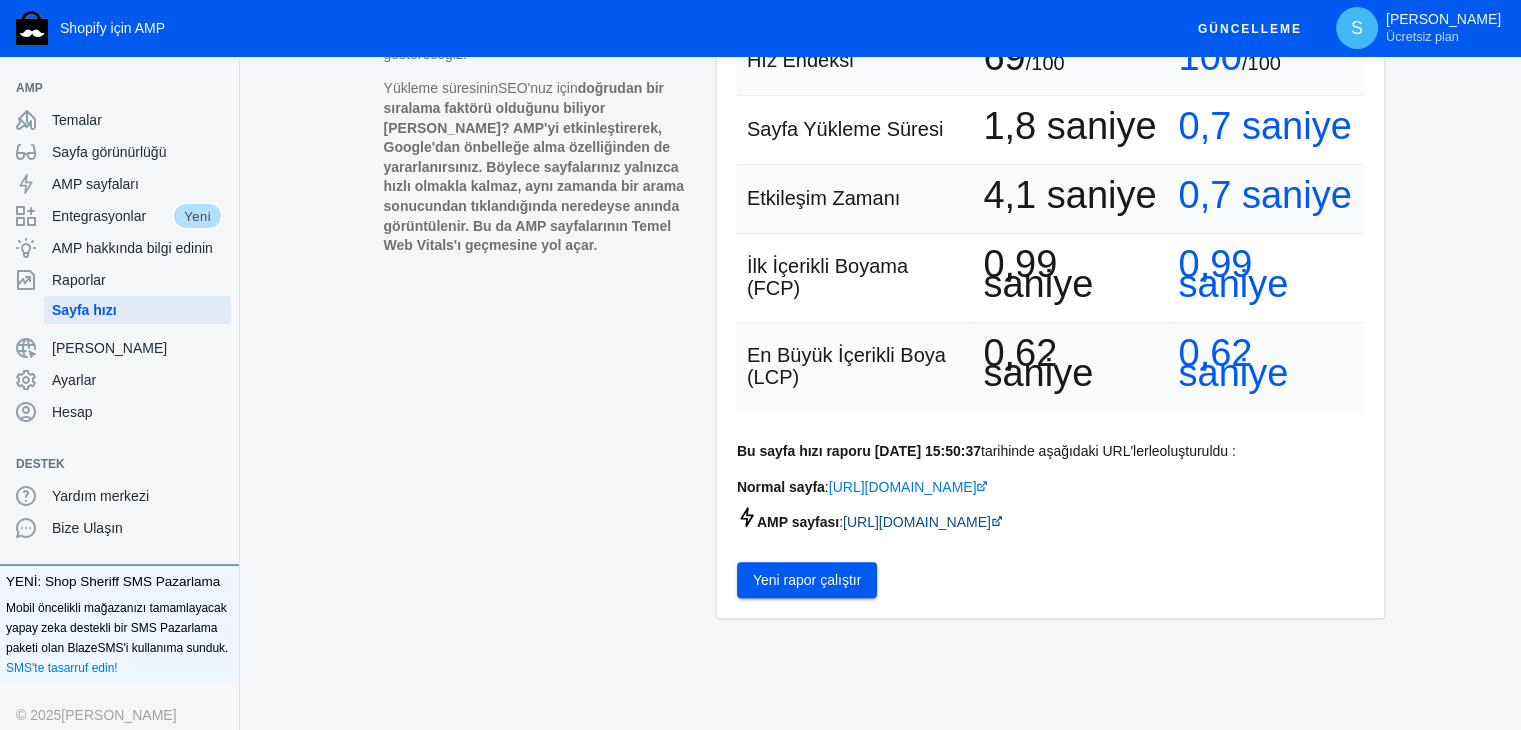 click on "https://www.sweetpet.pet/a/s/products/steamy-pet-grooming-brush-3-in-1-electric-hair-removal-massage-comb" 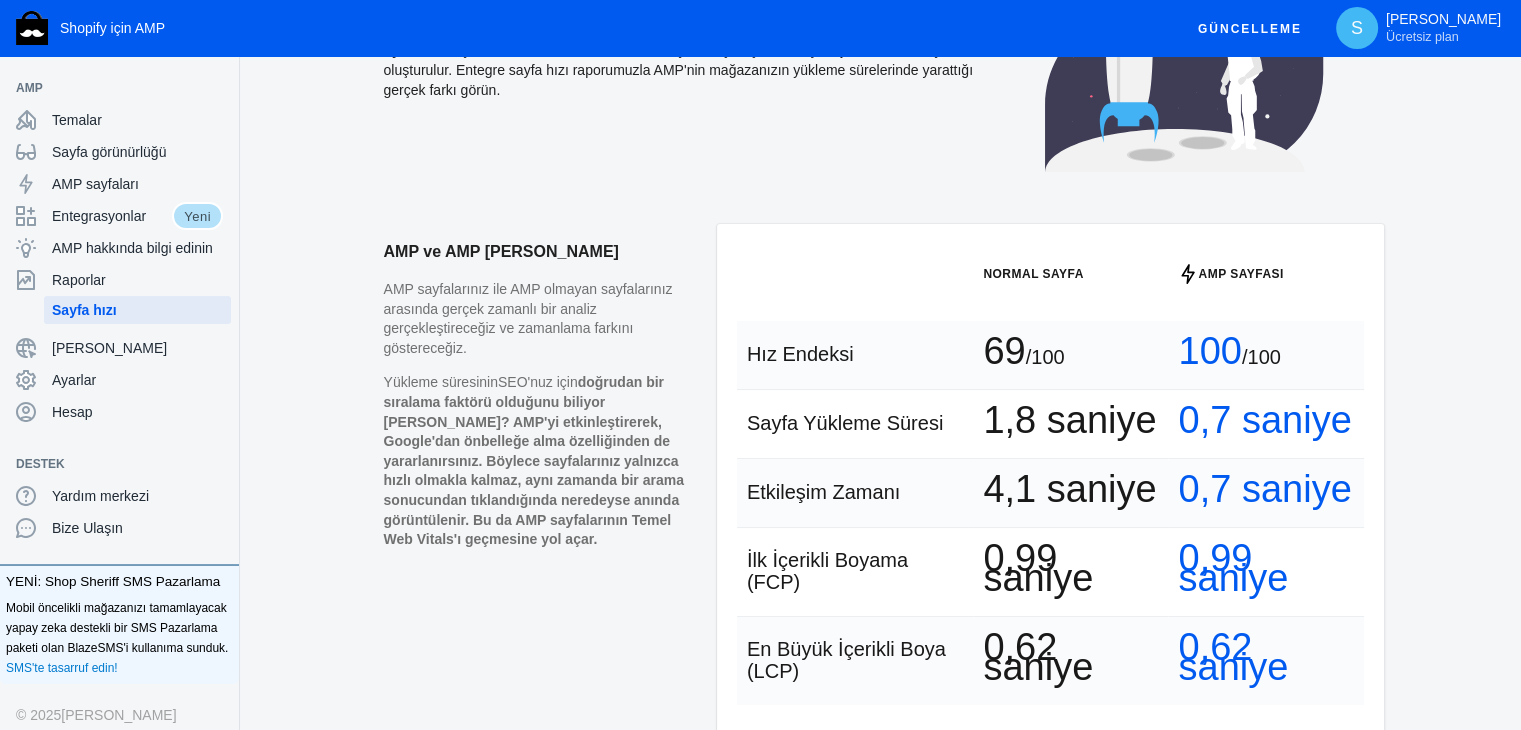 scroll, scrollTop: 0, scrollLeft: 0, axis: both 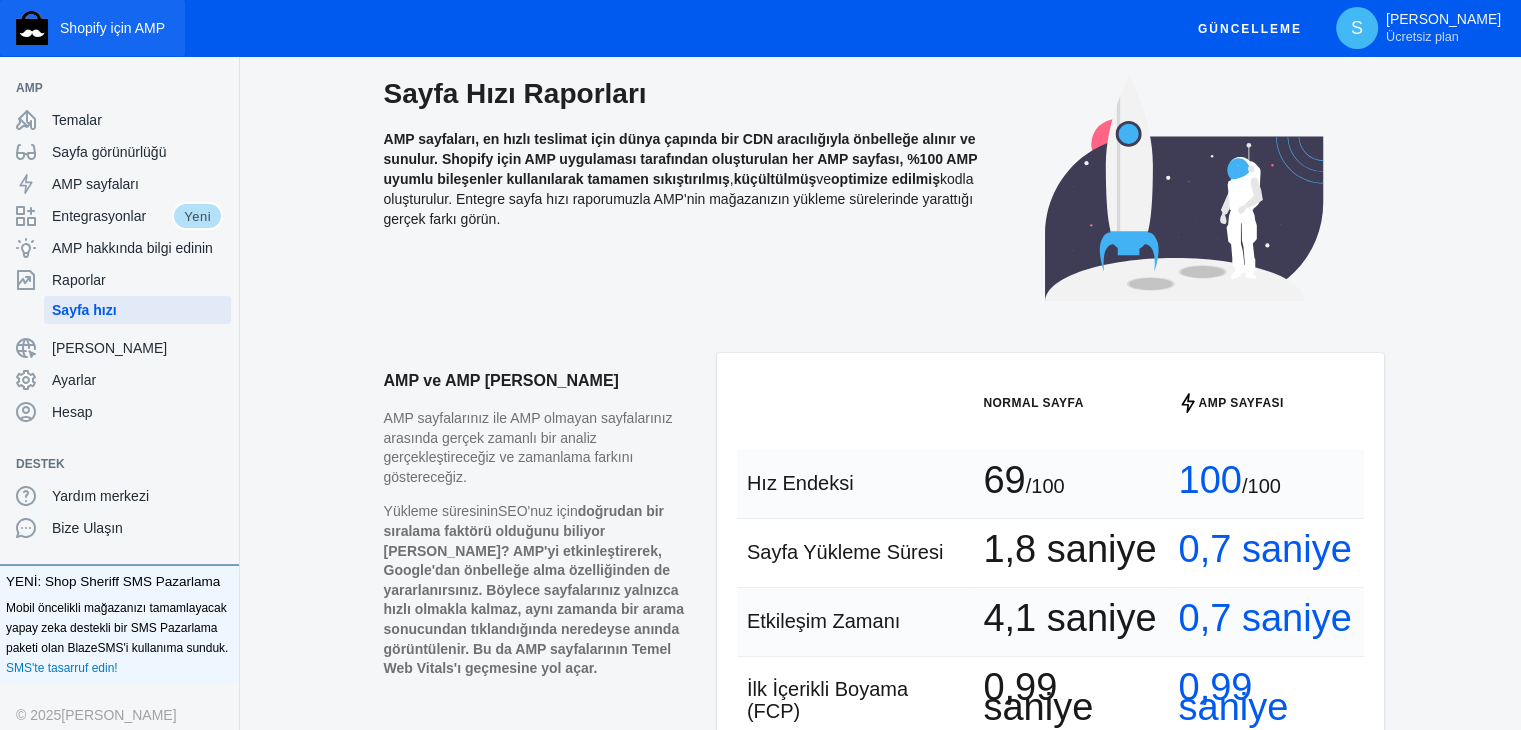 click on "Shopify için AMP" at bounding box center [92, 28] 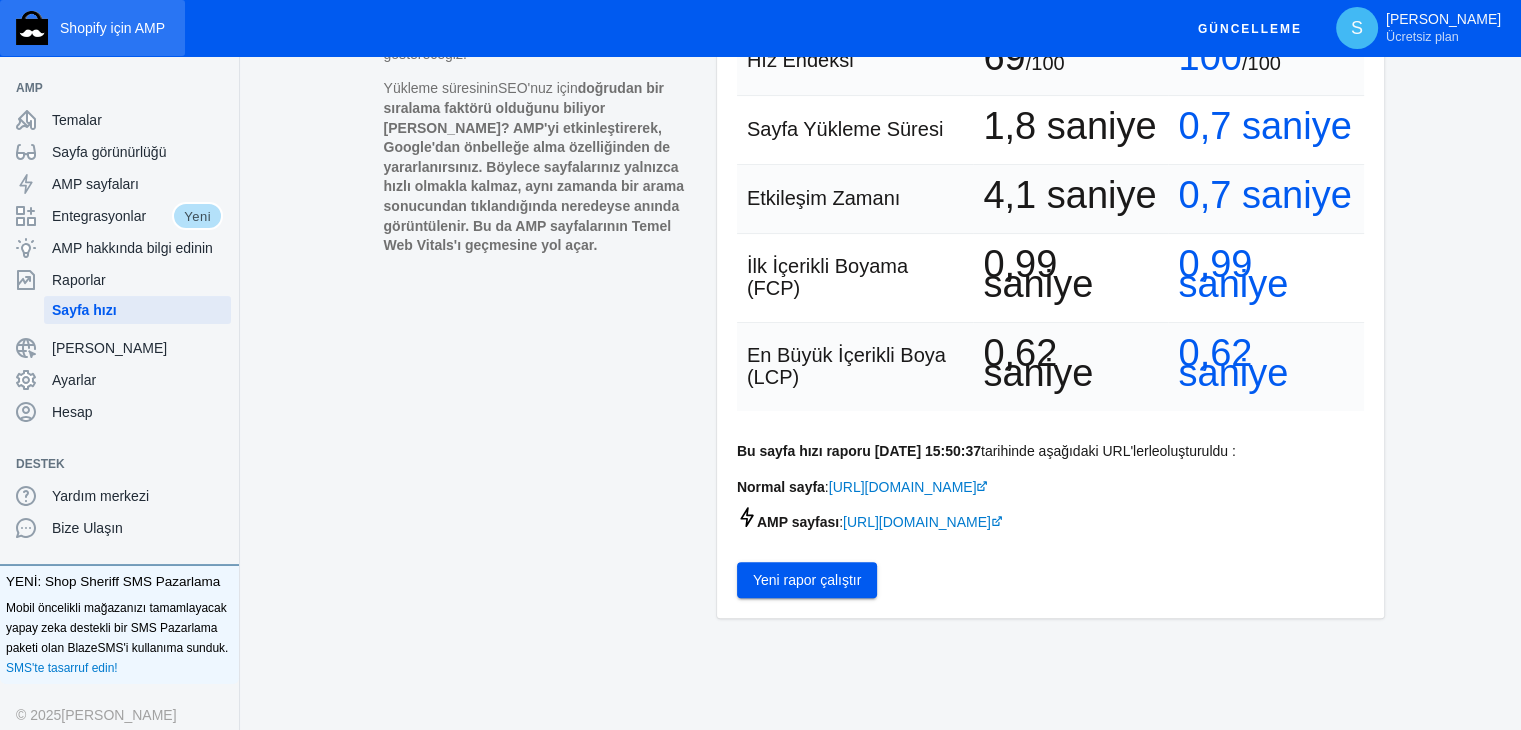 scroll, scrollTop: 469, scrollLeft: 0, axis: vertical 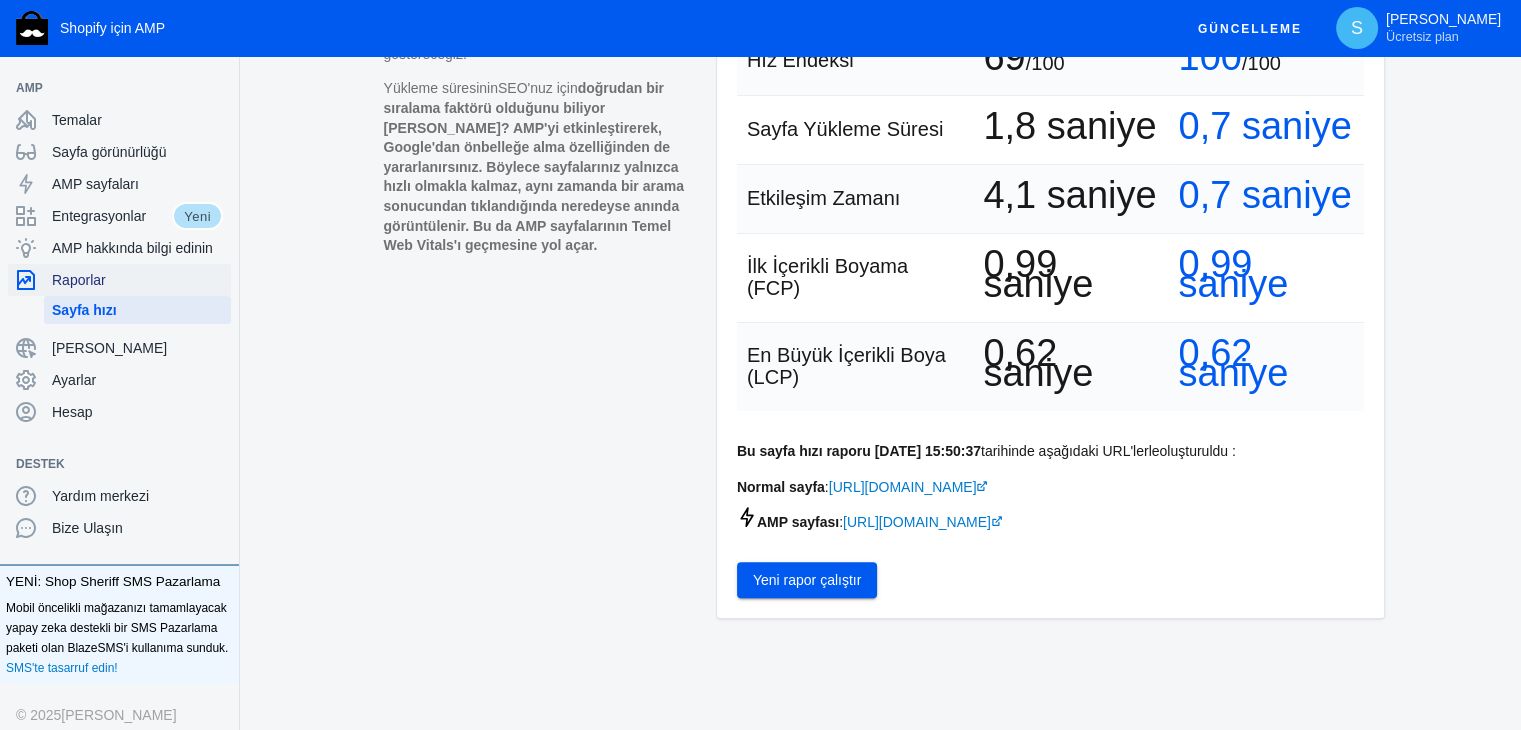 click on "Raporlar" at bounding box center [79, 280] 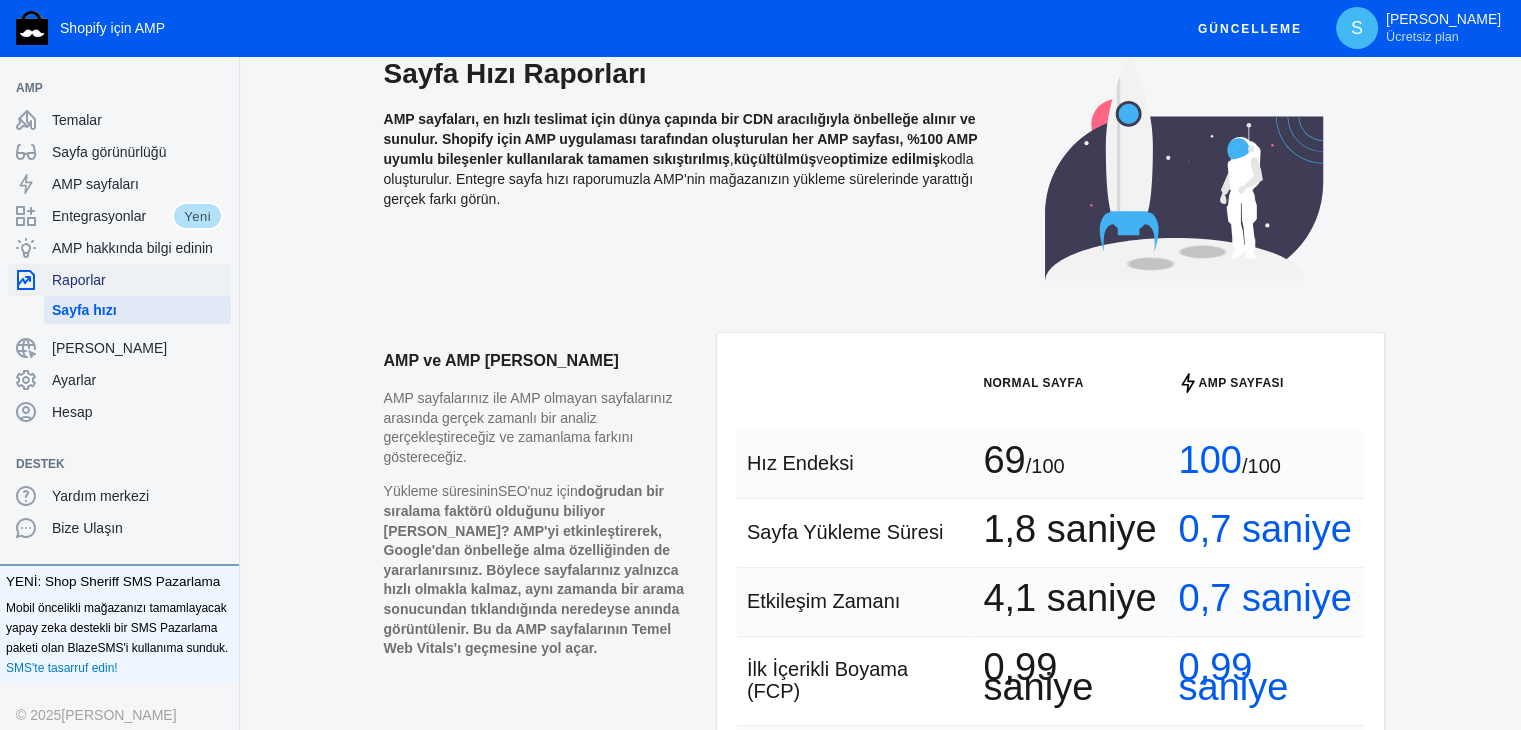scroll, scrollTop: 0, scrollLeft: 0, axis: both 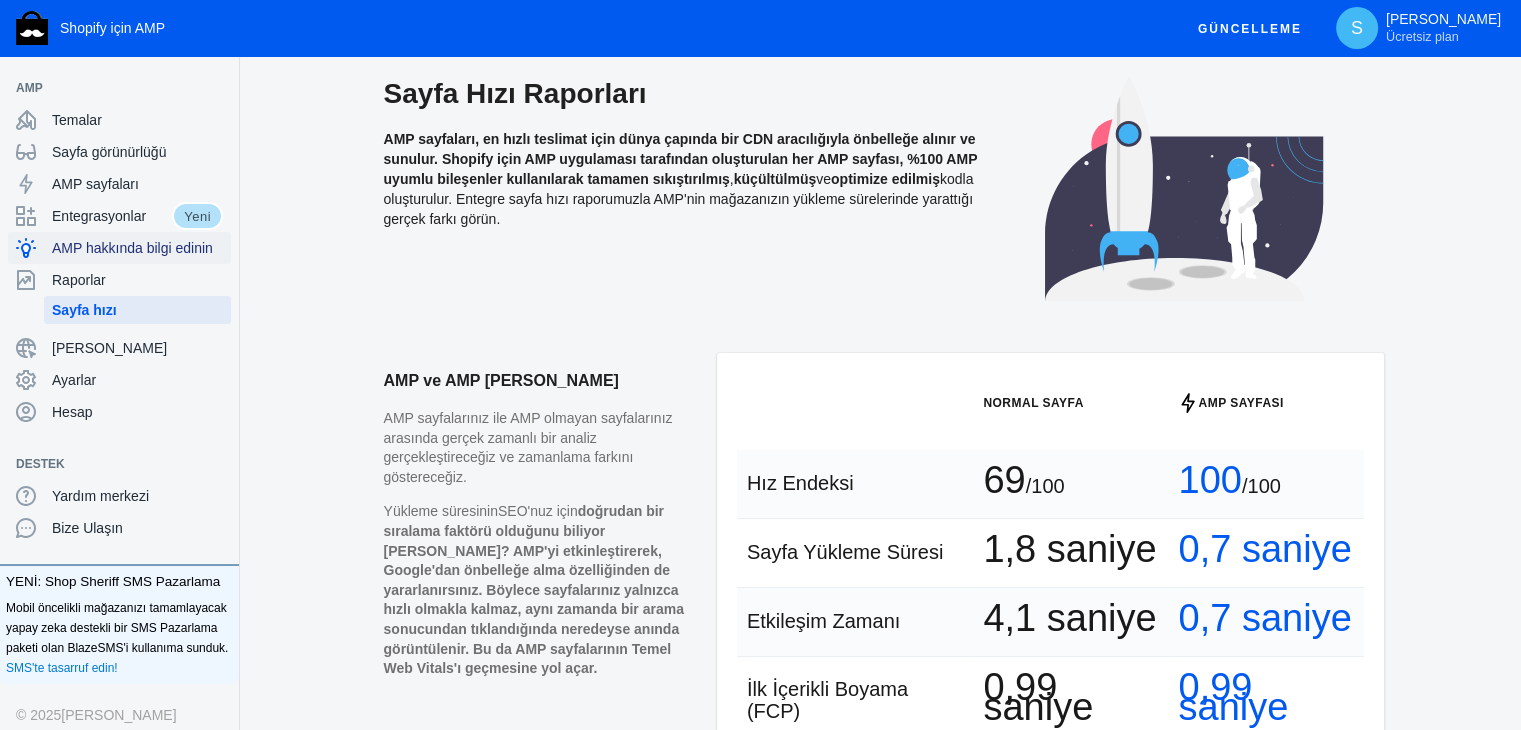 click on "AMP hakkında bilgi edinin" 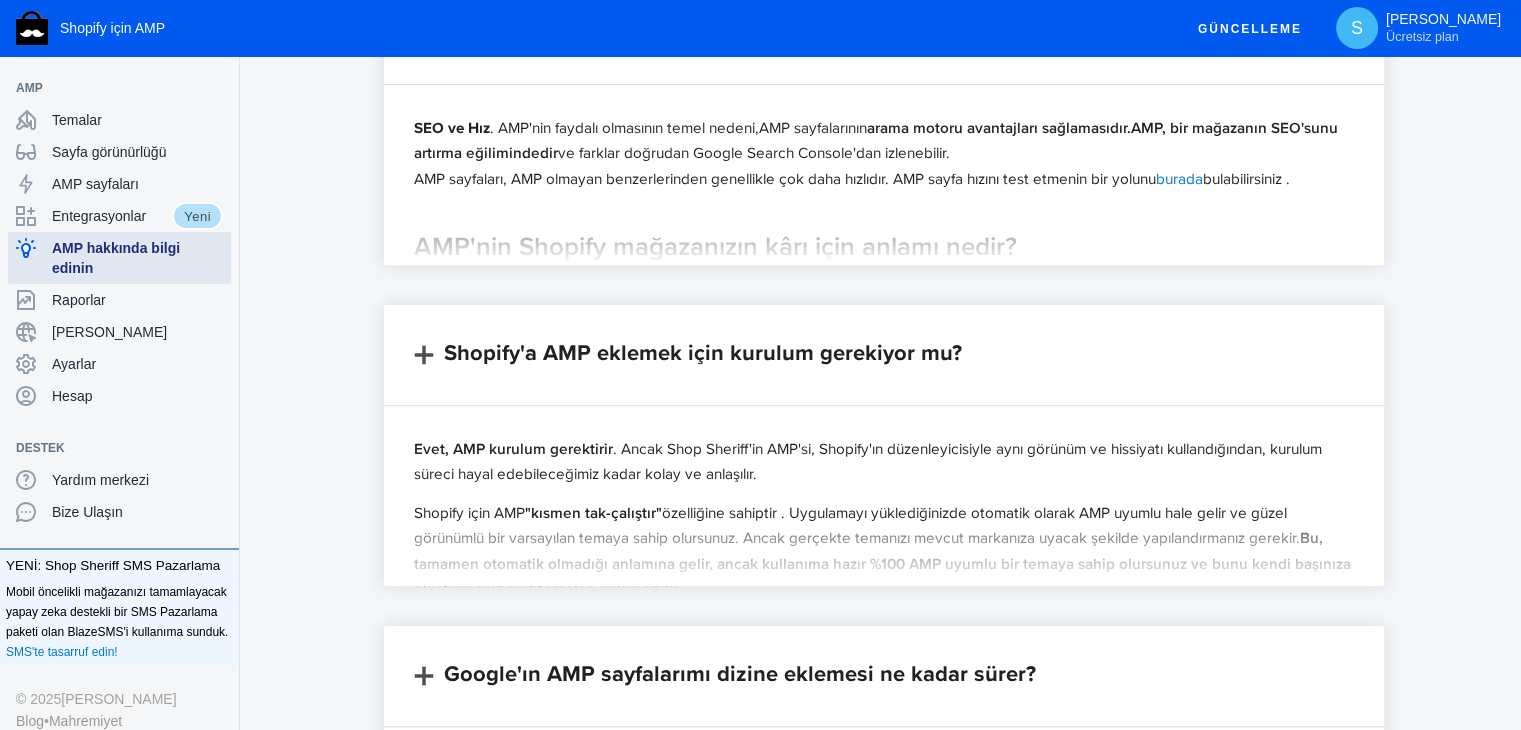 scroll, scrollTop: 900, scrollLeft: 0, axis: vertical 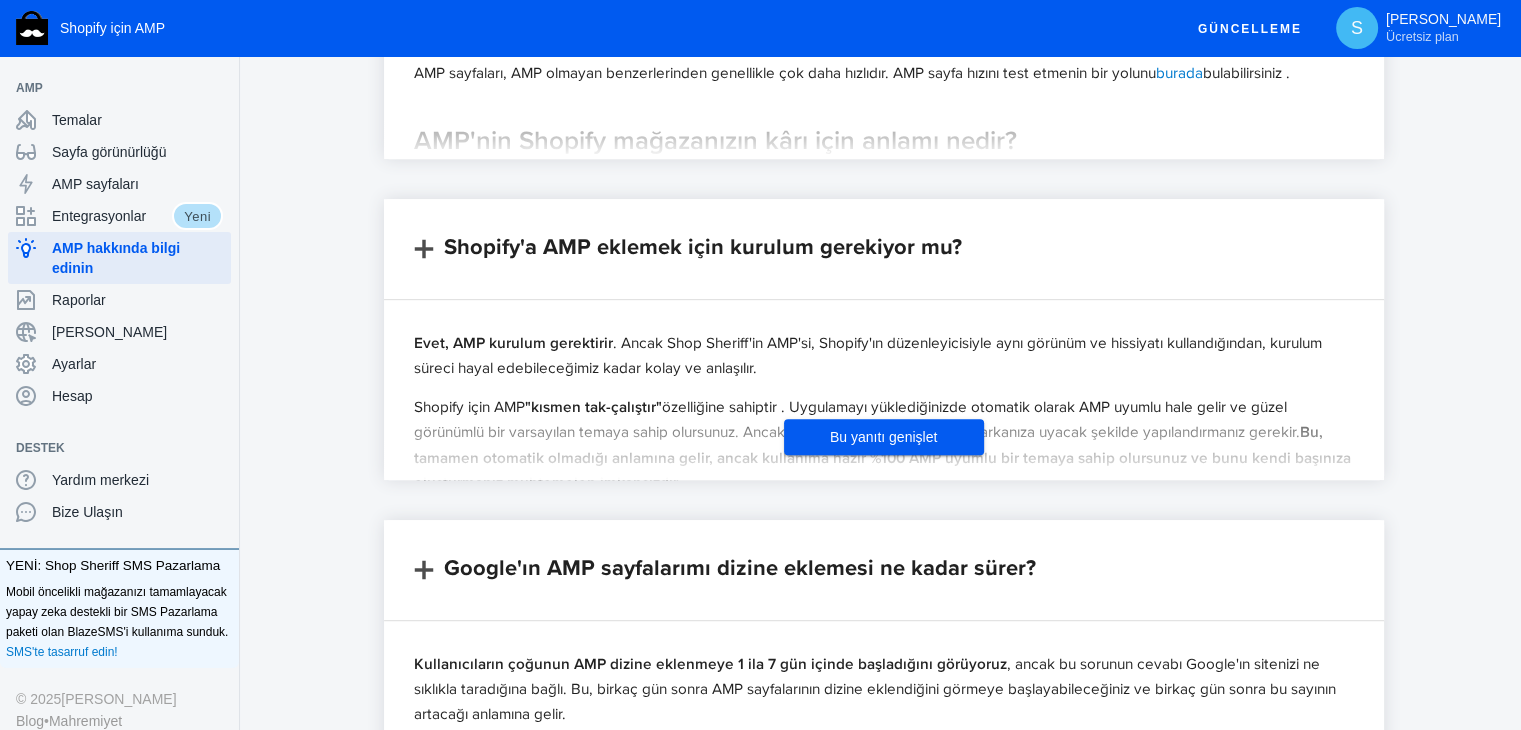 click on "Bu yanıtı genişlet" 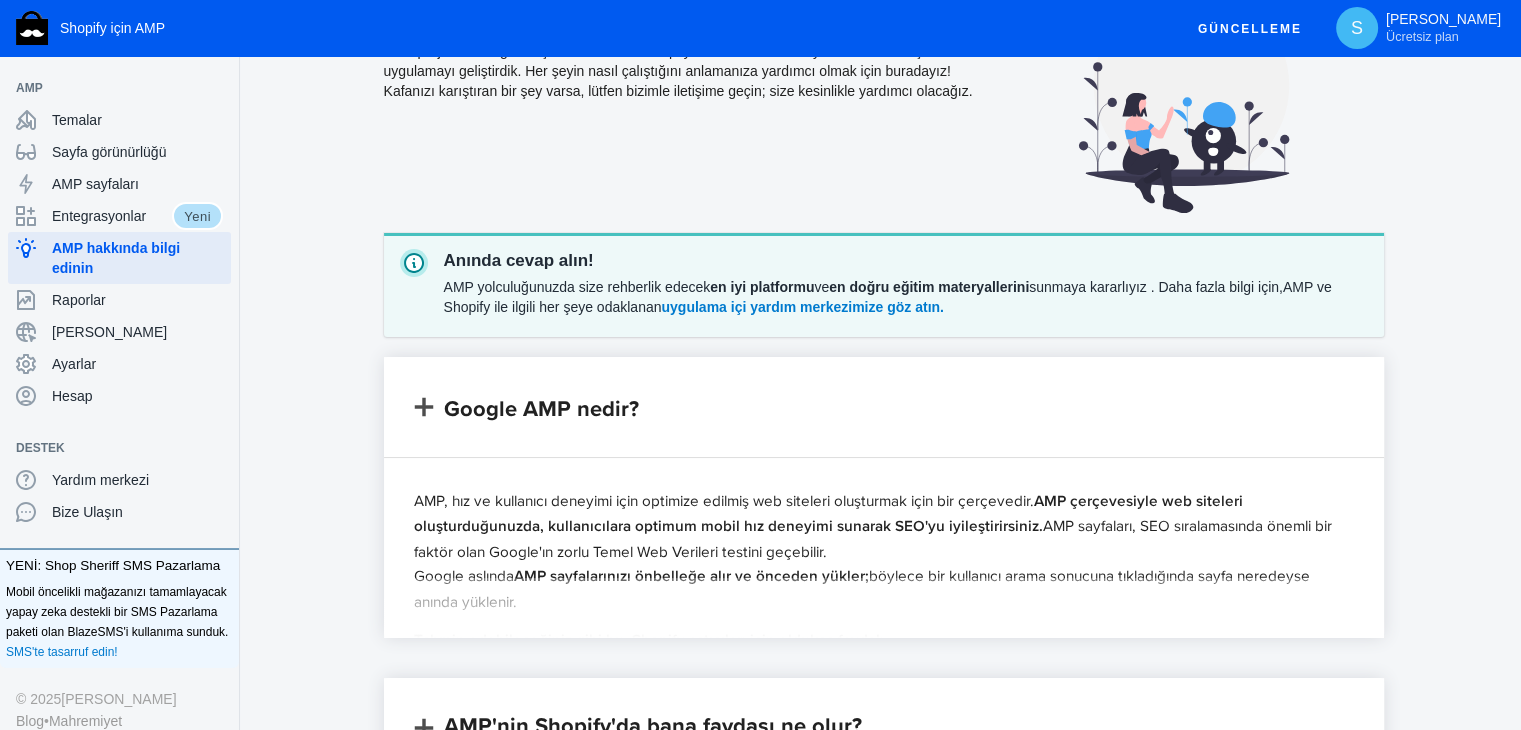 scroll, scrollTop: 0, scrollLeft: 0, axis: both 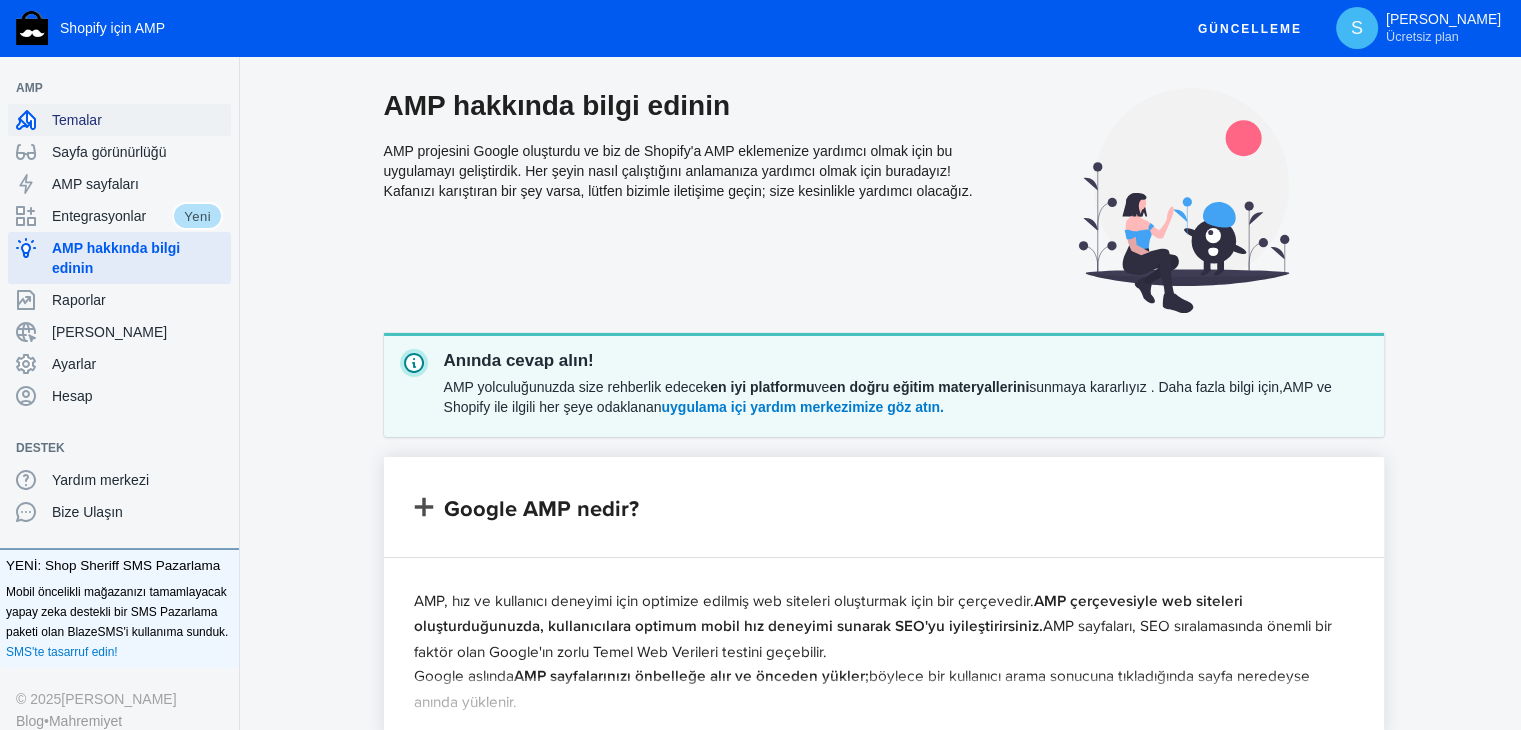 click on "Temalar" 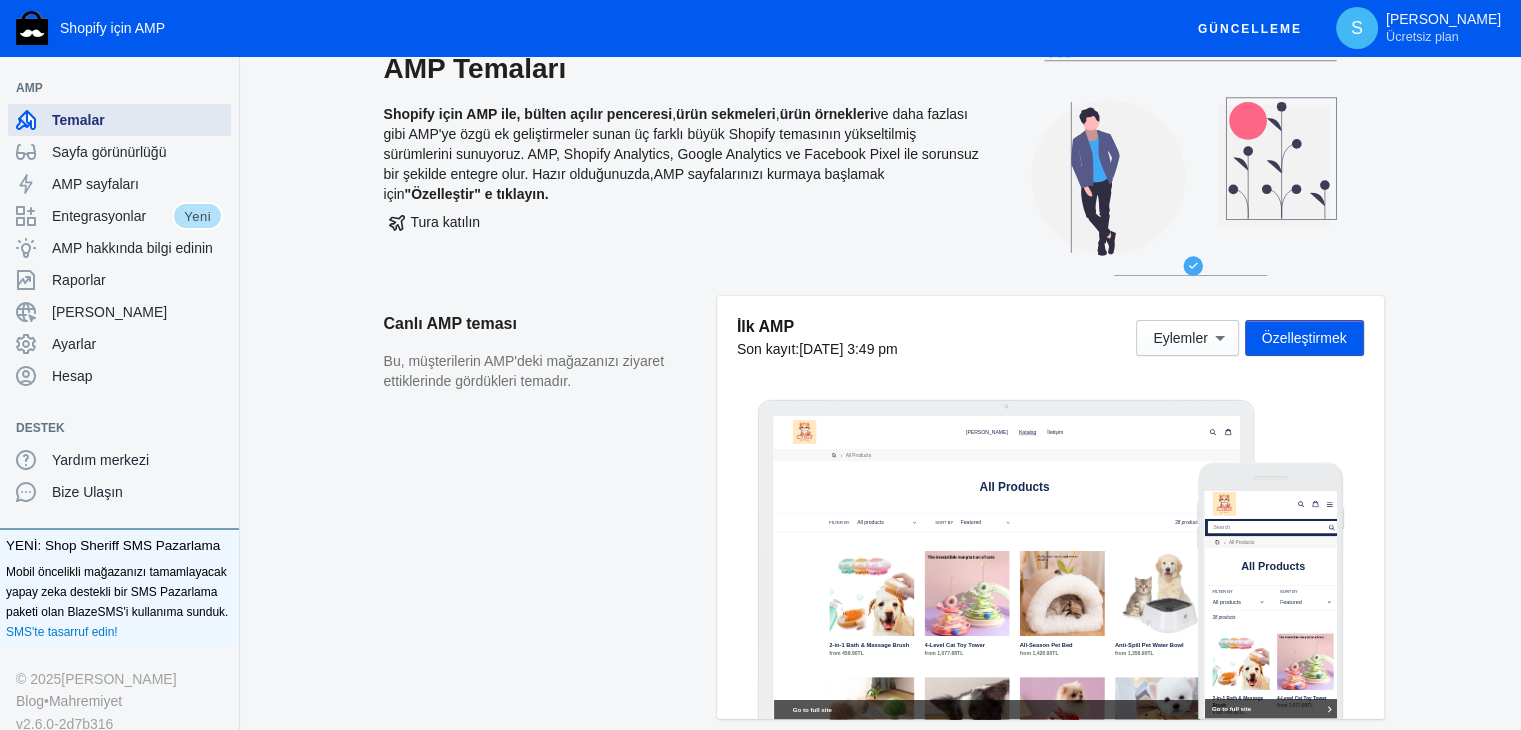 scroll, scrollTop: 0, scrollLeft: 0, axis: both 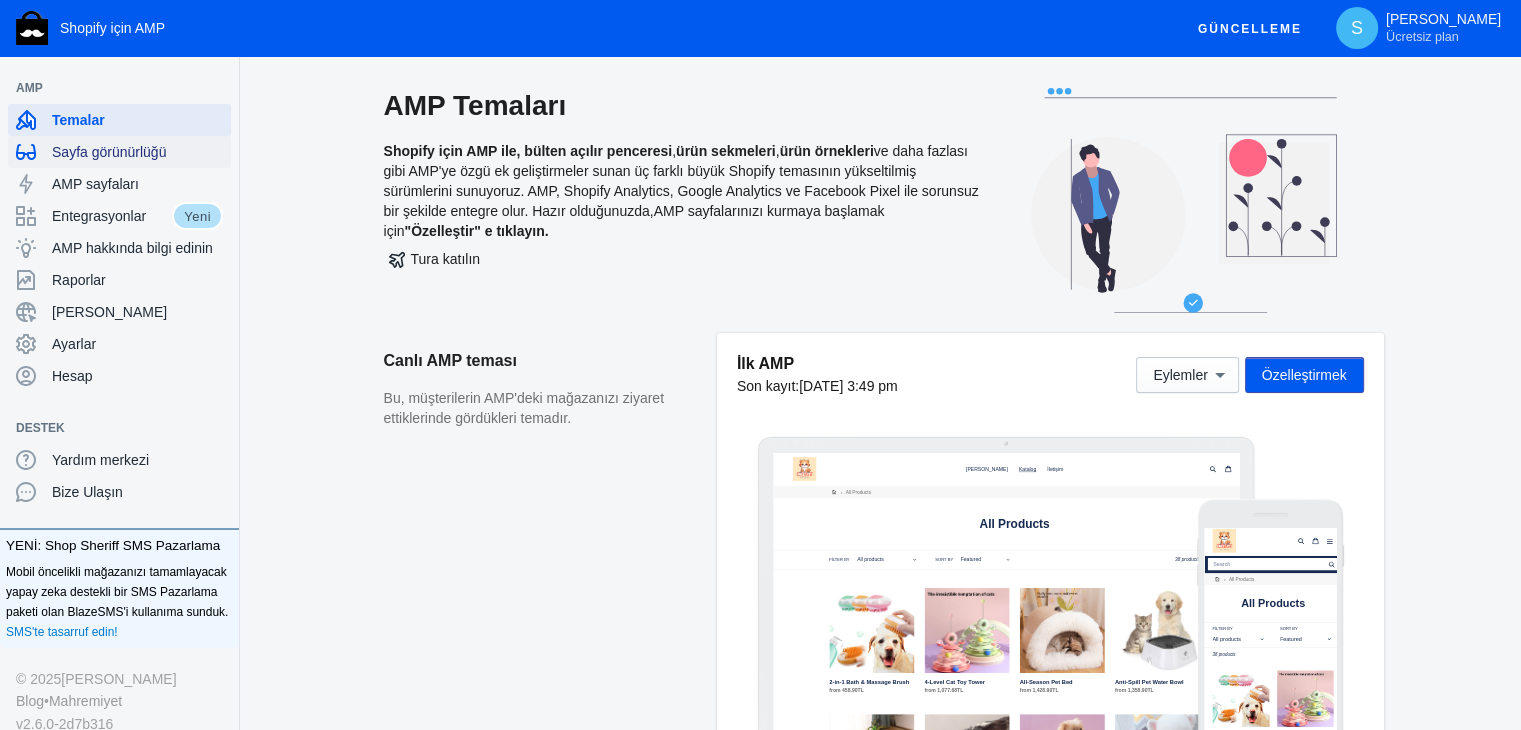 click on "Sayfa görünürlüğü" at bounding box center (109, 152) 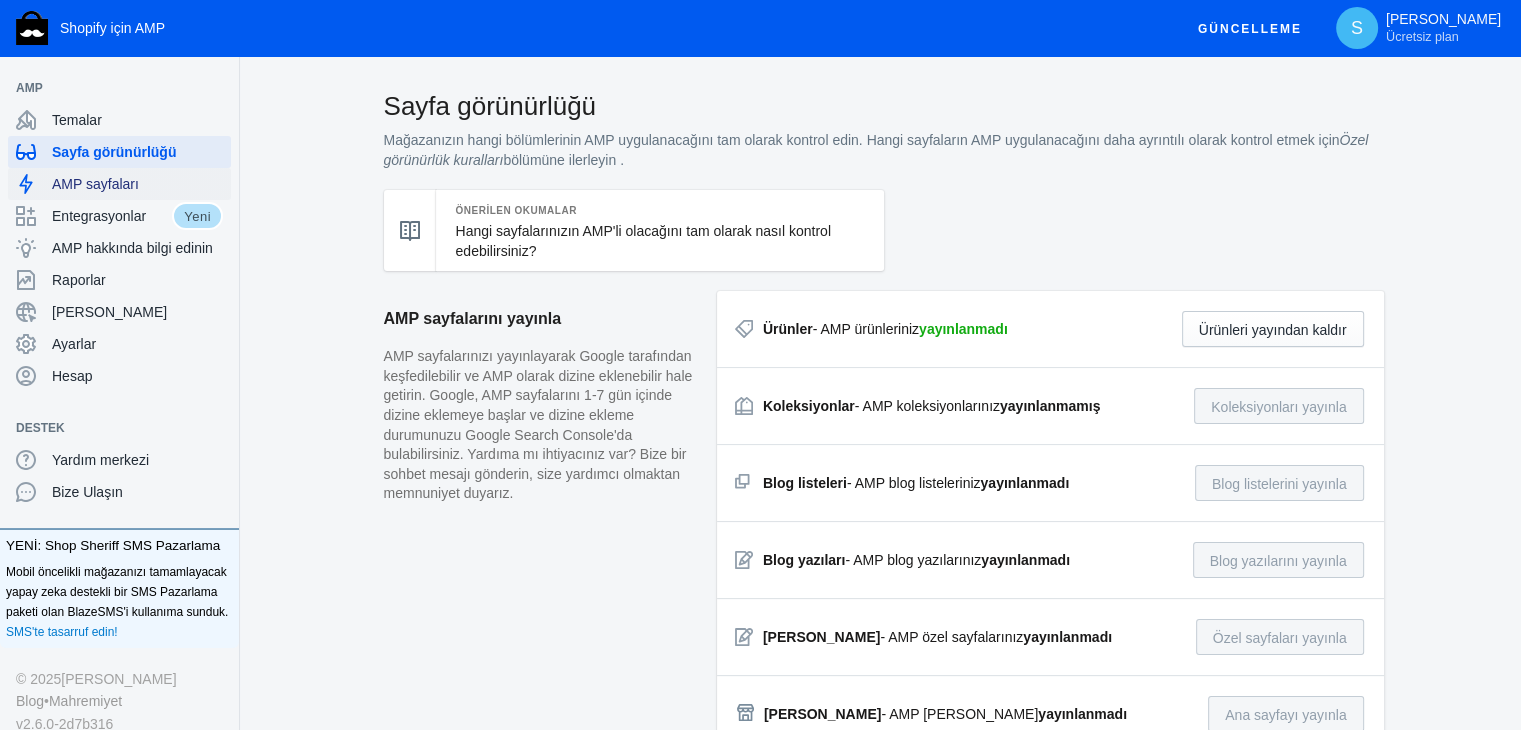 click on "AMP sayfaları" at bounding box center [137, 184] 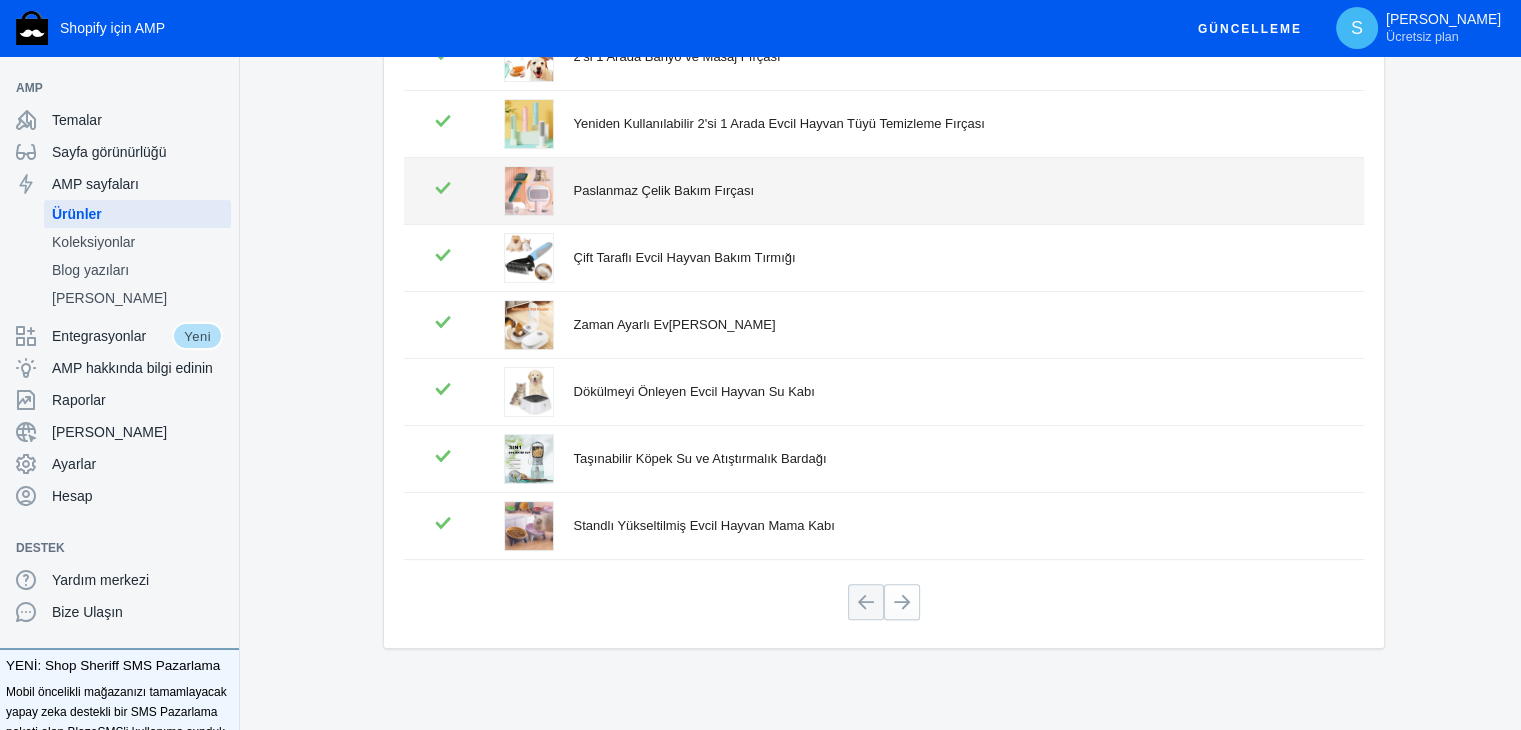 scroll, scrollTop: 448, scrollLeft: 0, axis: vertical 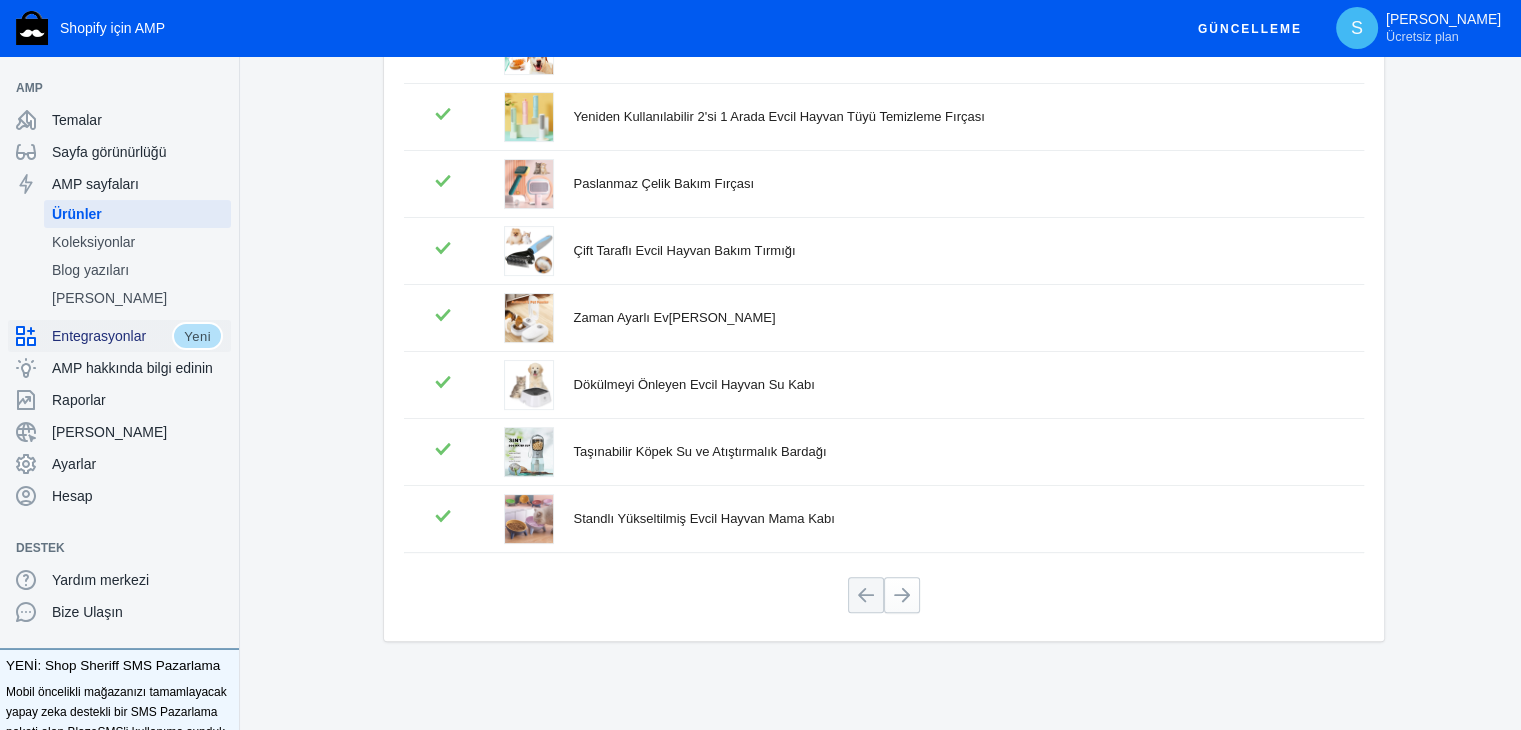 click on "Entegrasyonlar" at bounding box center [99, 336] 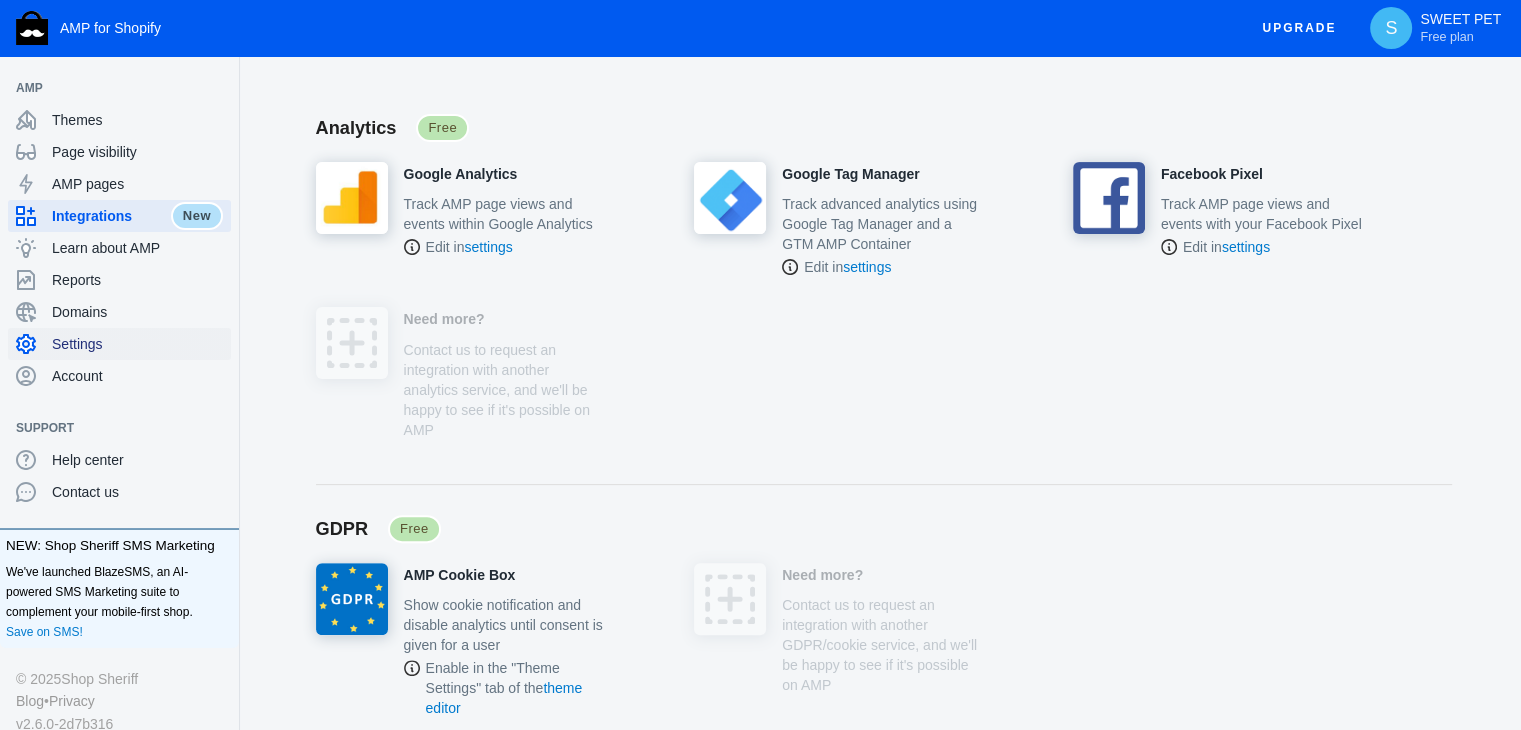 scroll, scrollTop: 0, scrollLeft: 0, axis: both 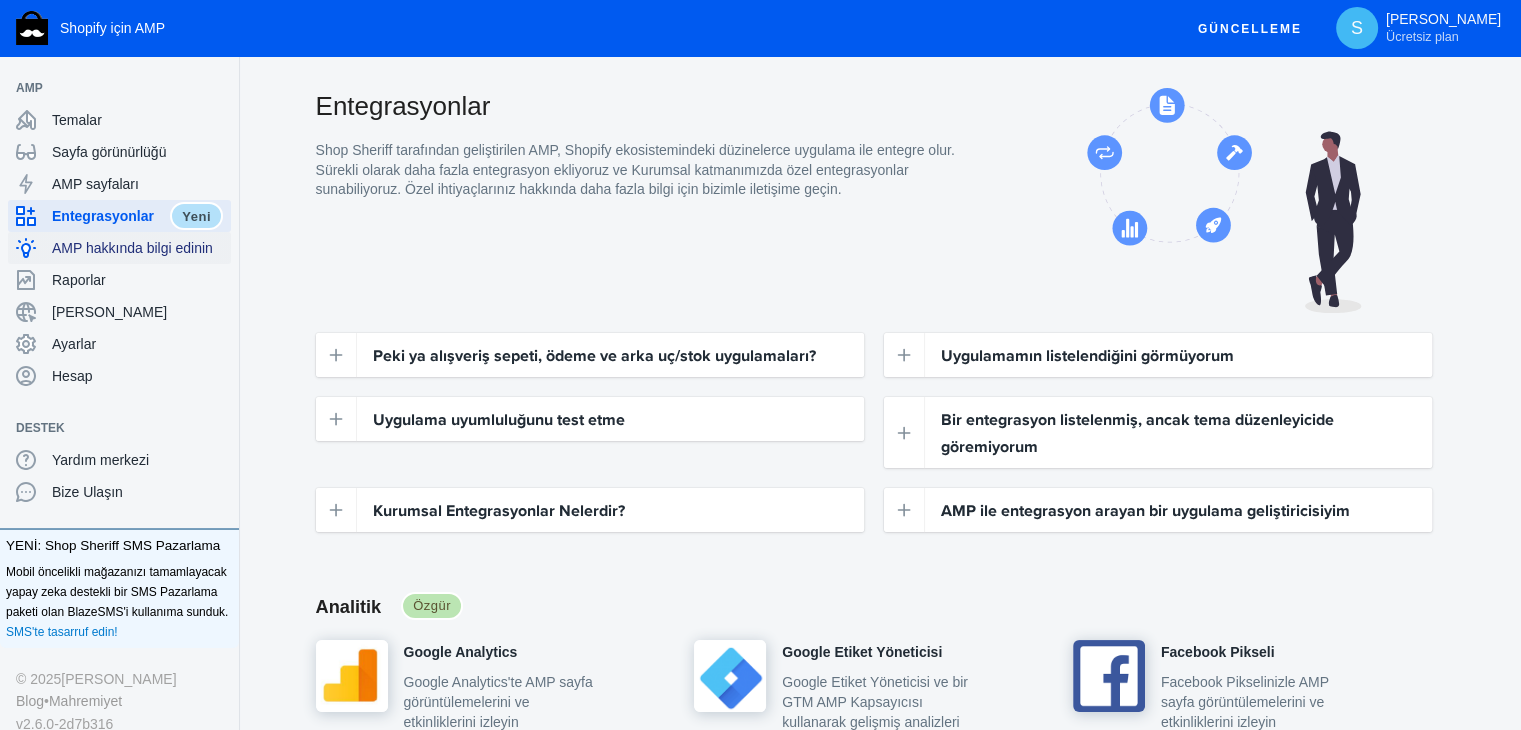click on "AMP hakkında bilgi edinin" 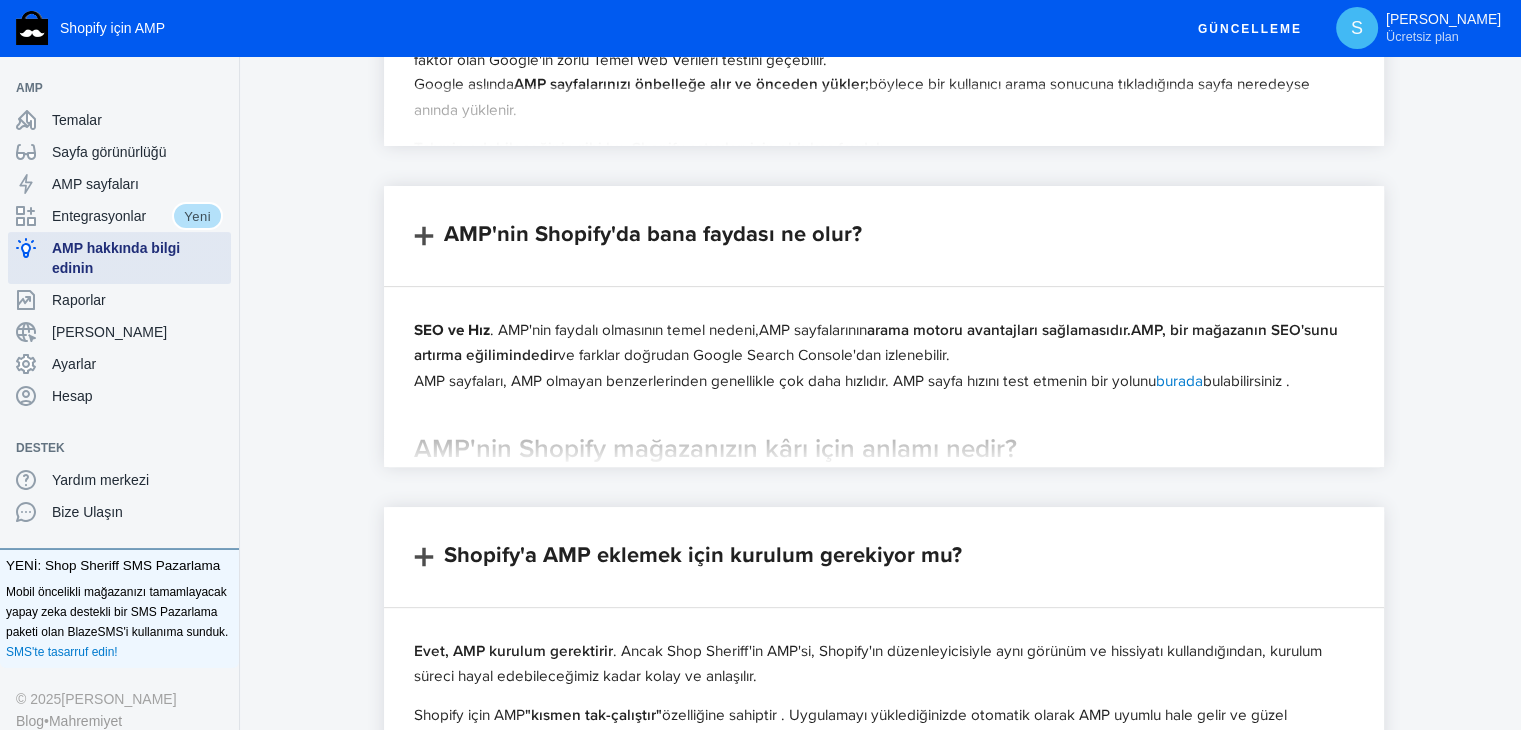 scroll, scrollTop: 600, scrollLeft: 0, axis: vertical 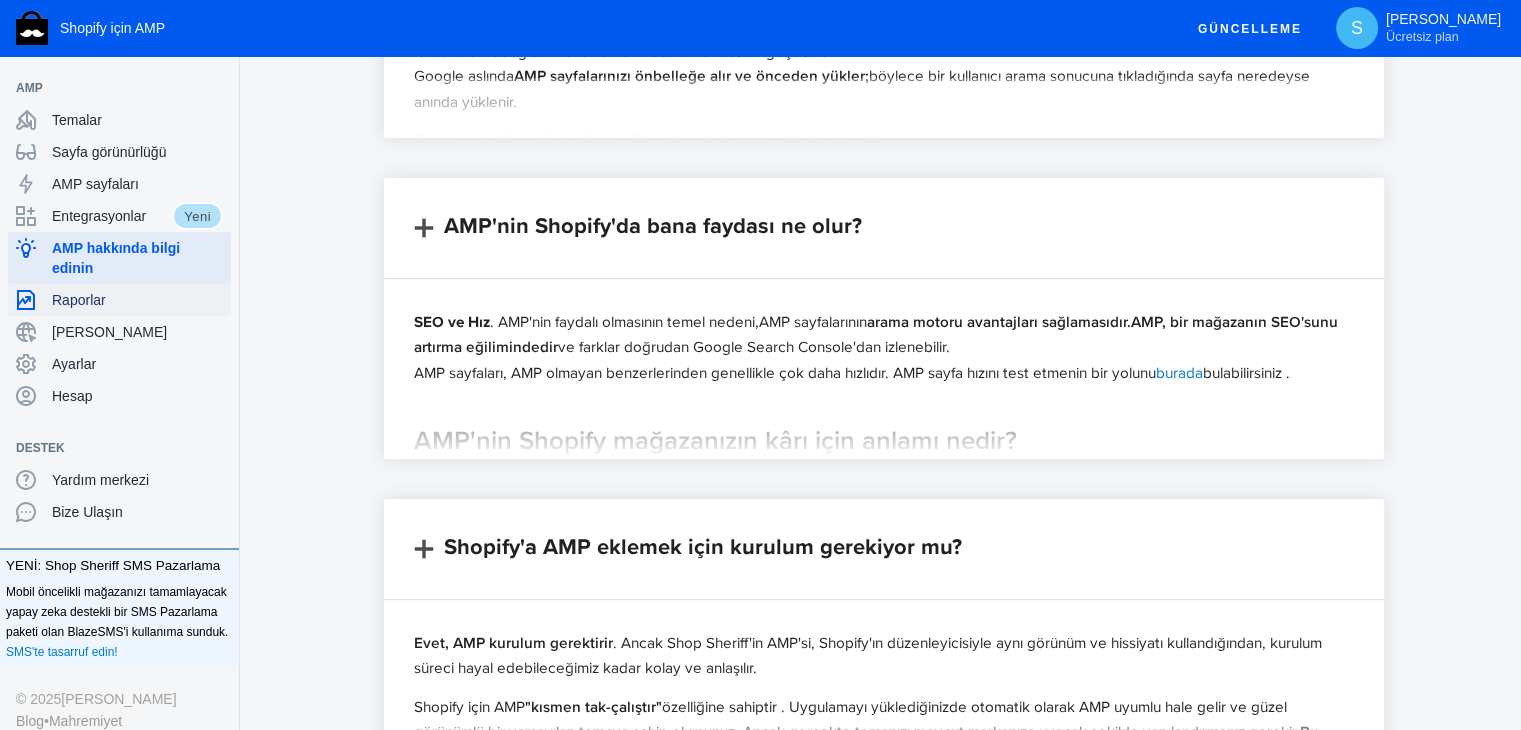 click on "Raporlar" at bounding box center [137, 300] 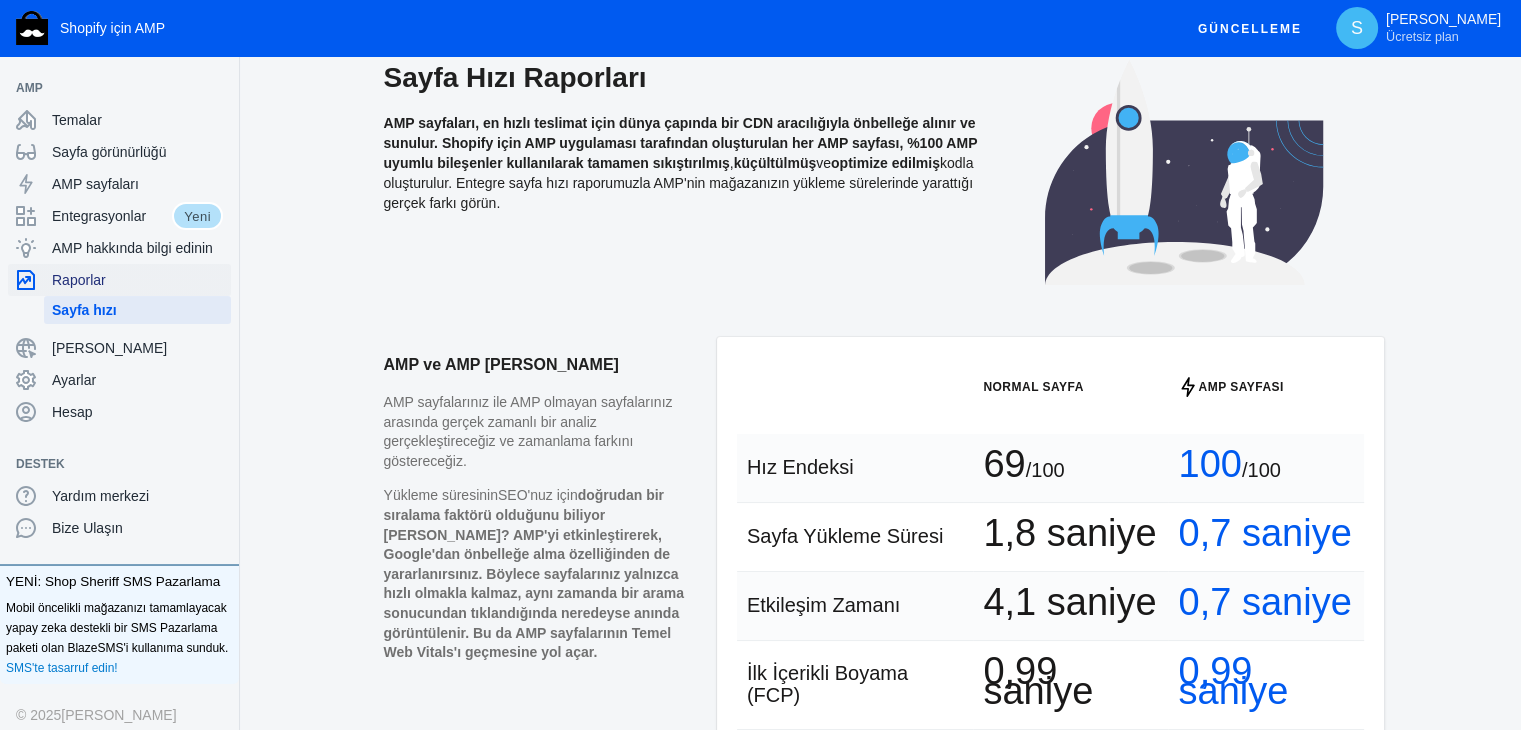 scroll, scrollTop: 0, scrollLeft: 0, axis: both 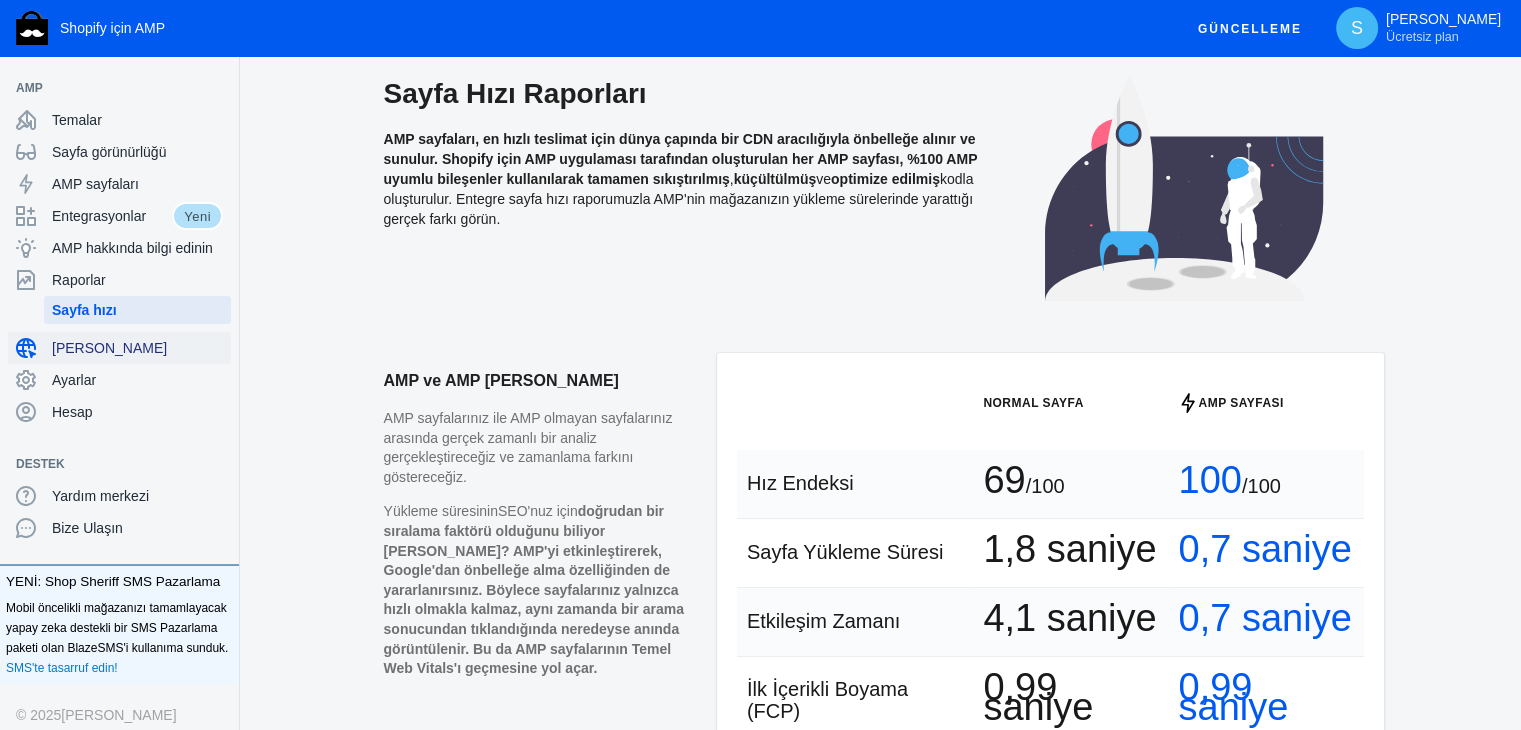 click on "[PERSON_NAME]" at bounding box center (109, 348) 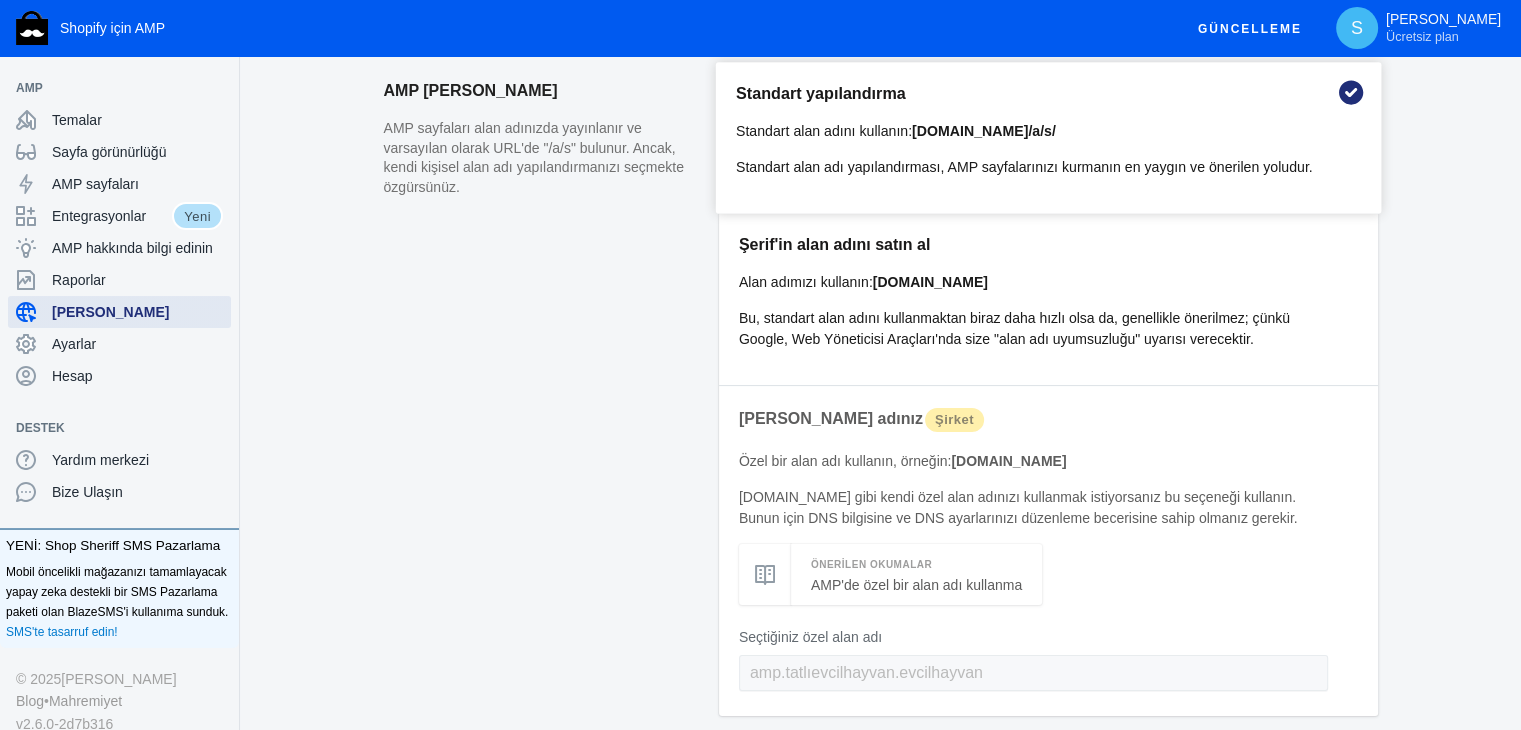 scroll, scrollTop: 210, scrollLeft: 0, axis: vertical 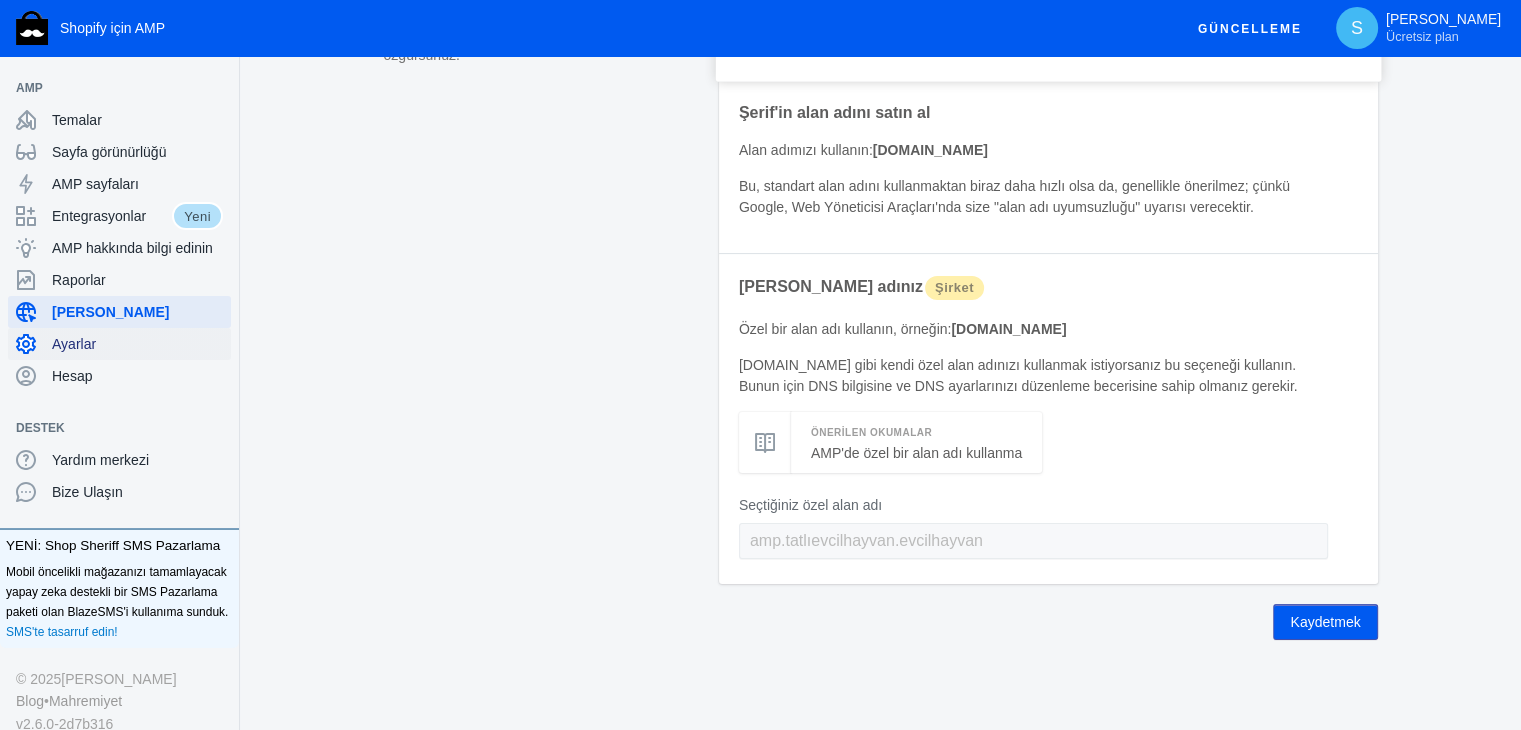 click on "Ayarlar" at bounding box center [137, 344] 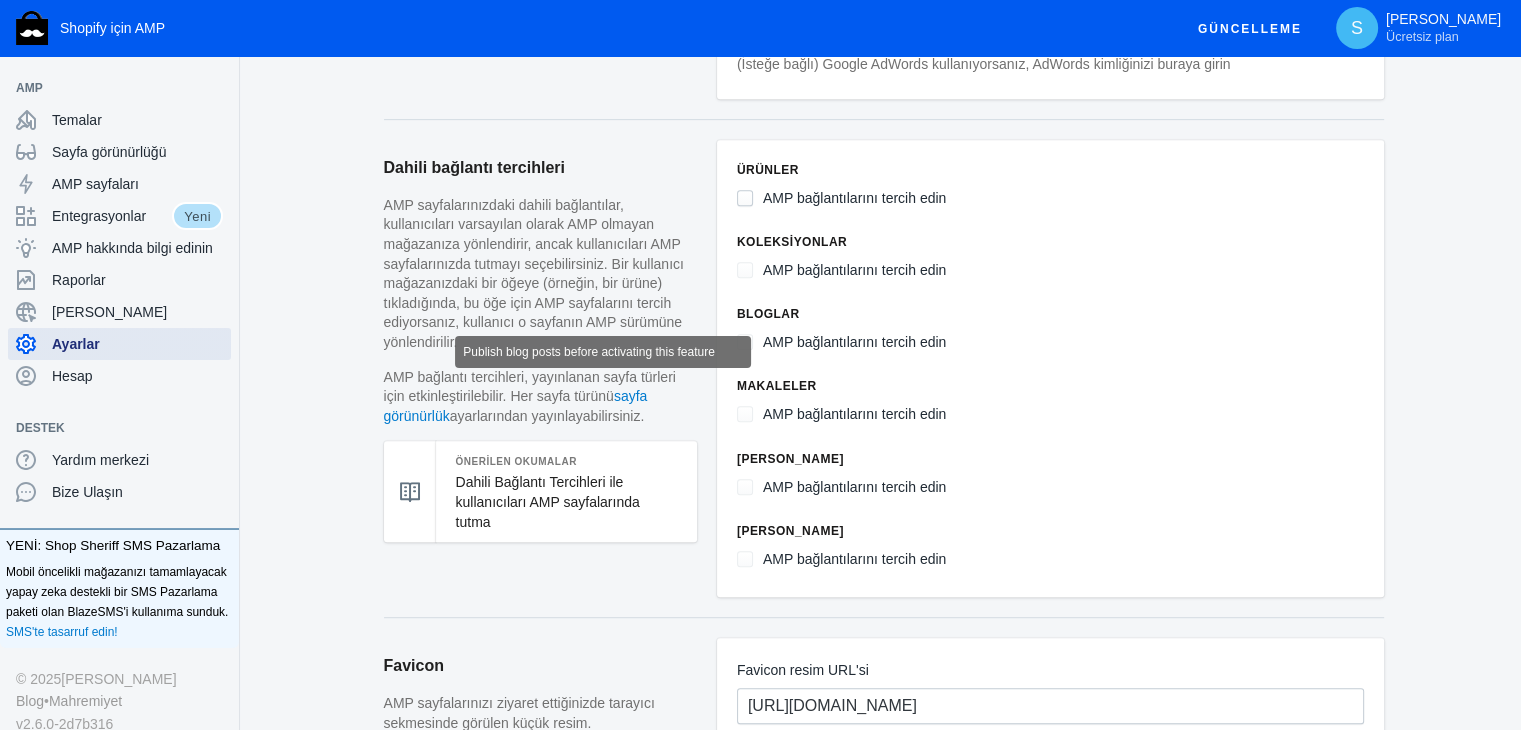 scroll, scrollTop: 900, scrollLeft: 0, axis: vertical 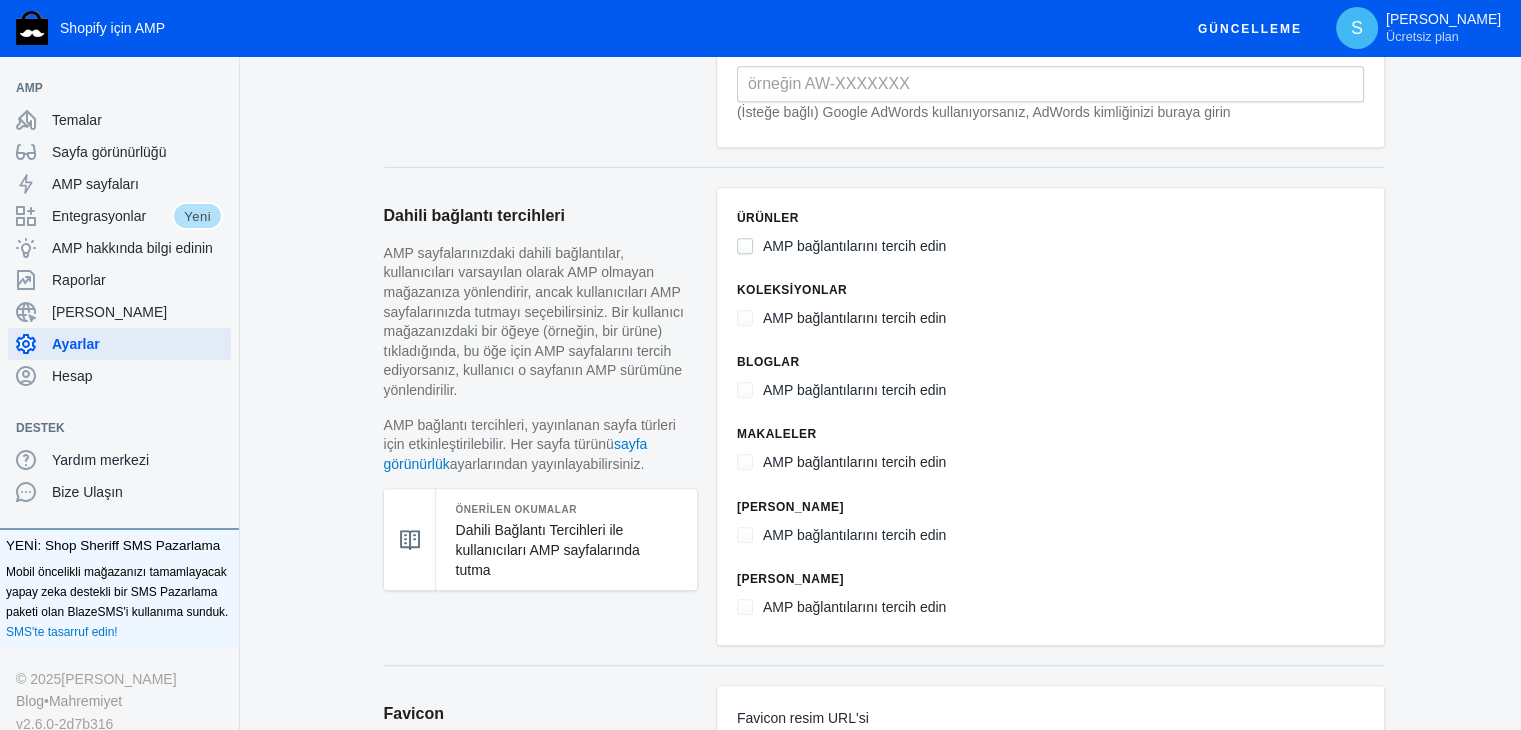 click on "AMP bağlantılarını tercih edin" at bounding box center [745, 246] 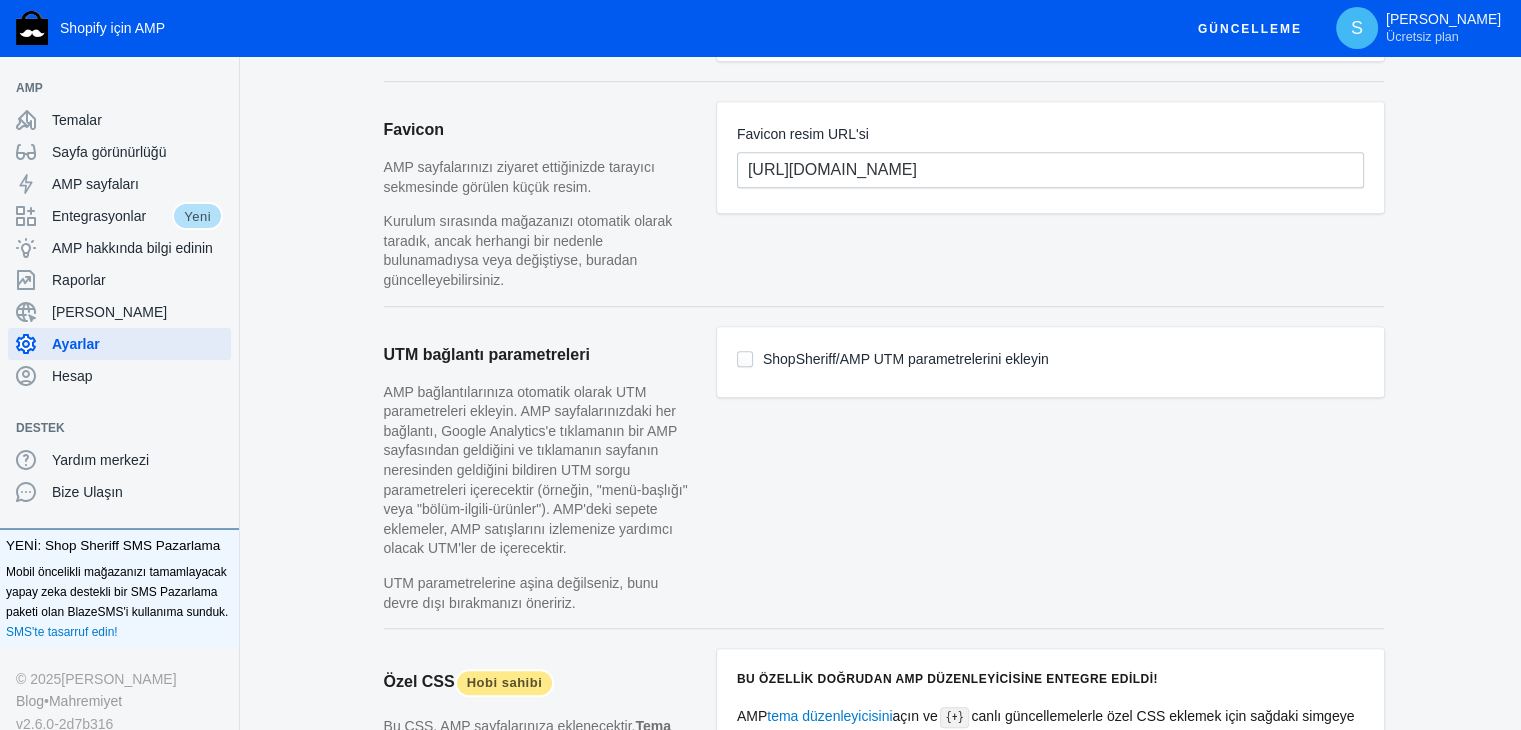 scroll, scrollTop: 1284, scrollLeft: 0, axis: vertical 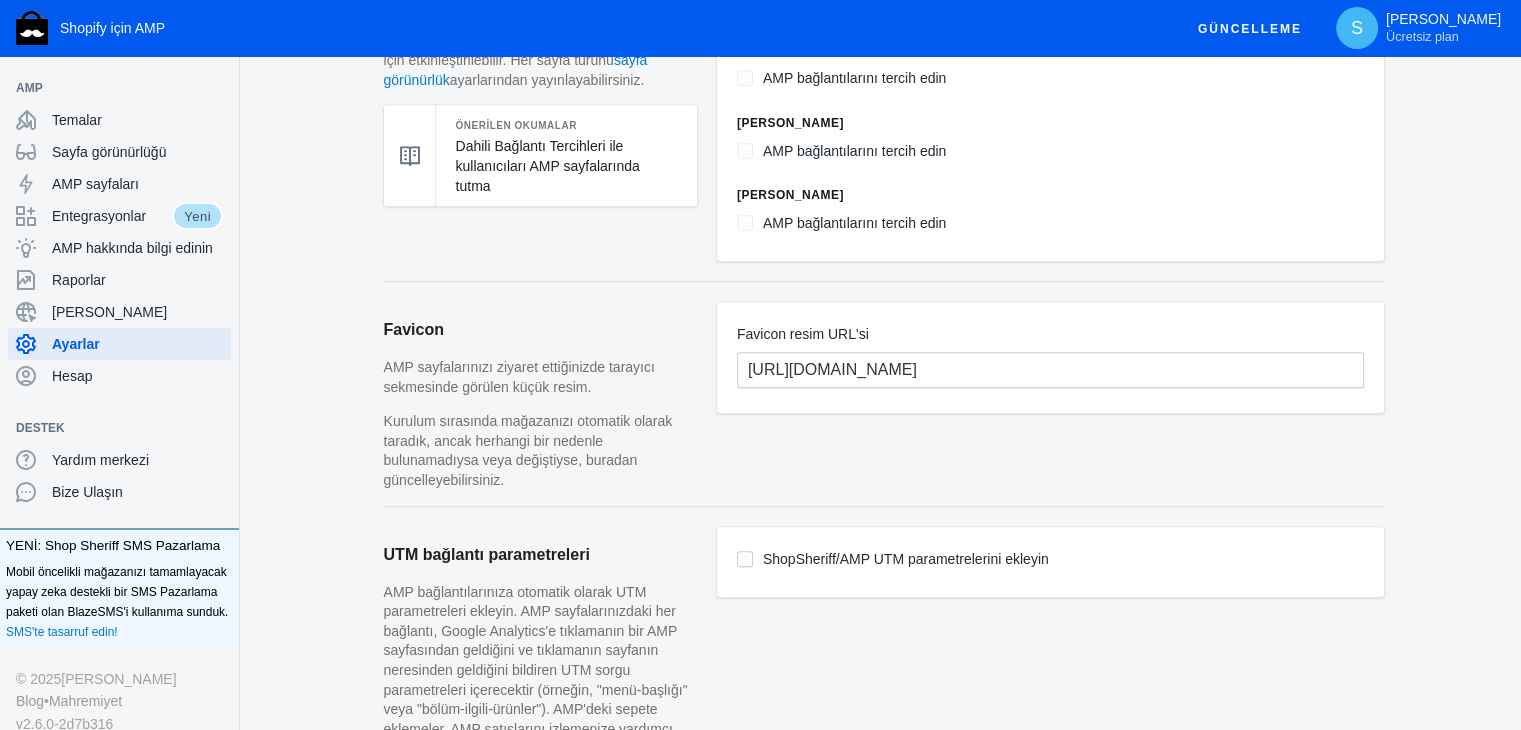 click on "ShopSheriff/AMP UTM parametrelerini ekleyin" at bounding box center (745, 559) 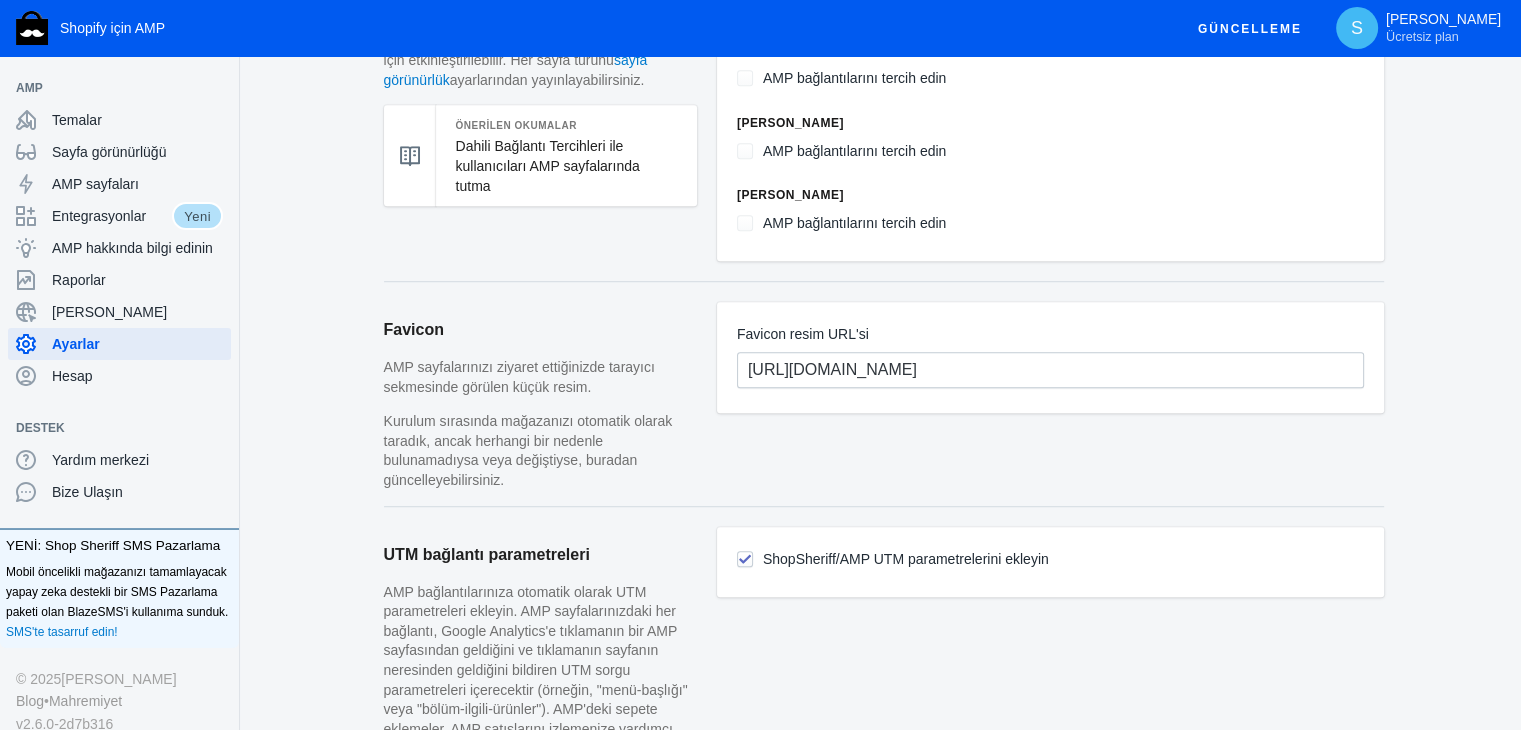 click on "ShopSheriff/AMP UTM parametrelerini ekleyin" at bounding box center [745, 559] 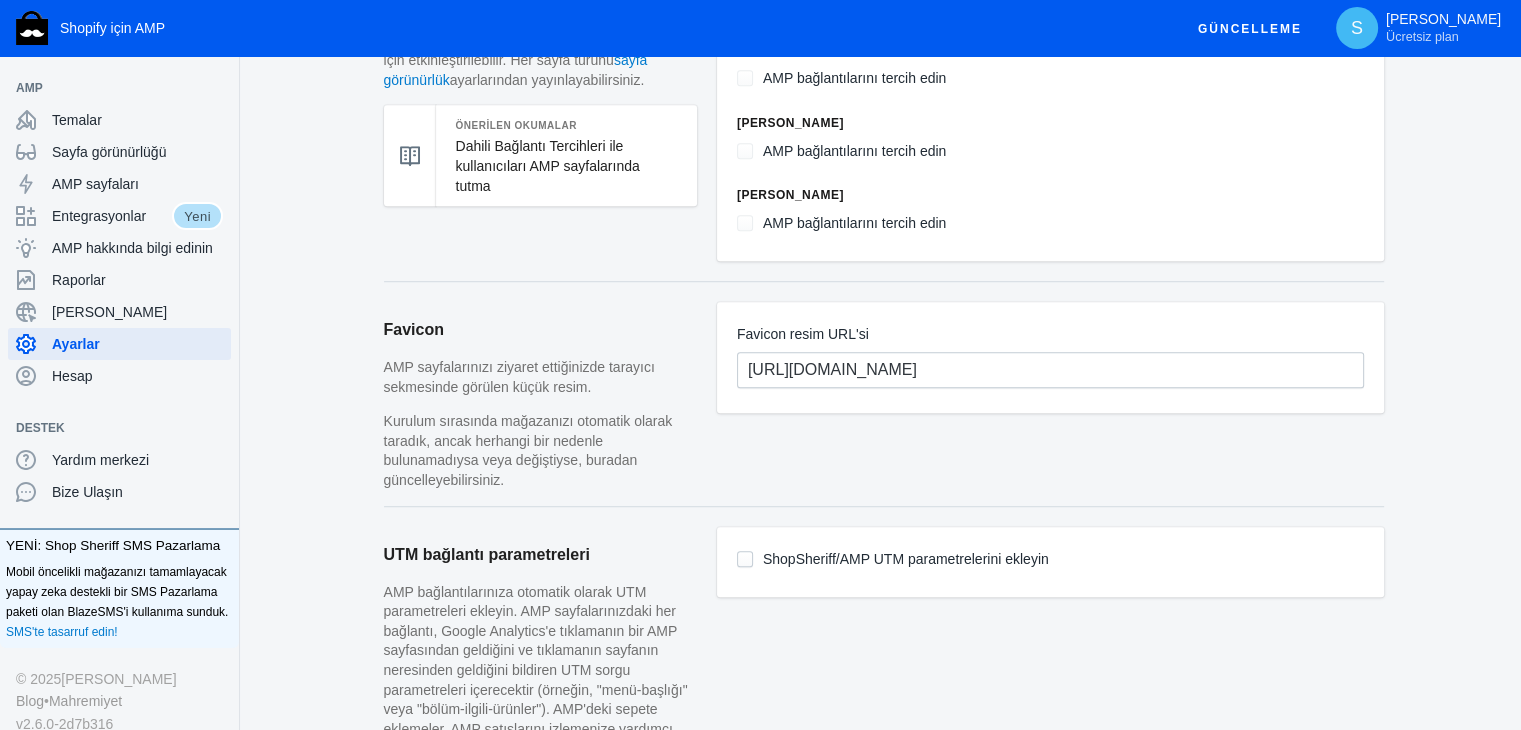 checkbox on "false" 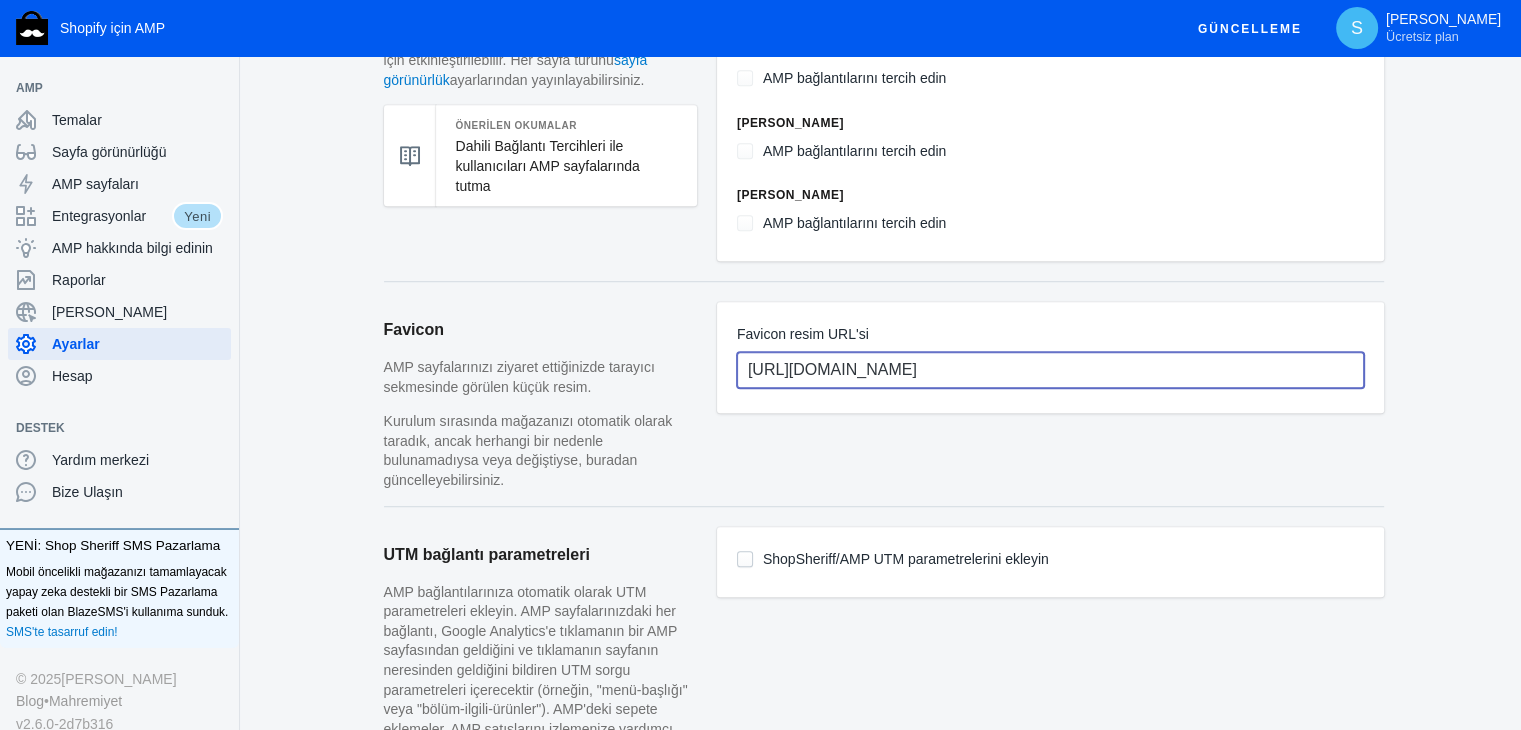 click on "[URL][DOMAIN_NAME]" at bounding box center (1050, 370) 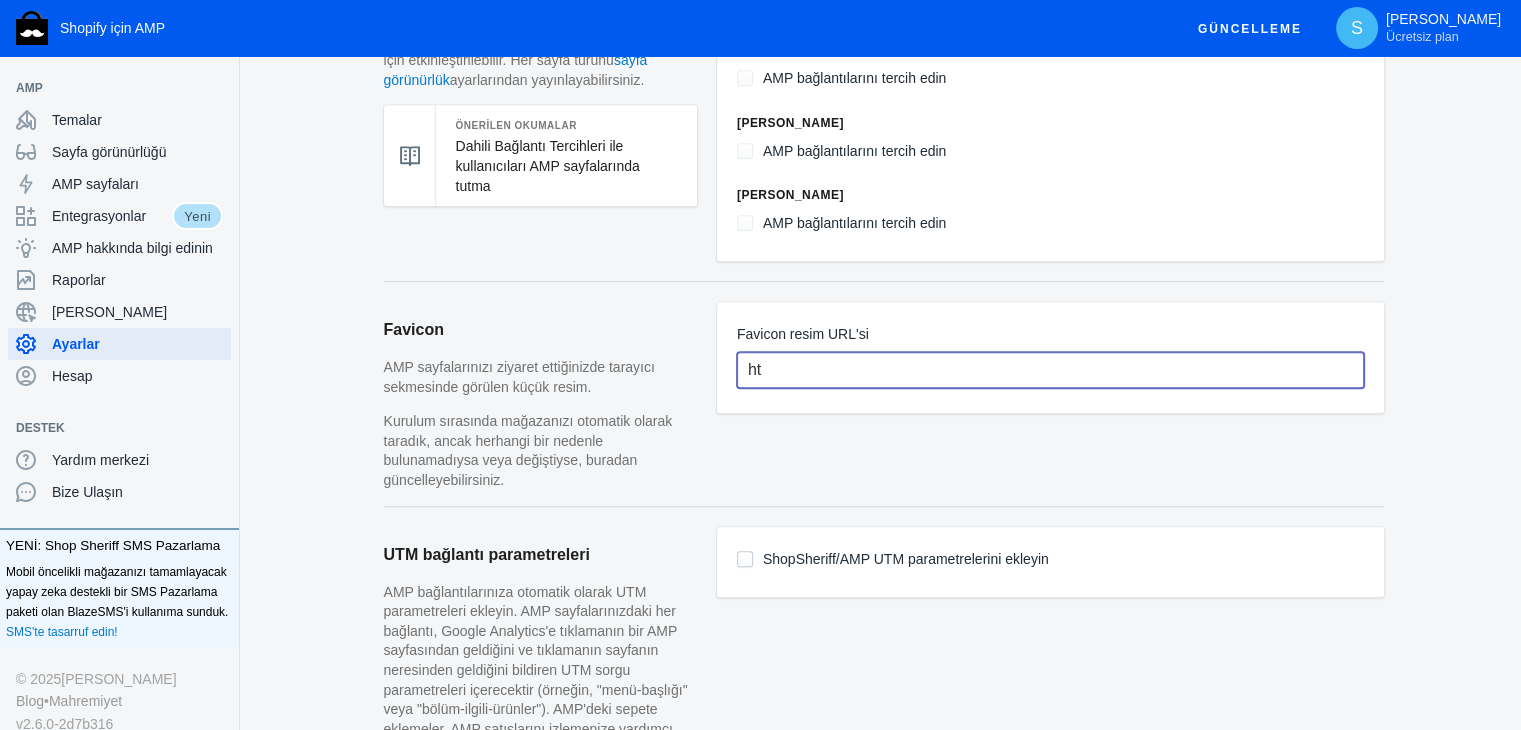 type on "h" 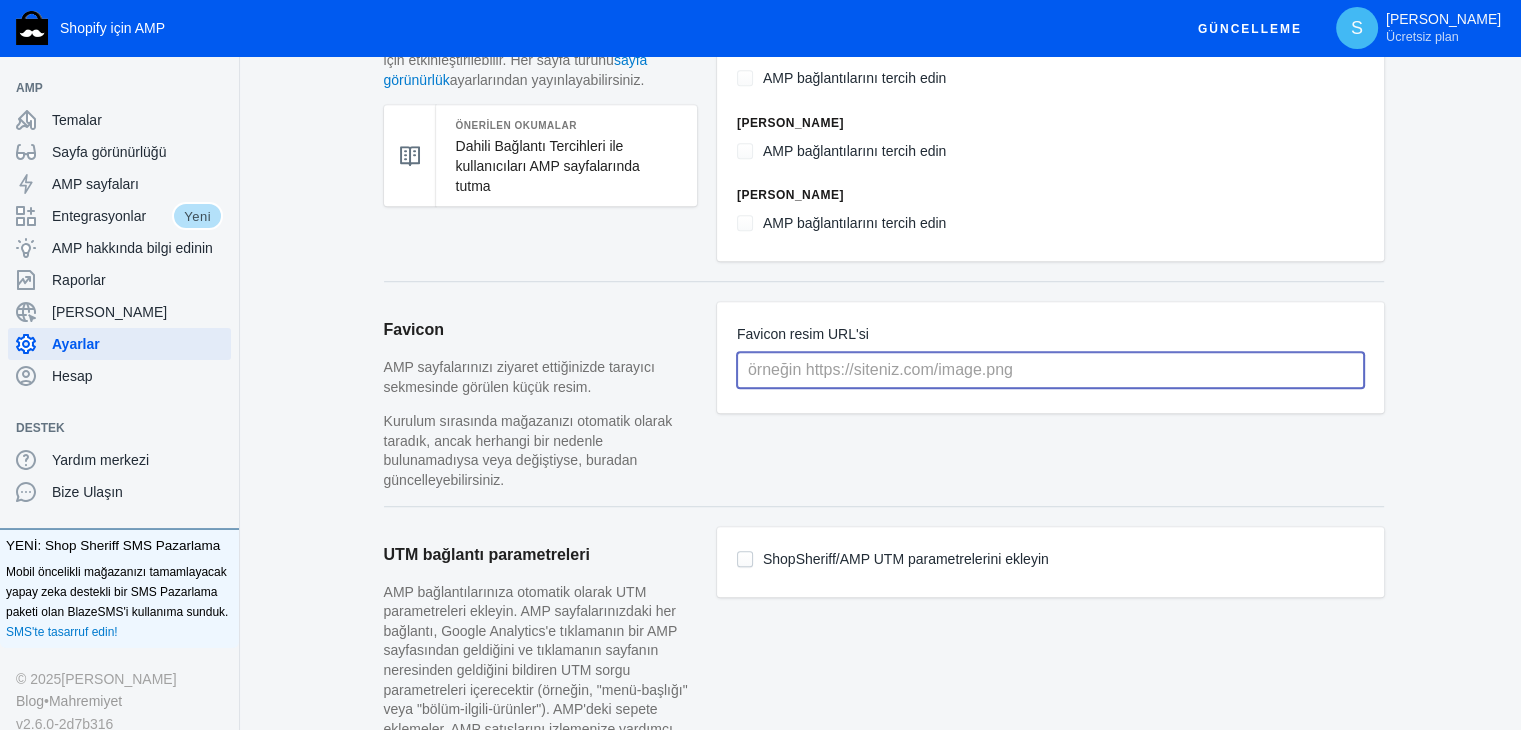 paste on "https://cdn.shopify.com/s/files/1/0666/9706/8679/files/favicon_430x.png?v=1752502064#" 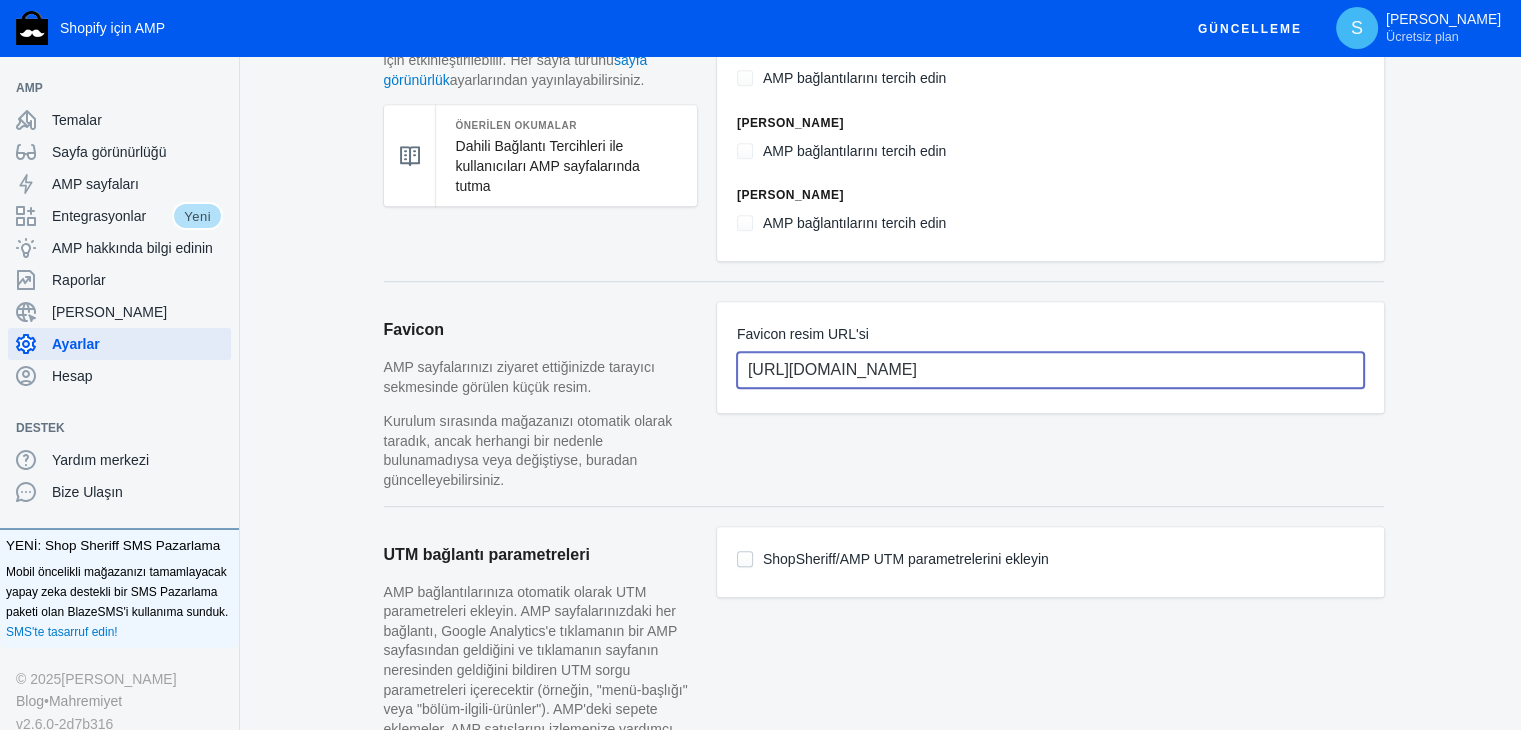 scroll, scrollTop: 0, scrollLeft: 0, axis: both 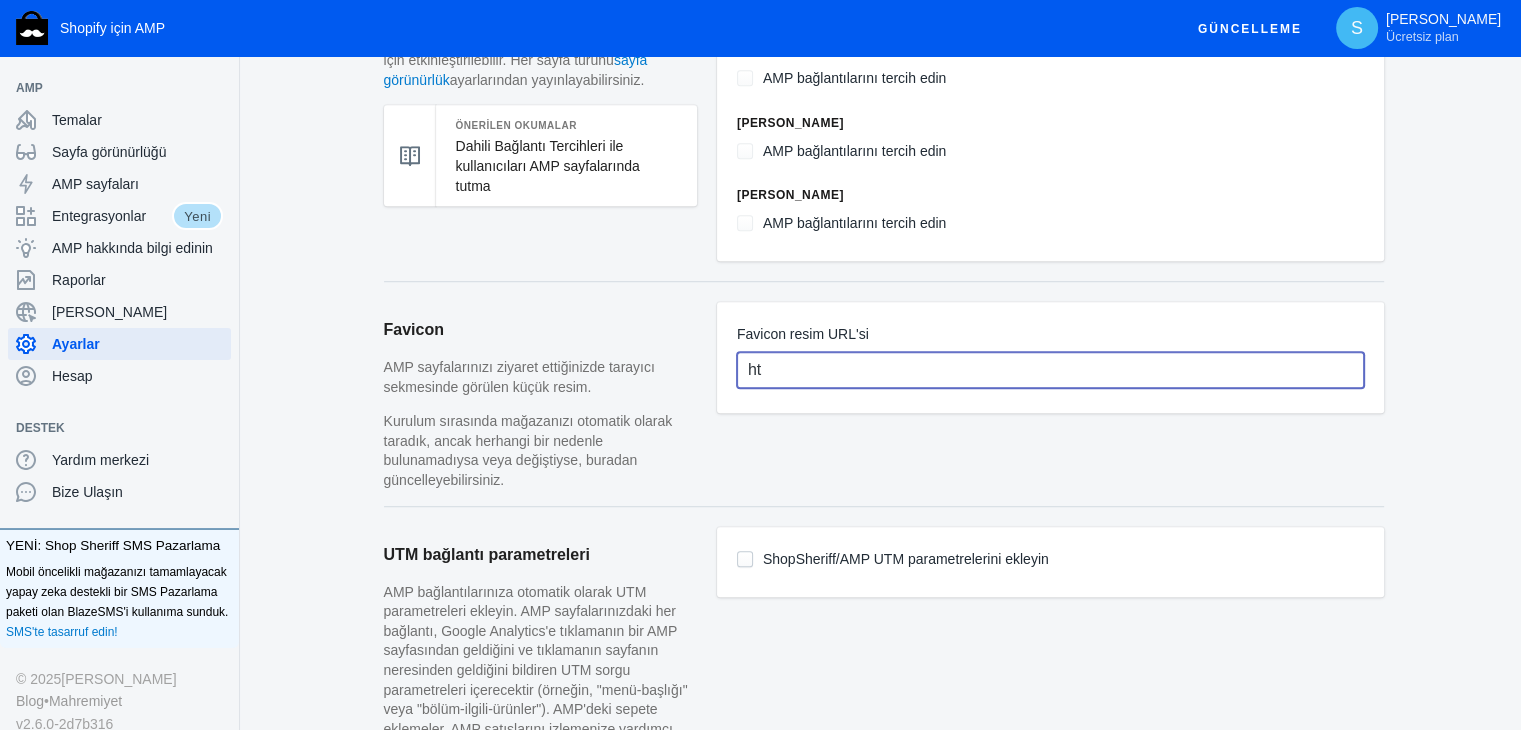 type on "h" 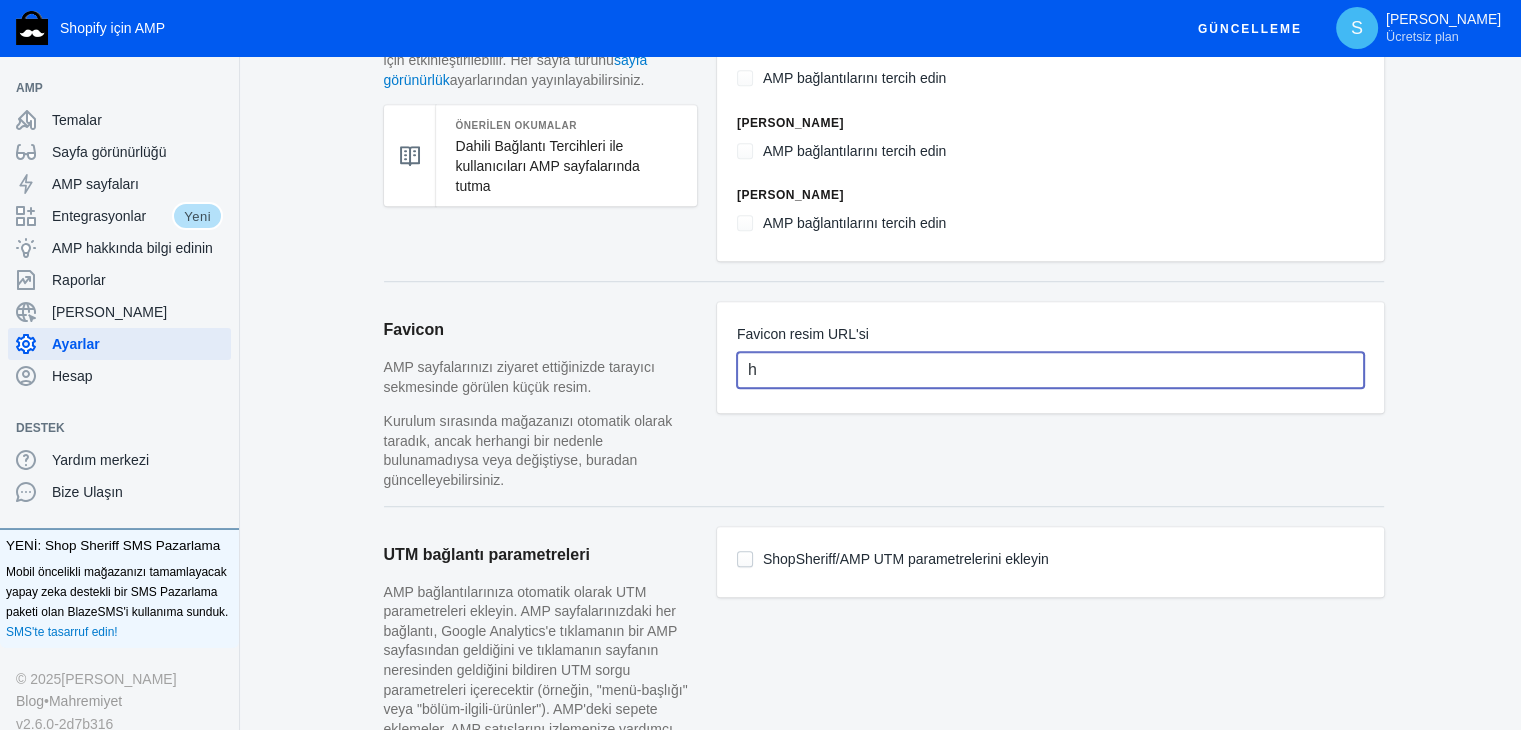 type 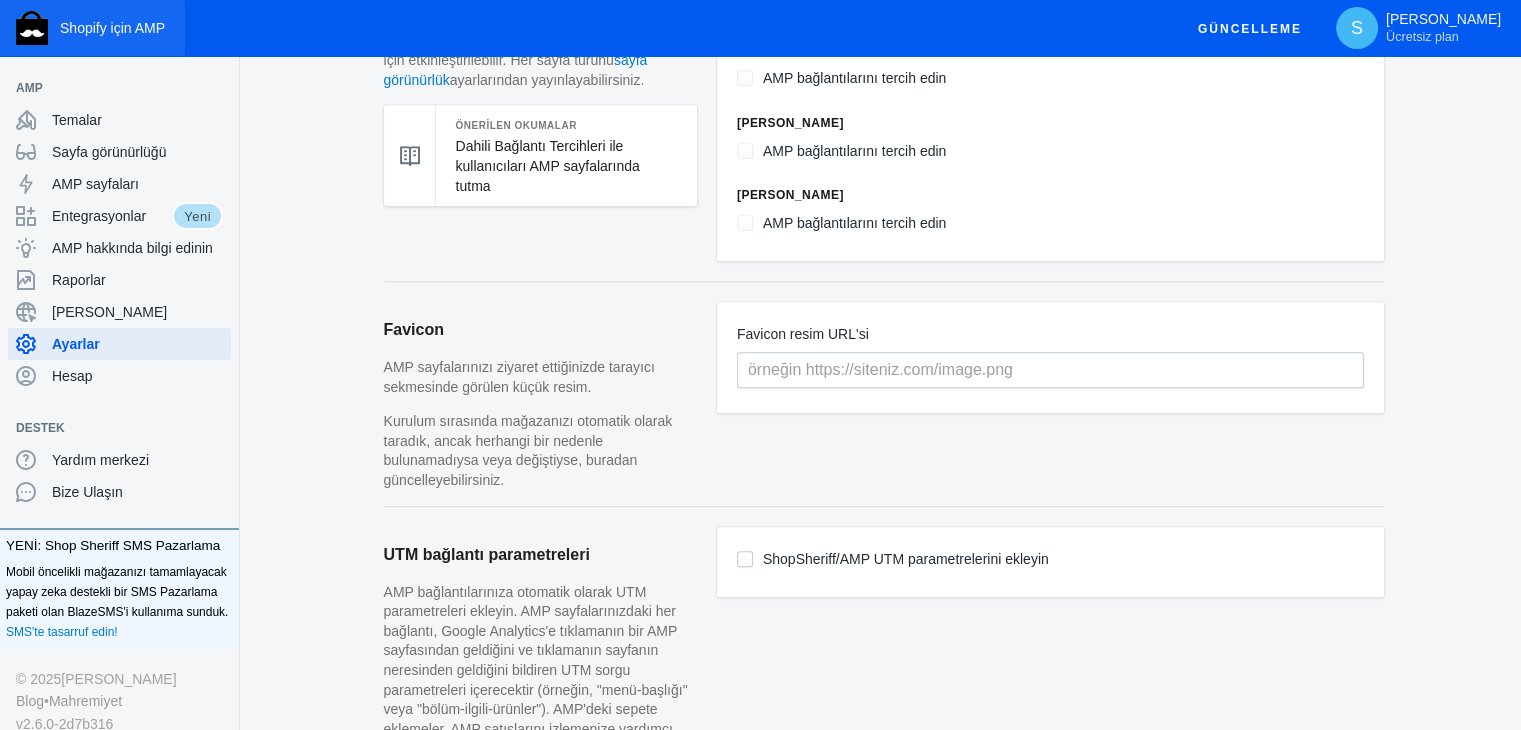 click at bounding box center (32, 28) 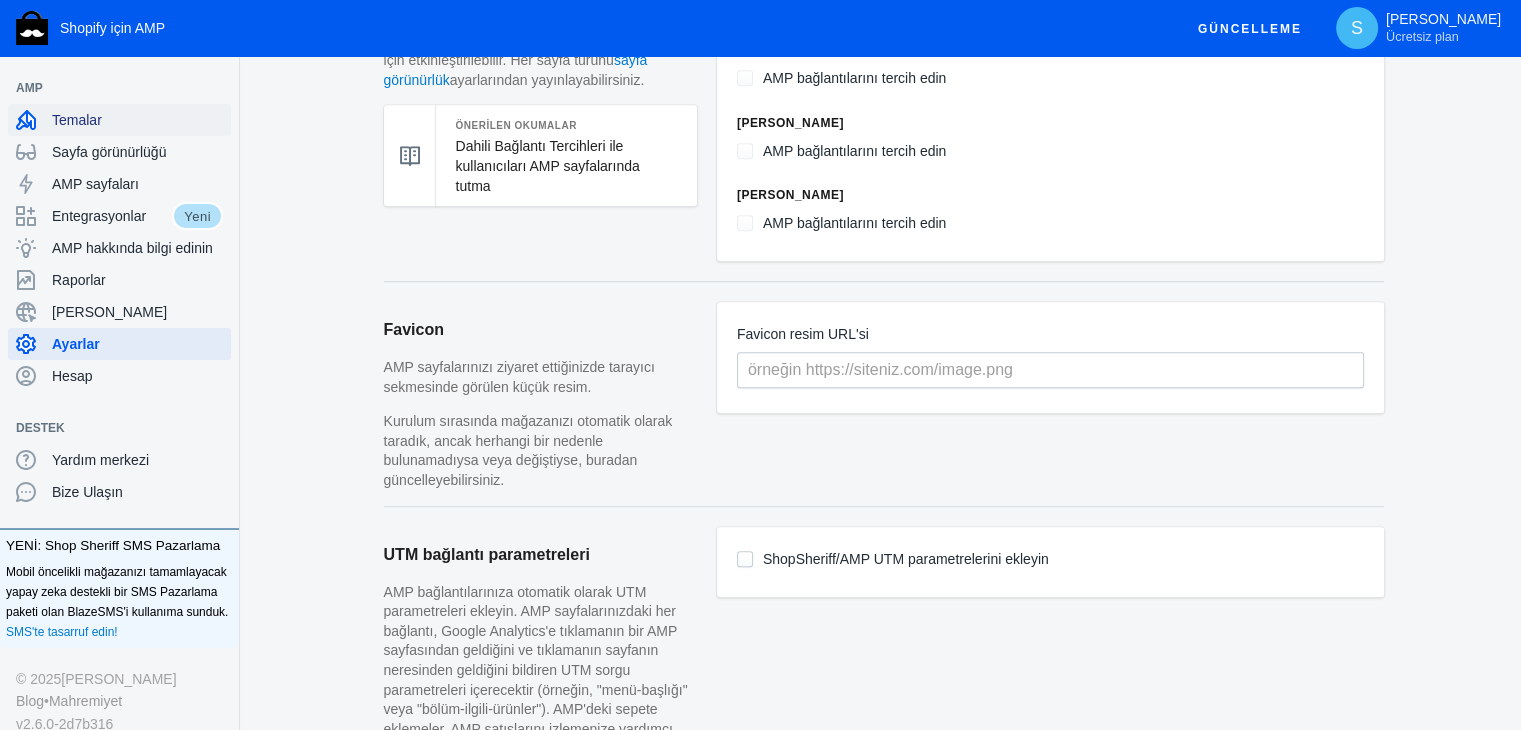 click on "Temalar" 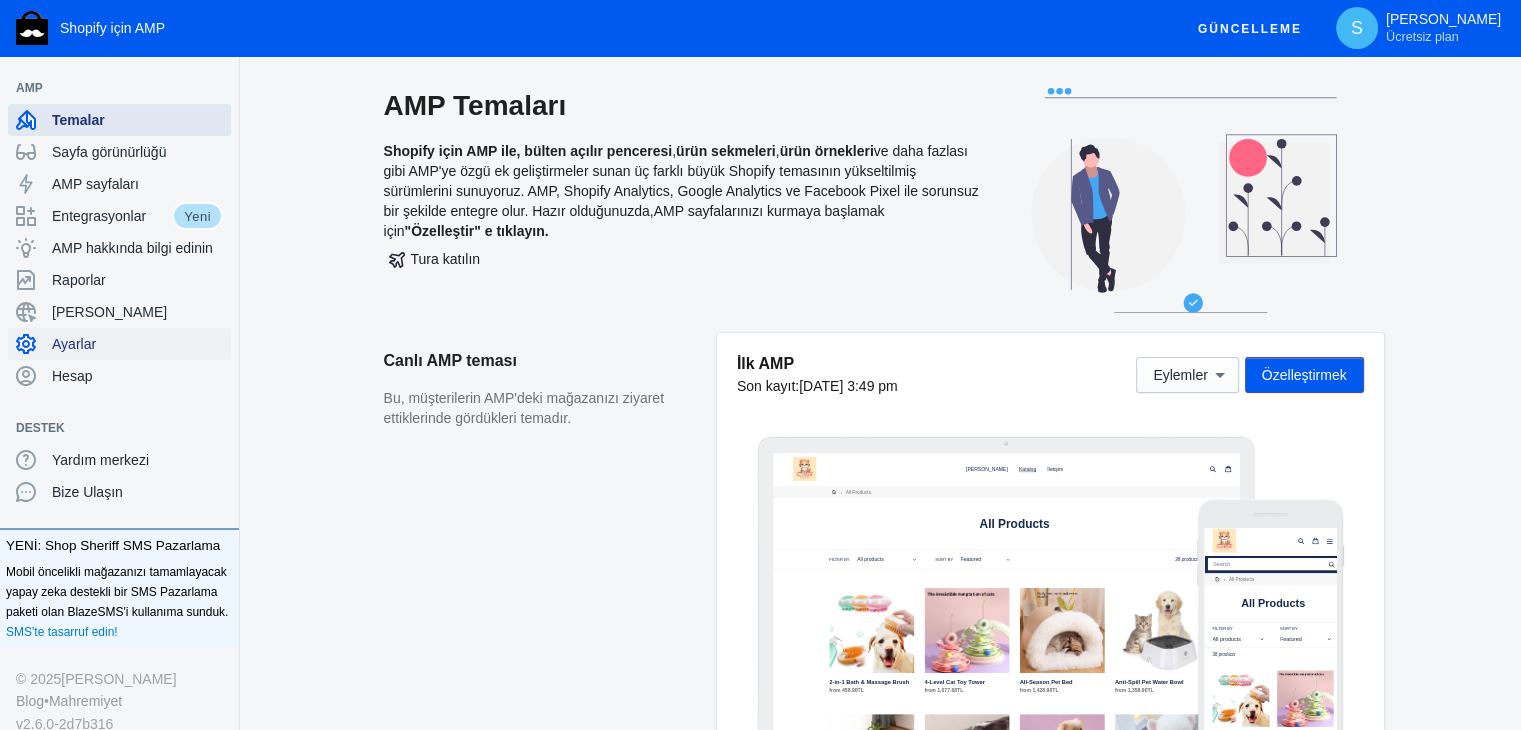 scroll, scrollTop: 0, scrollLeft: 0, axis: both 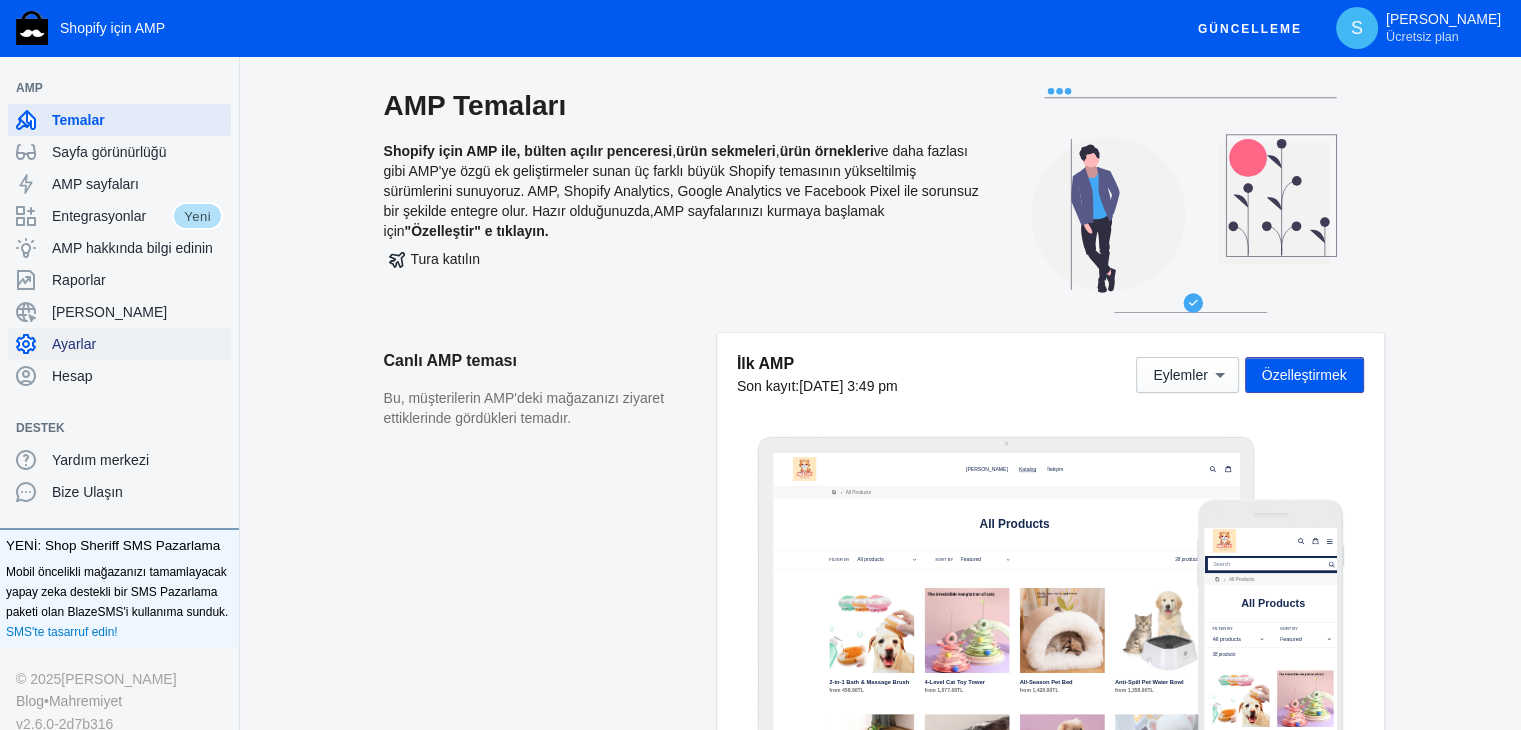 click on "Ayarlar" at bounding box center (74, 344) 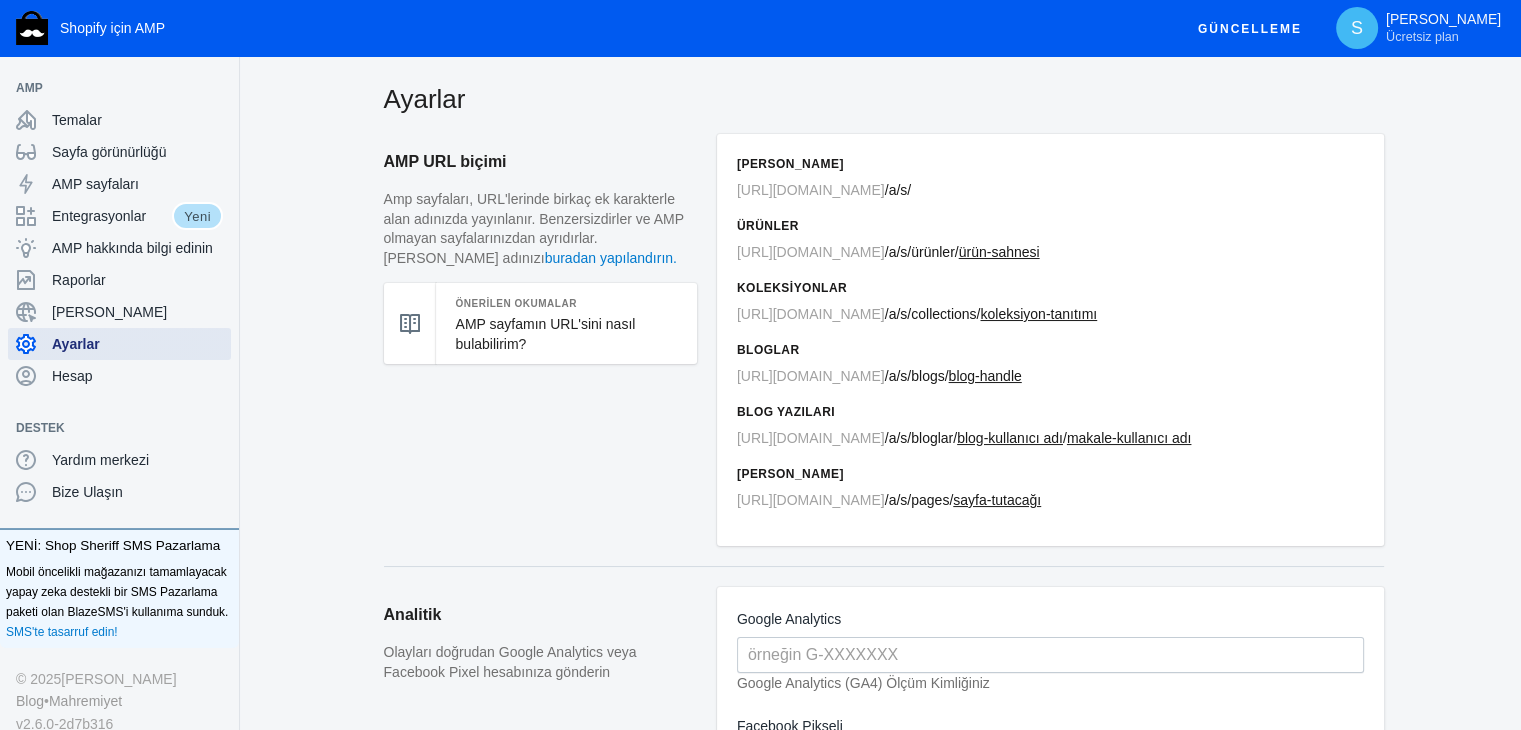 scroll, scrollTop: 0, scrollLeft: 0, axis: both 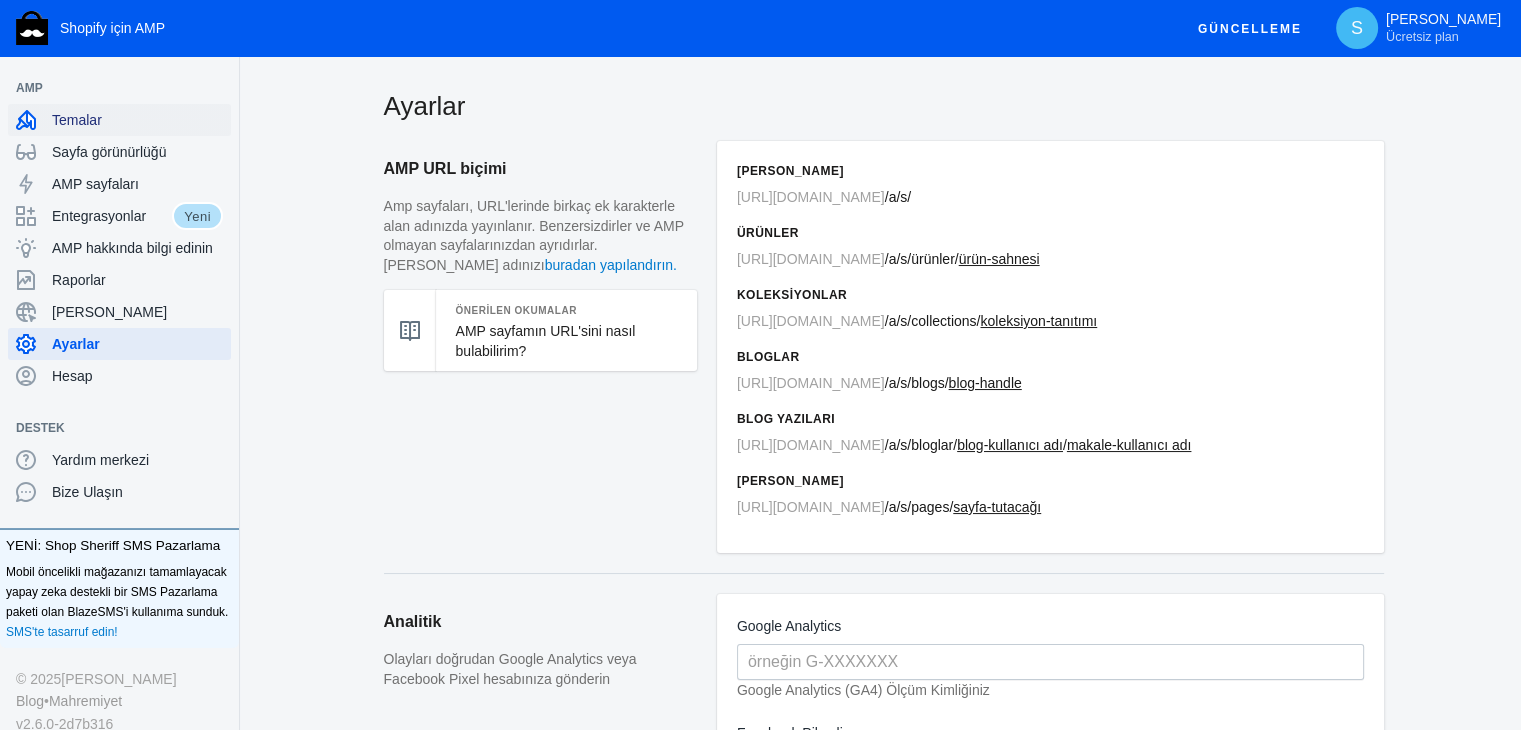 click on "Temalar" 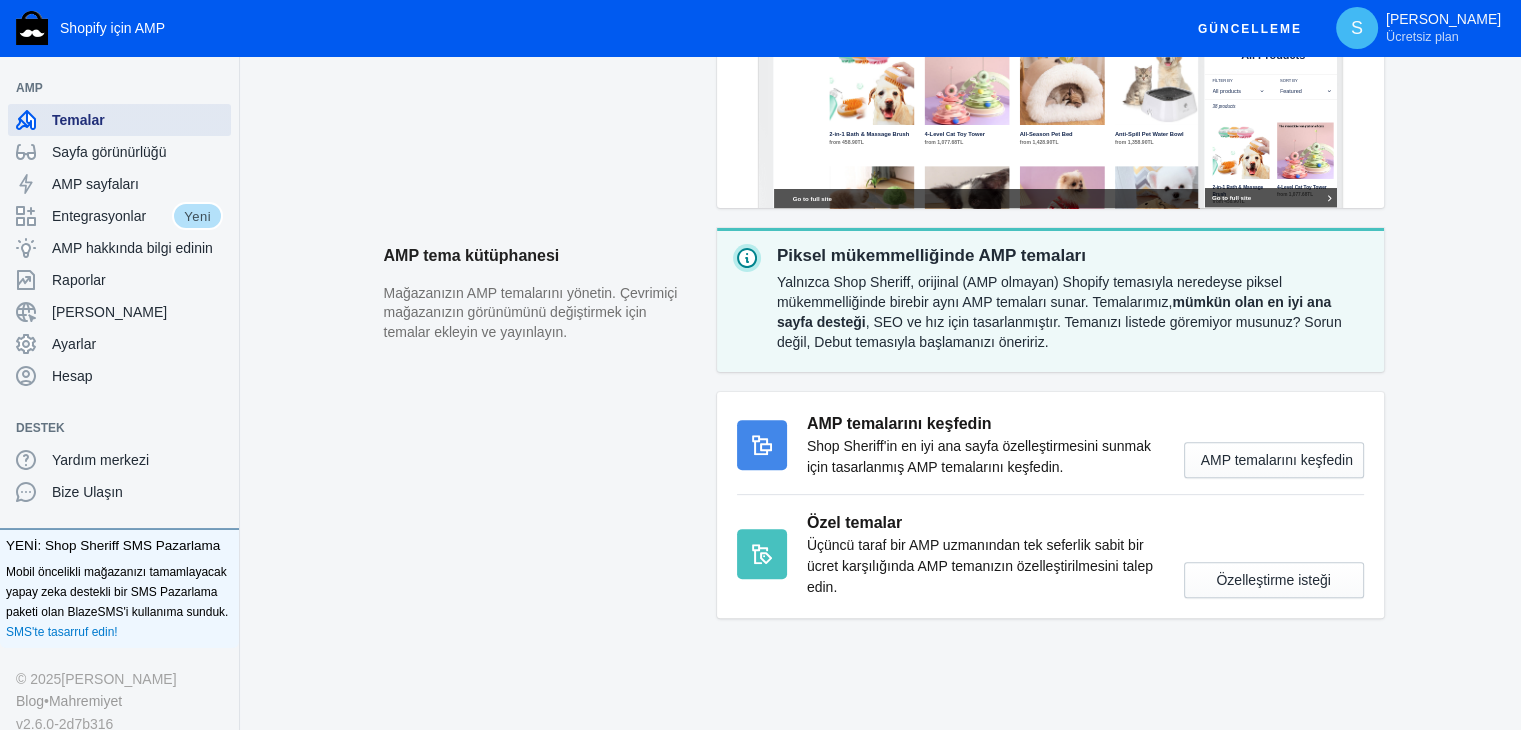 scroll, scrollTop: 0, scrollLeft: 0, axis: both 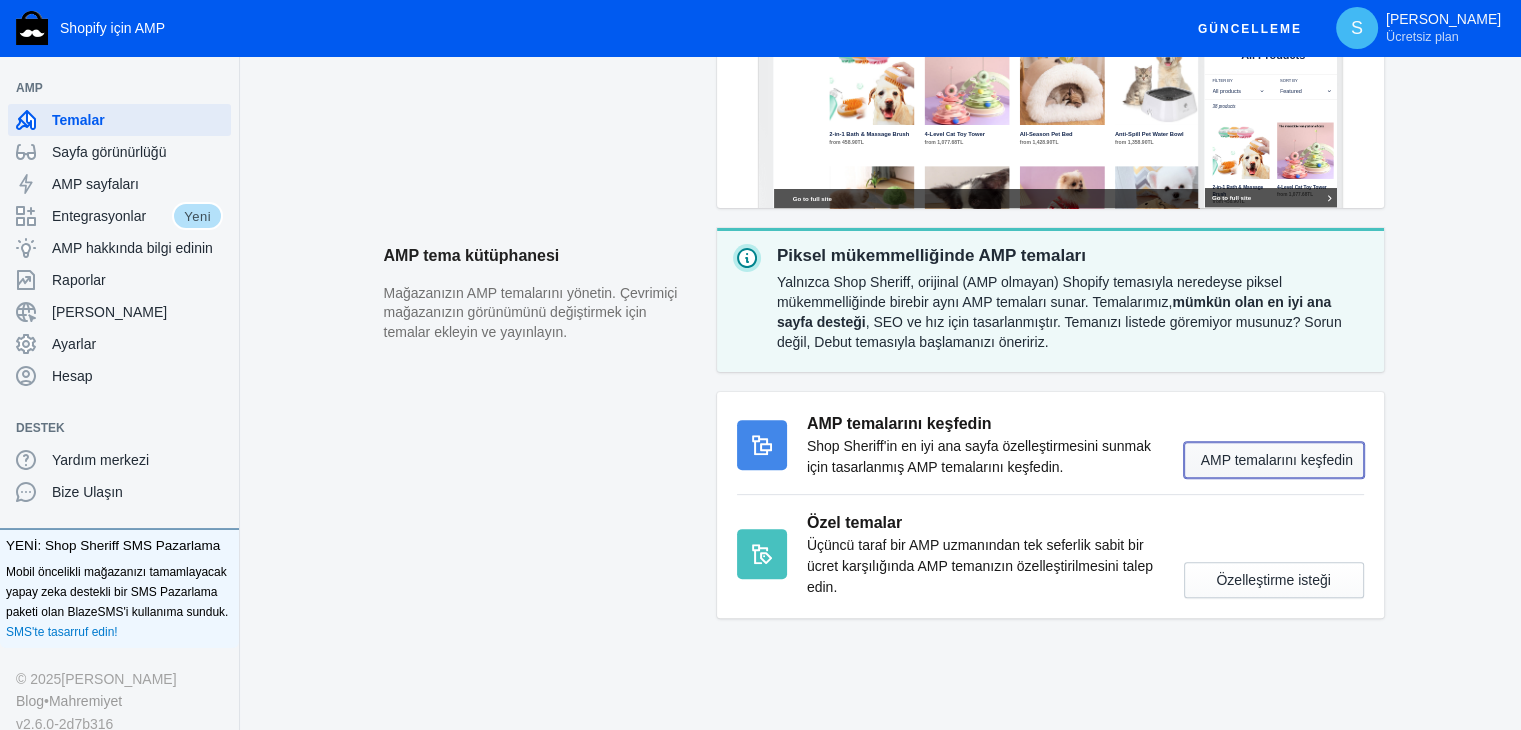 click on "AMP temalarını keşfedin" at bounding box center [1274, 460] 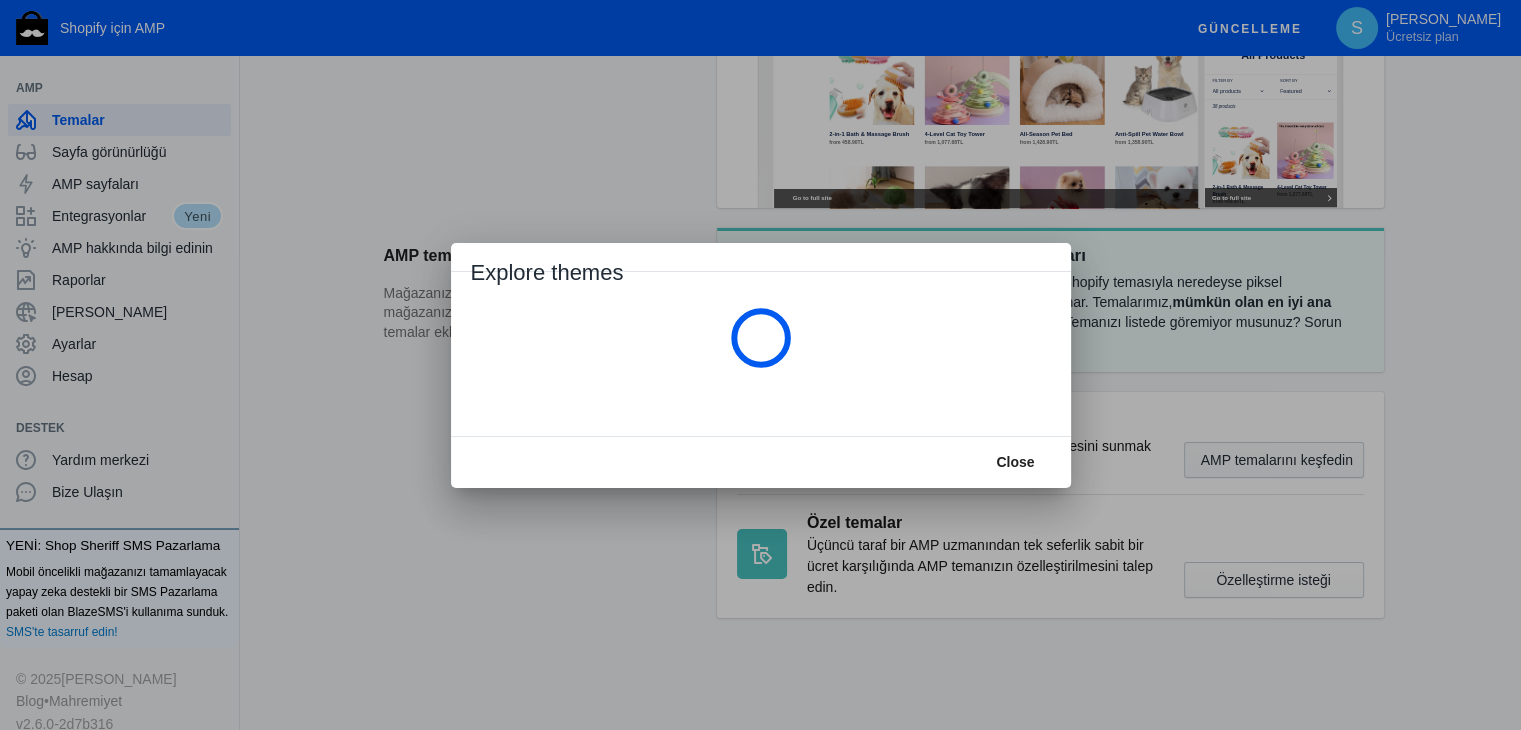 scroll, scrollTop: 0, scrollLeft: 0, axis: both 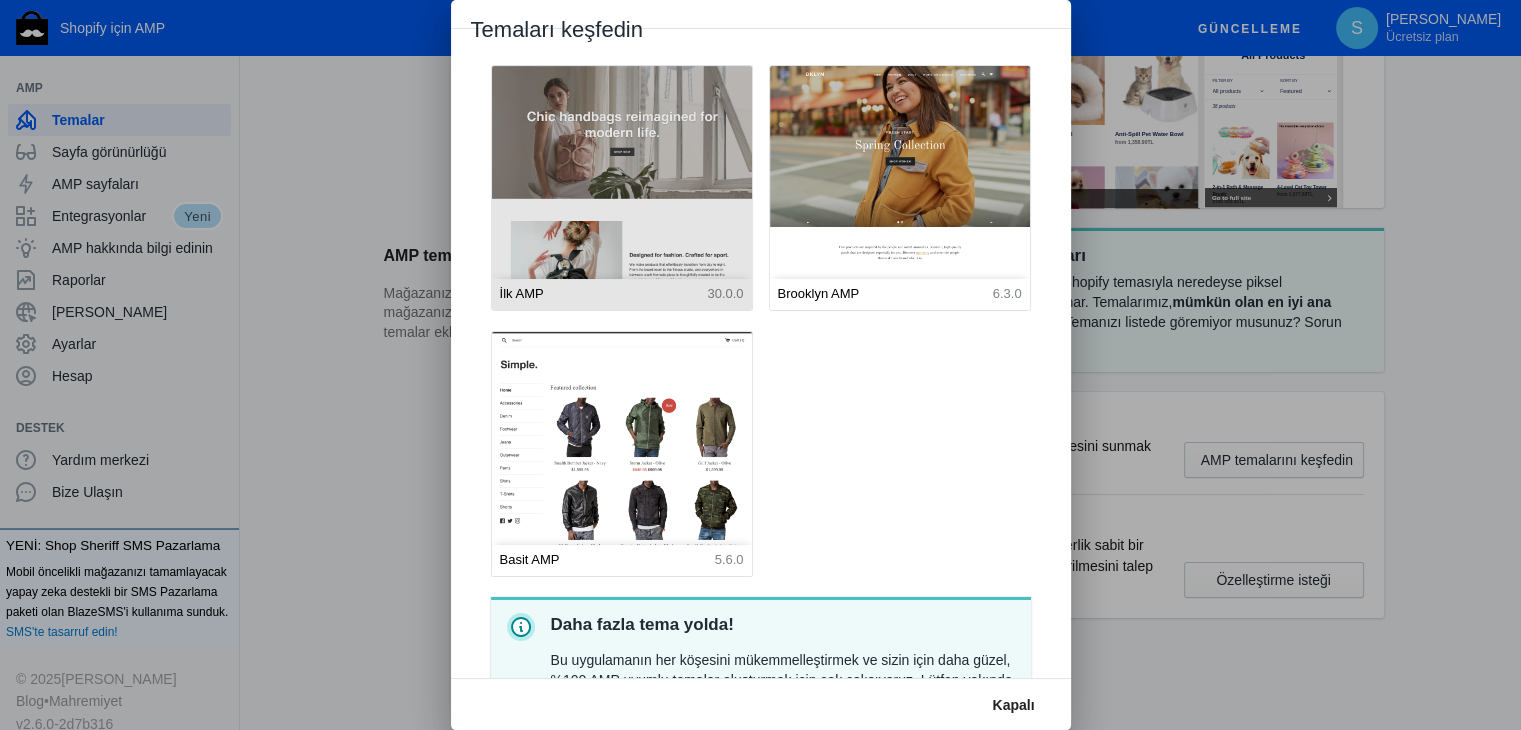 click at bounding box center (622, 228) 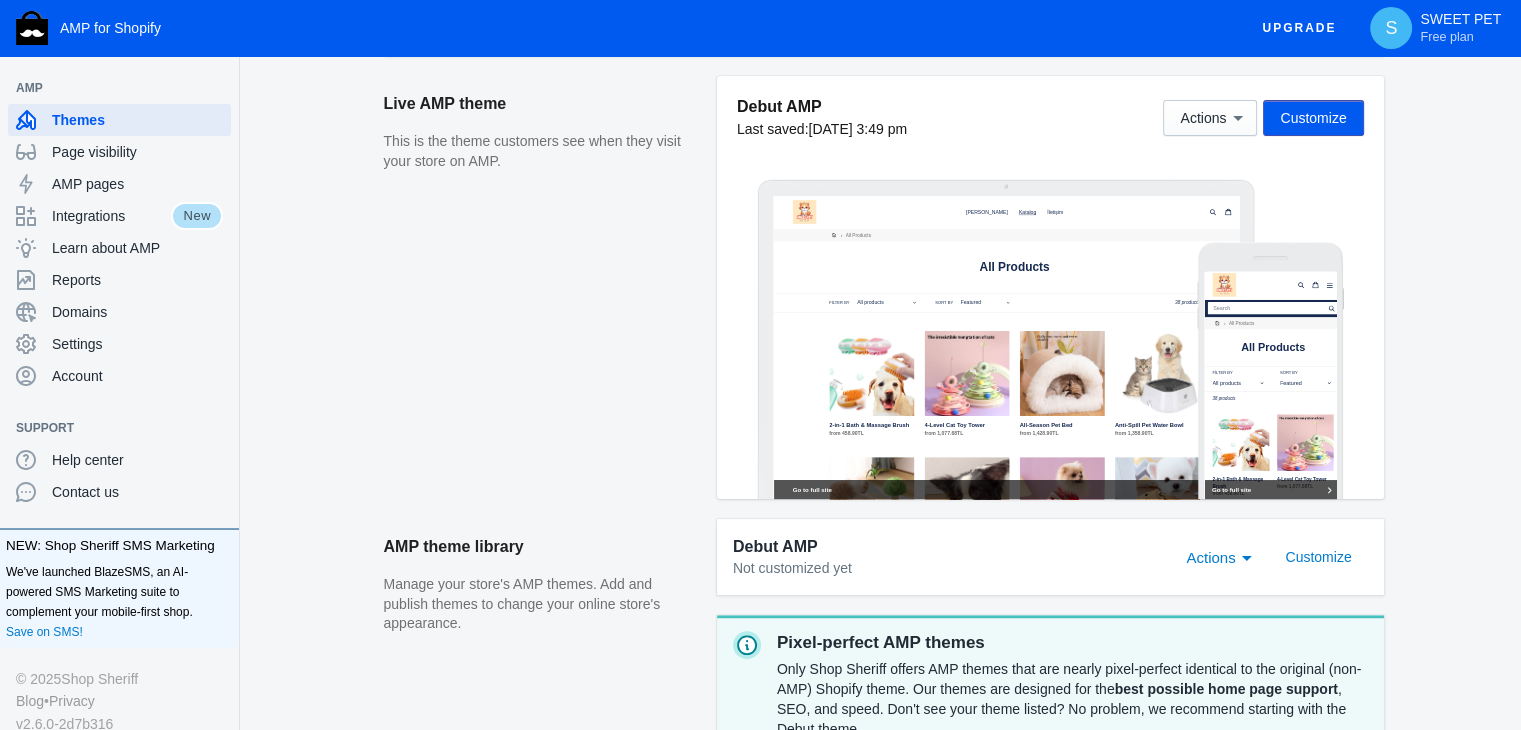 scroll, scrollTop: 354, scrollLeft: 0, axis: vertical 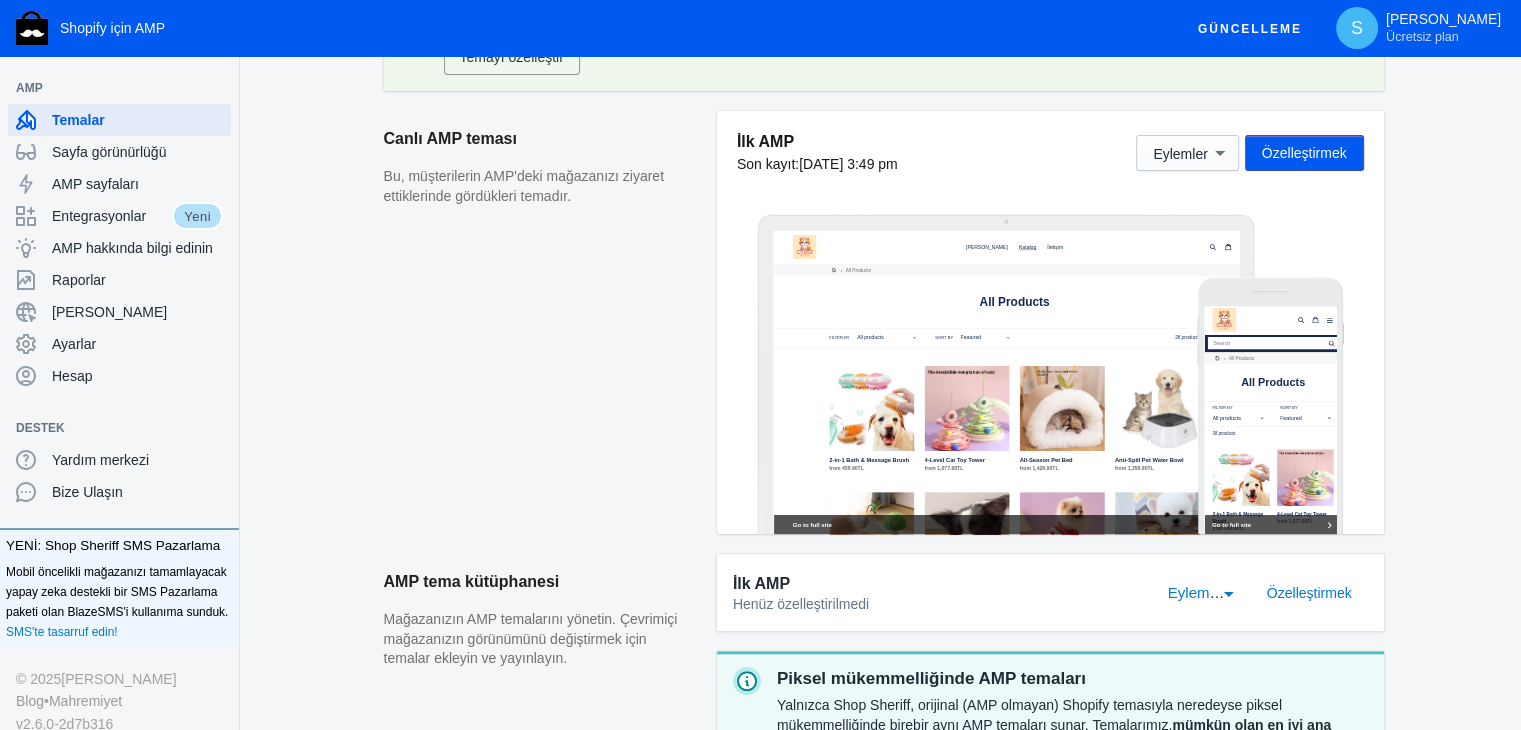 click on "Canlı AMP teması Bu, müşterilerin AMP'deki mağazanızı ziyaret ettiklerinde gördükleri temadır." at bounding box center [550, 332] 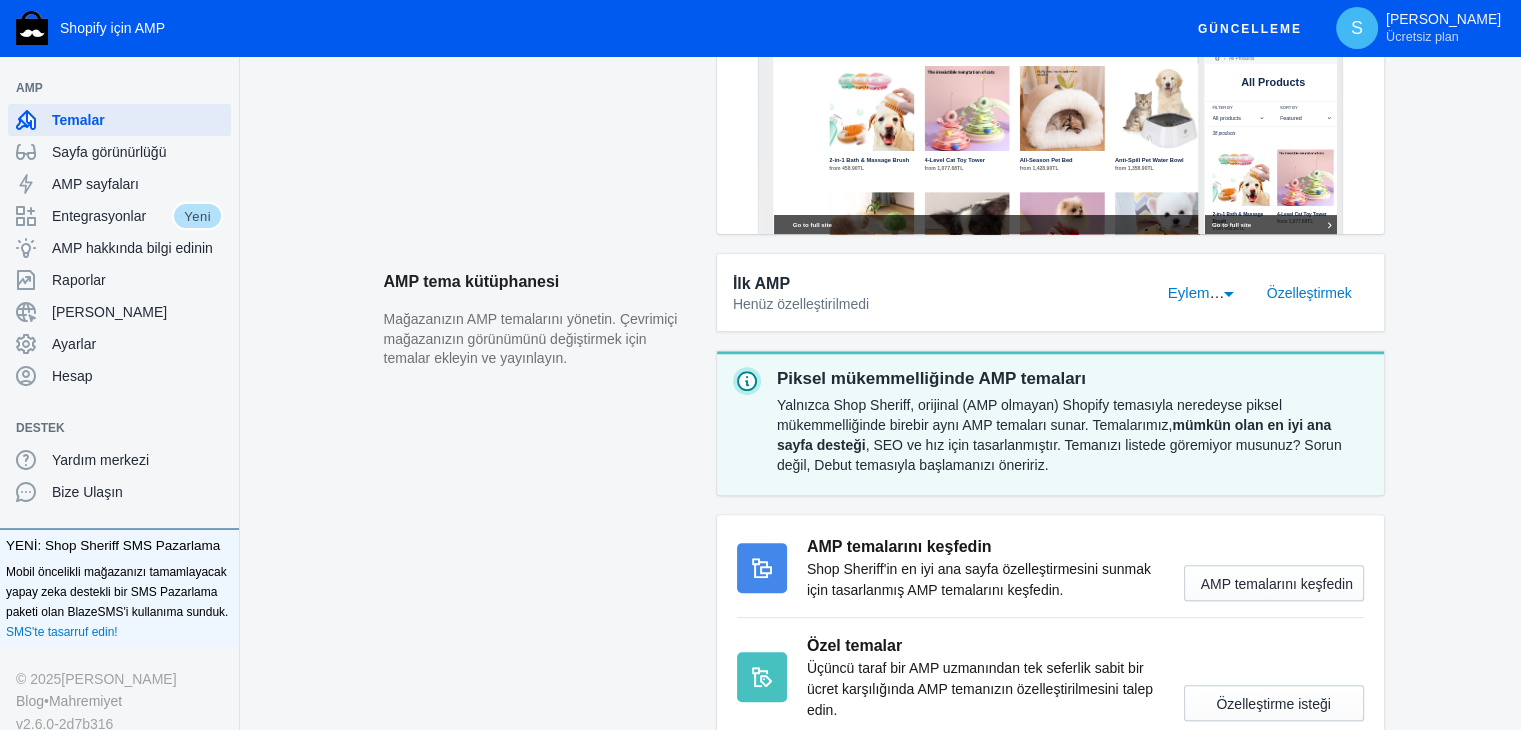 scroll, scrollTop: 779, scrollLeft: 0, axis: vertical 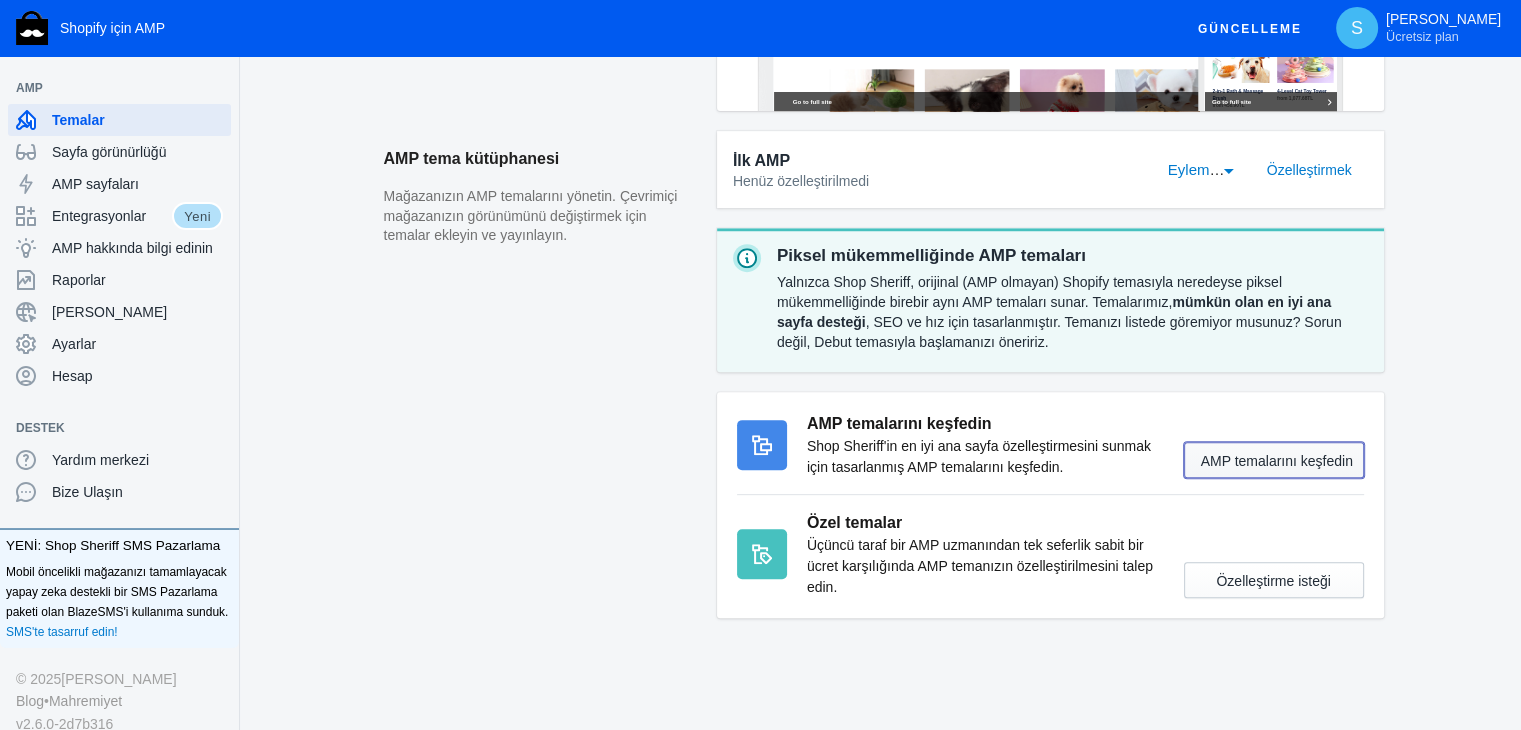 click on "AMP temalarını keşfedin" at bounding box center [1277, 461] 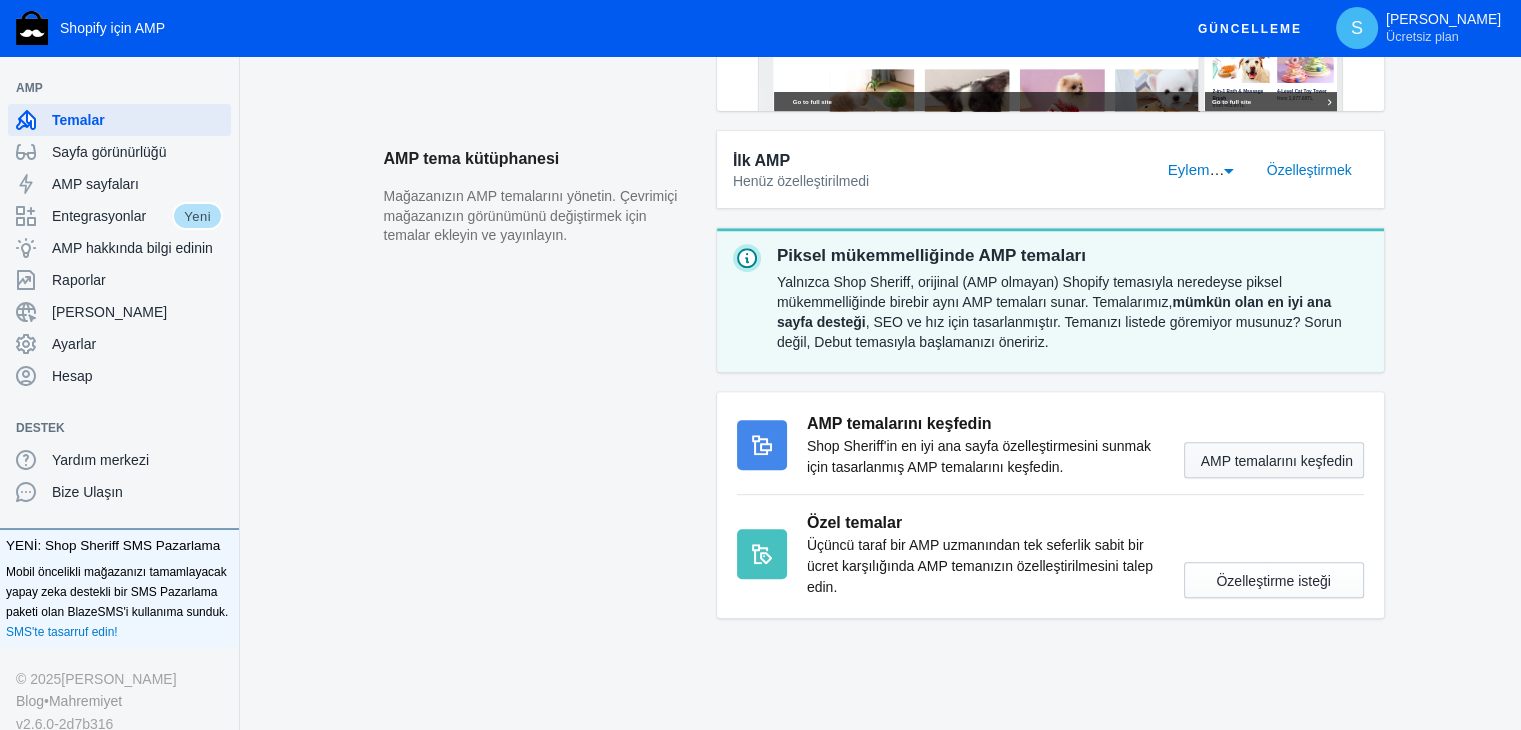scroll, scrollTop: 0, scrollLeft: 0, axis: both 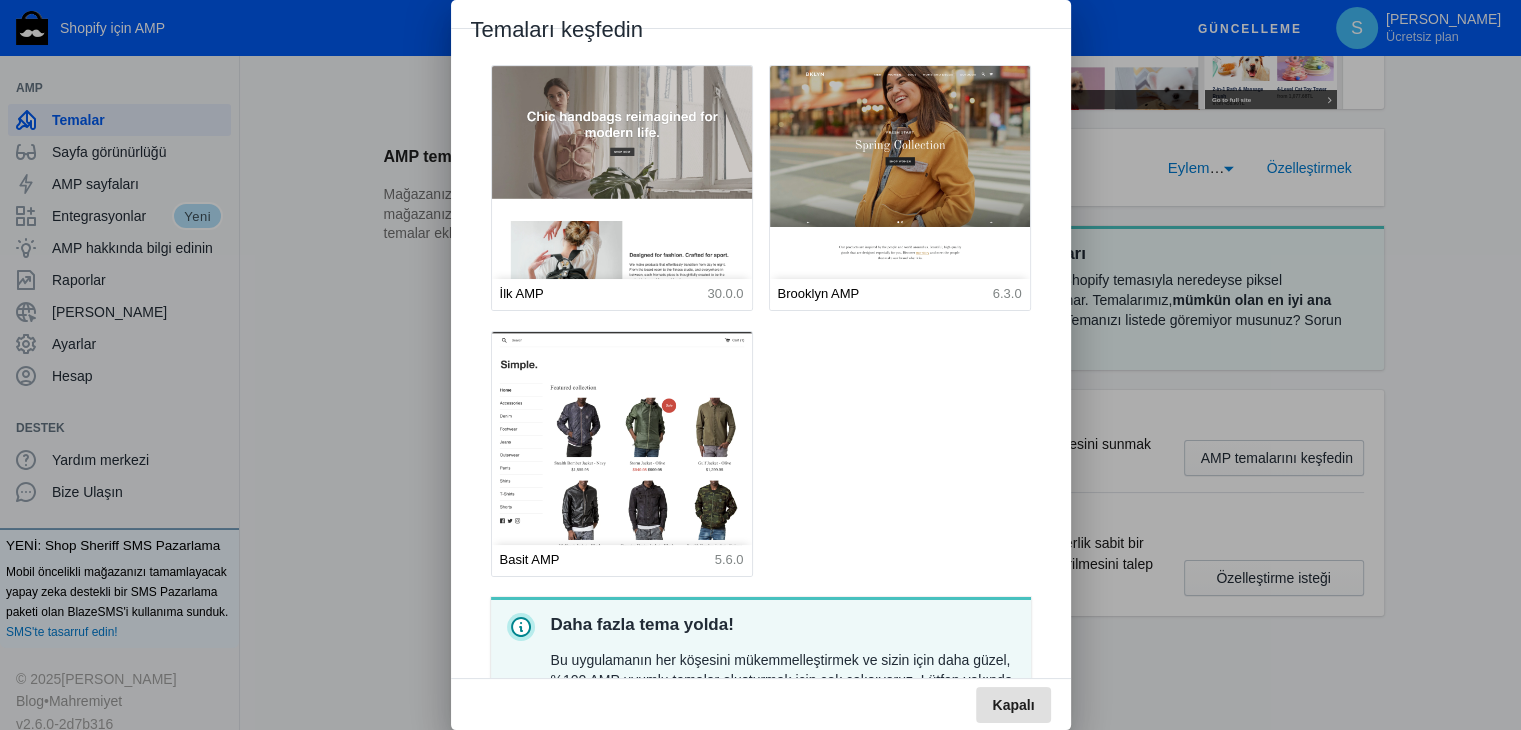 click at bounding box center (622, 228) 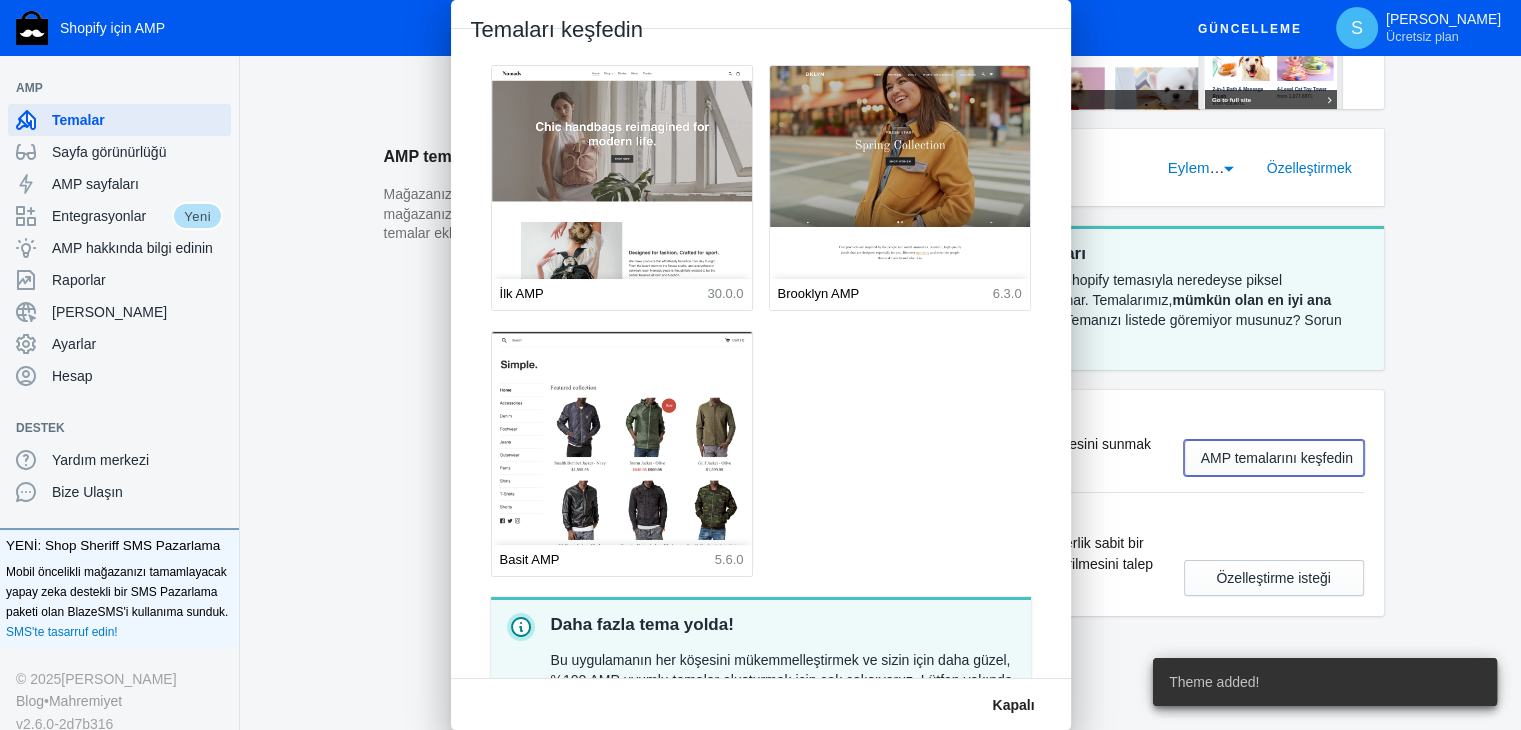 scroll, scrollTop: 779, scrollLeft: 0, axis: vertical 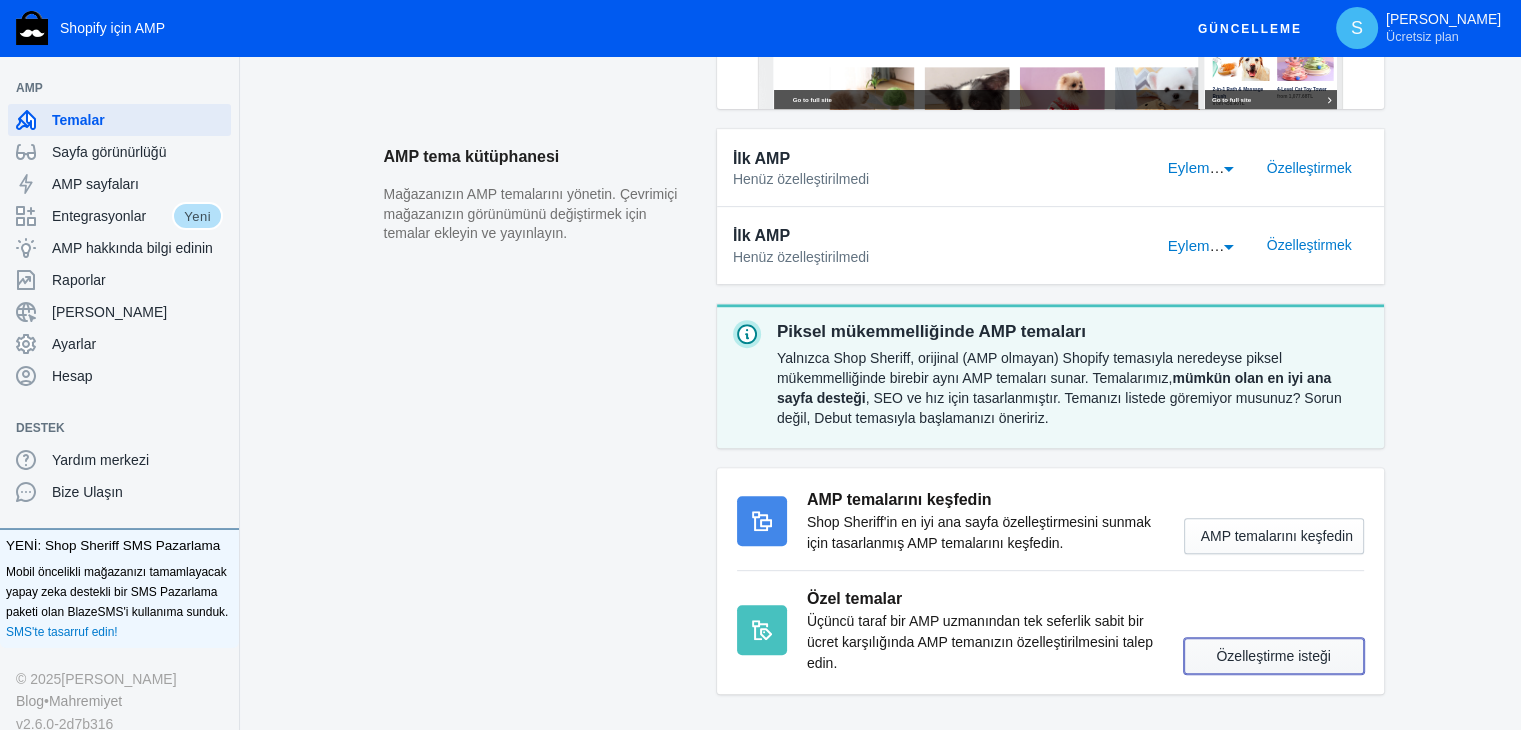click on "Özelleştirme isteği" at bounding box center [1274, 656] 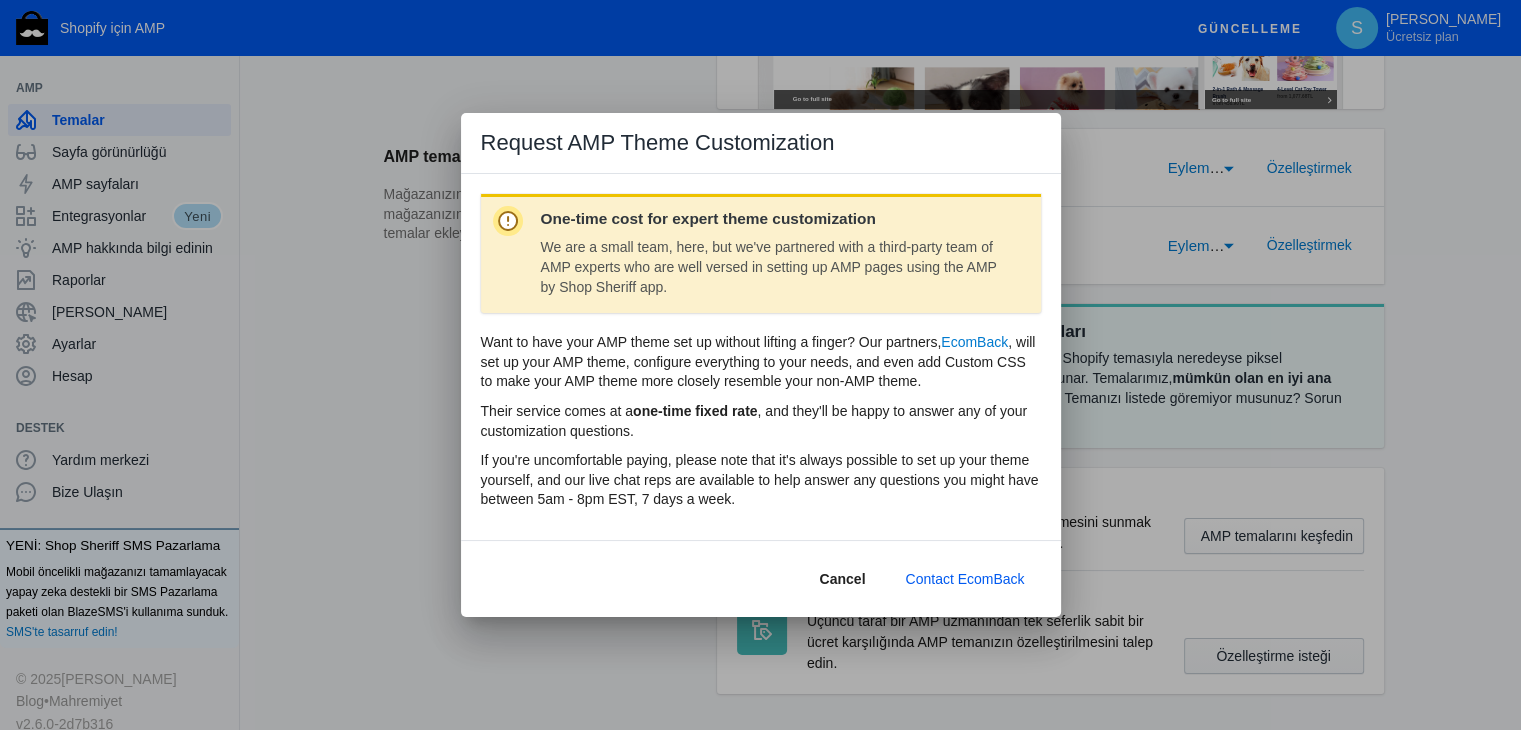 scroll, scrollTop: 0, scrollLeft: 0, axis: both 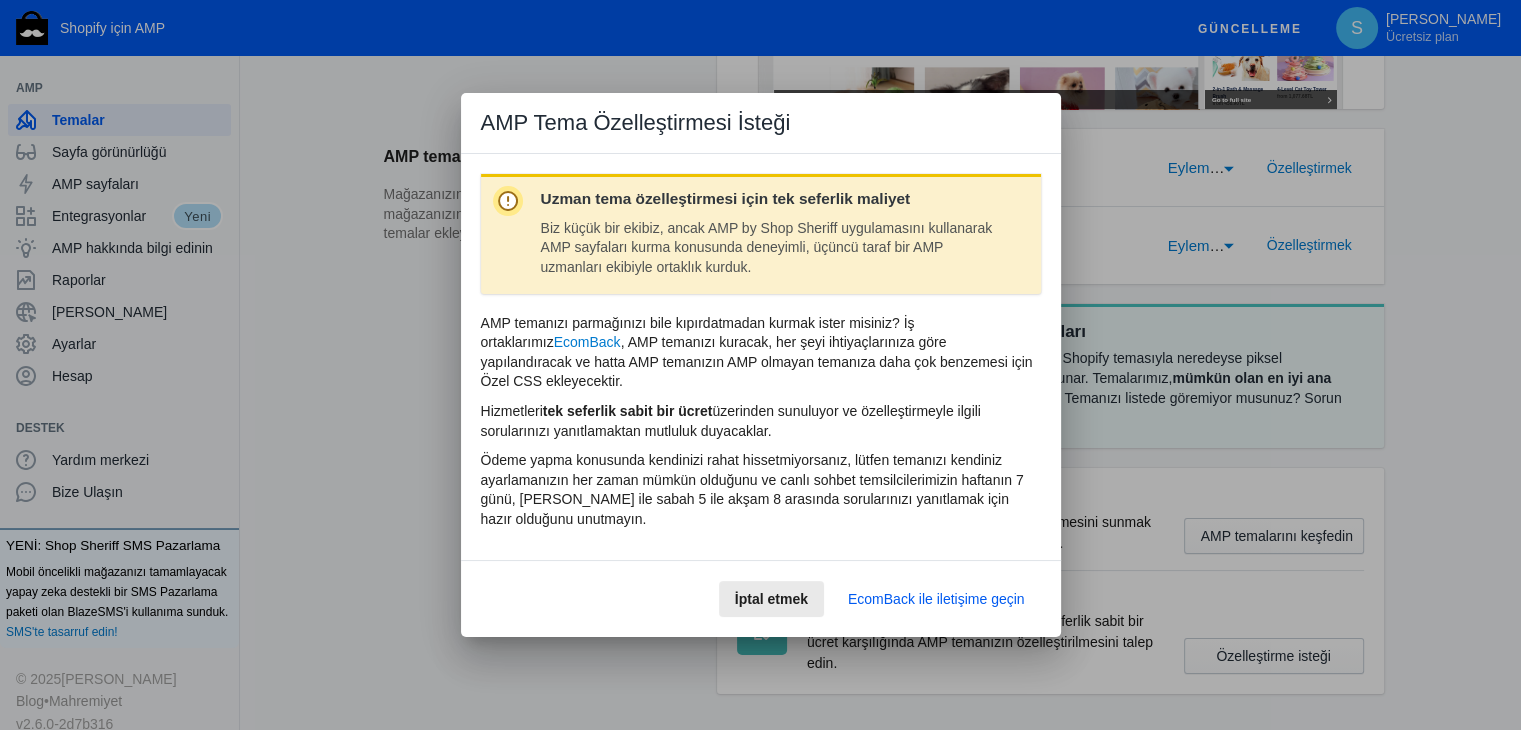 click on "İptal etmek" at bounding box center (771, 599) 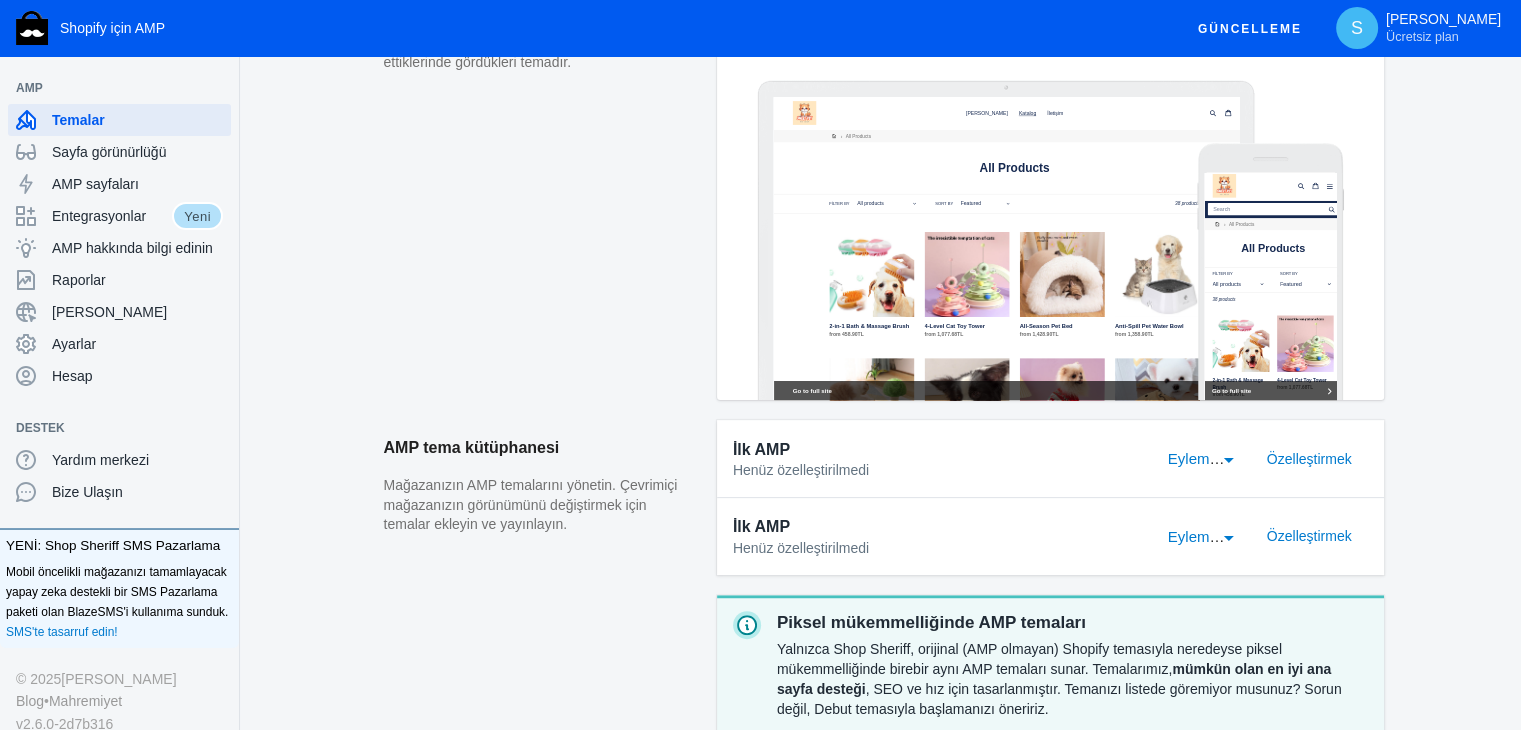scroll, scrollTop: 679, scrollLeft: 0, axis: vertical 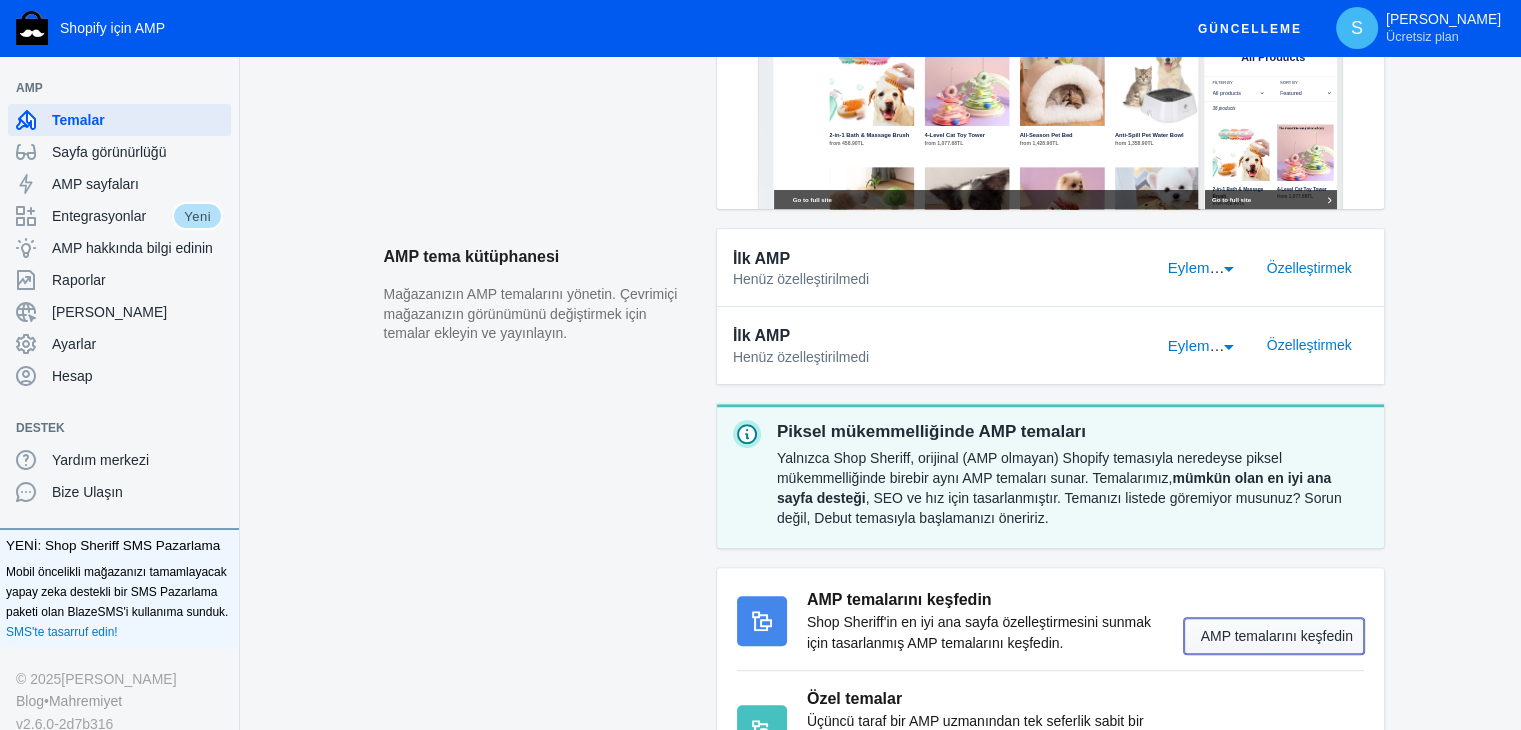 click on "AMP temalarını keşfedin" at bounding box center (1274, 636) 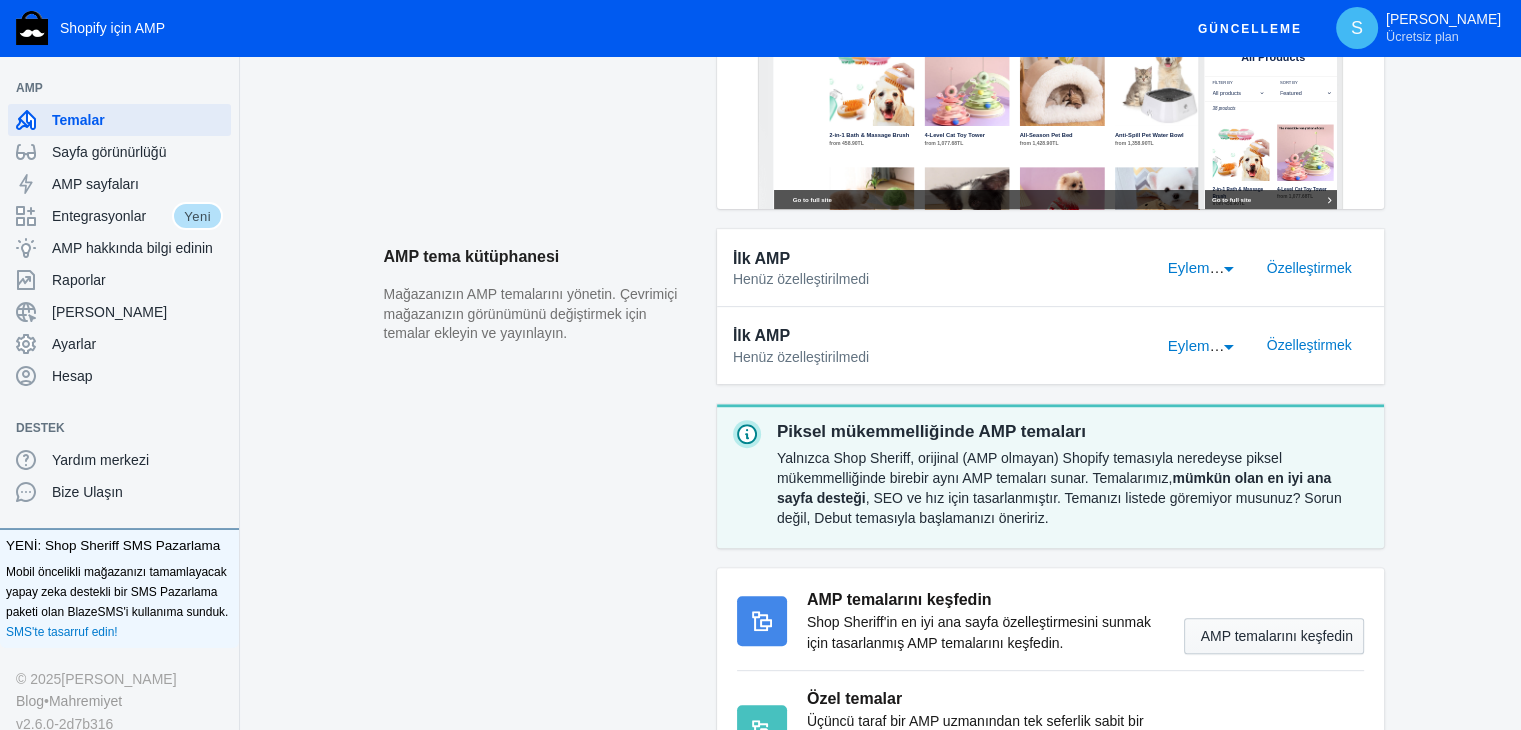 scroll, scrollTop: 0, scrollLeft: 0, axis: both 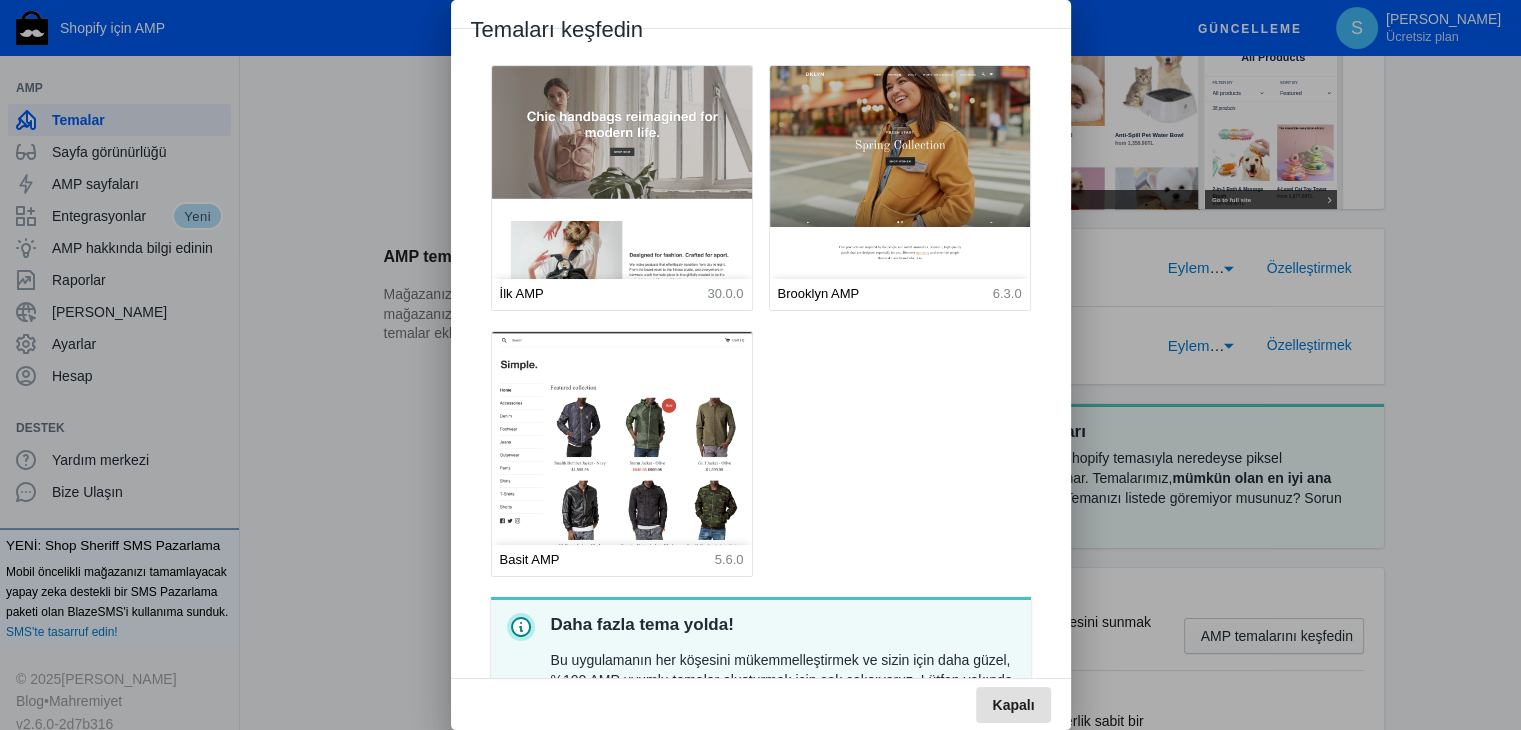 click at bounding box center (622, 228) 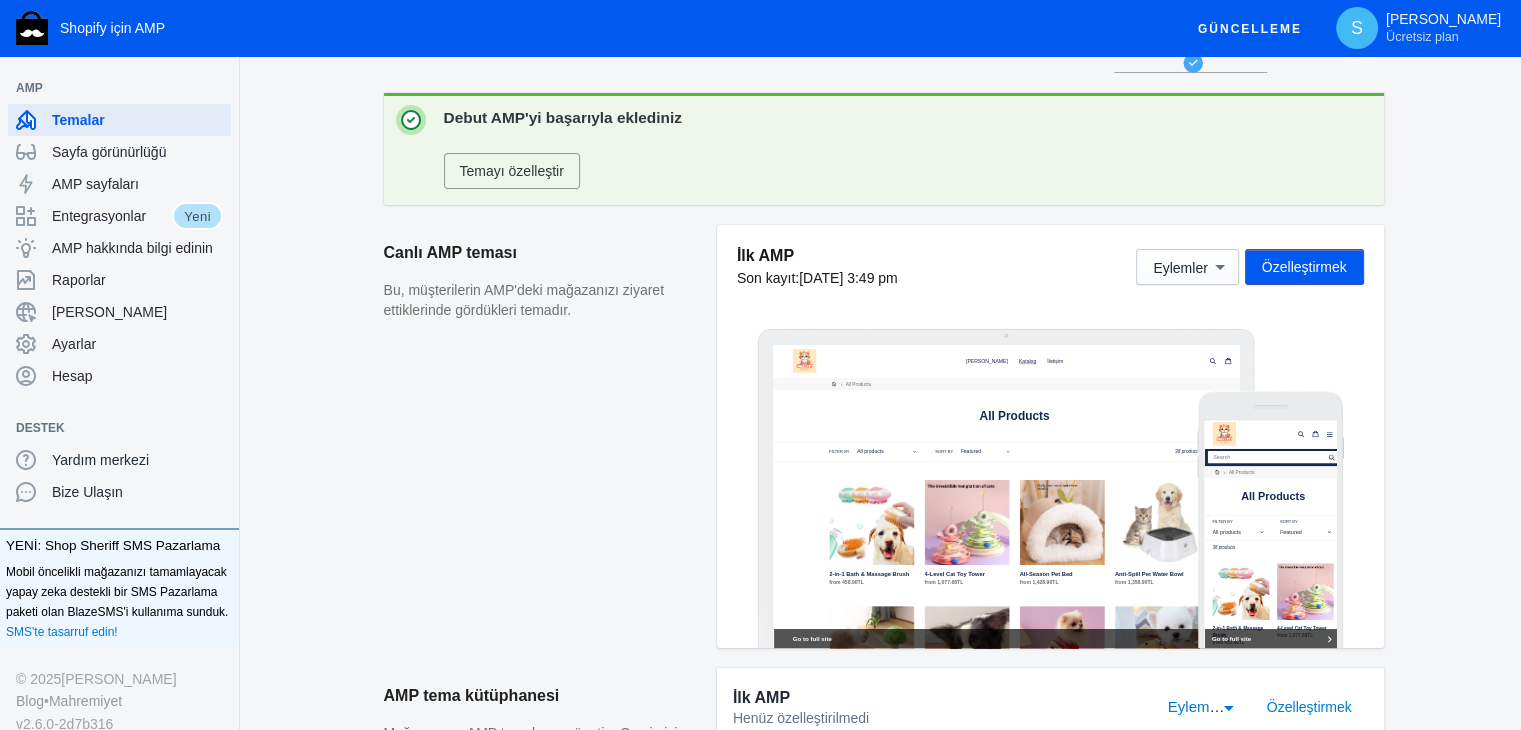 scroll, scrollTop: 239, scrollLeft: 0, axis: vertical 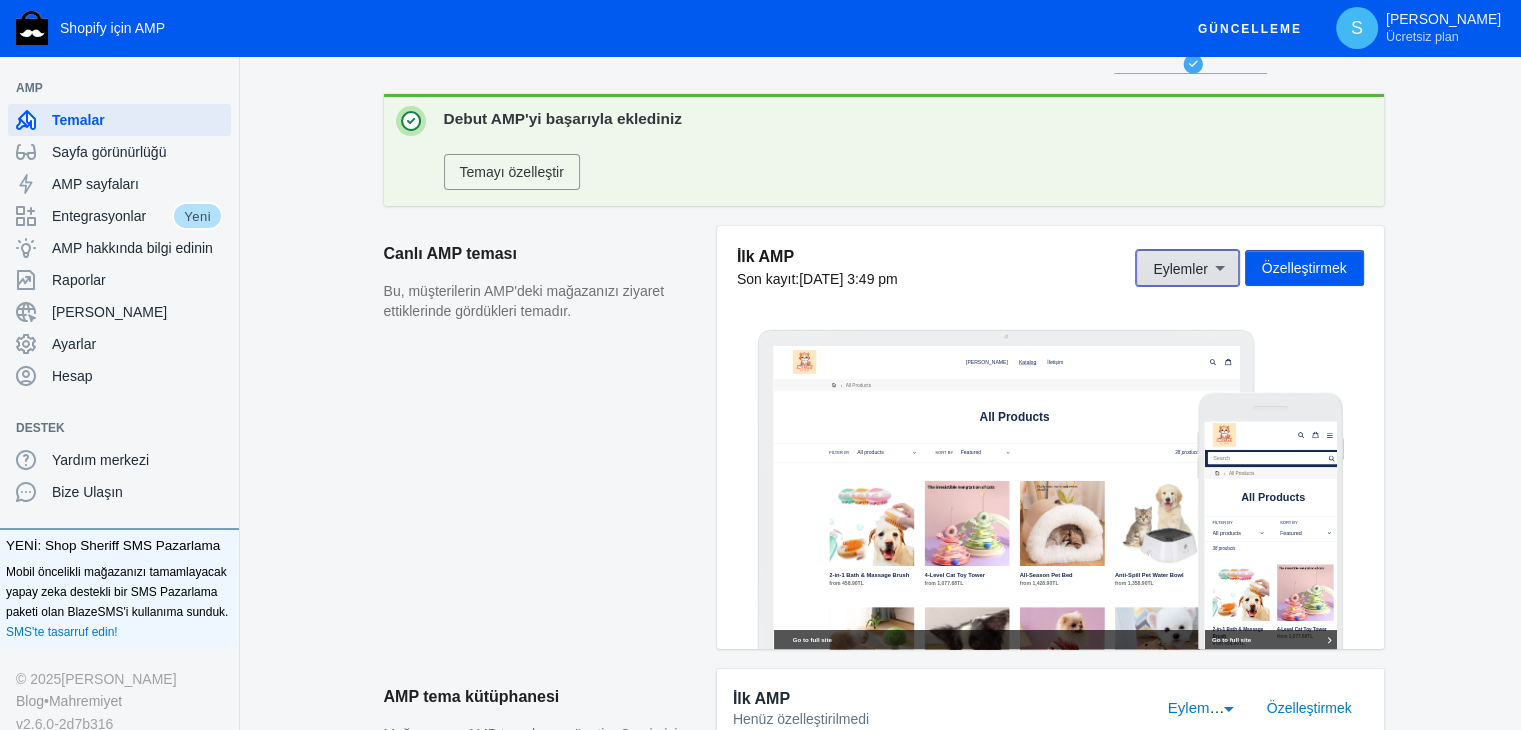 click on "Eylemler" at bounding box center [1187, 268] 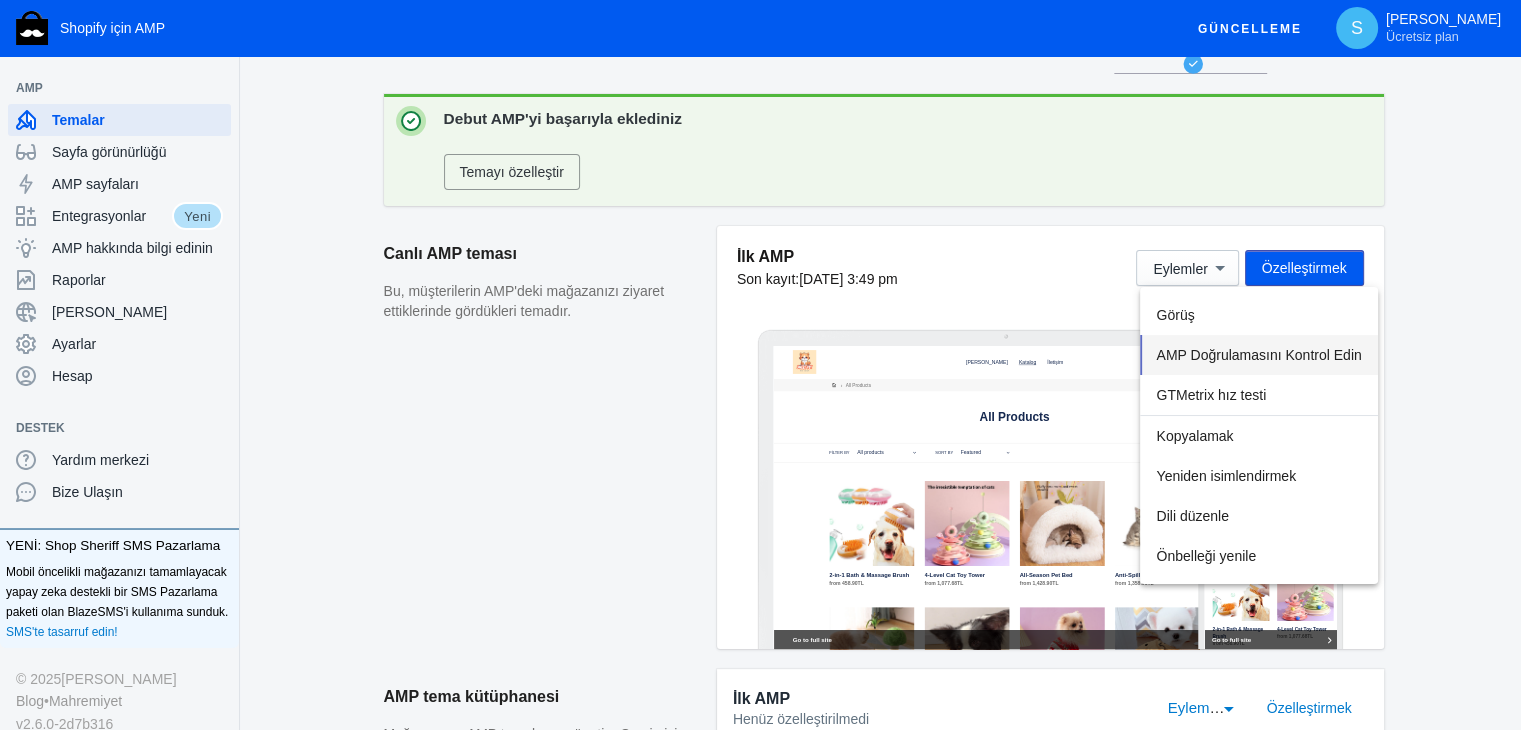 click on "AMP Doğrulamasını Kontrol Edin" at bounding box center [1258, 355] 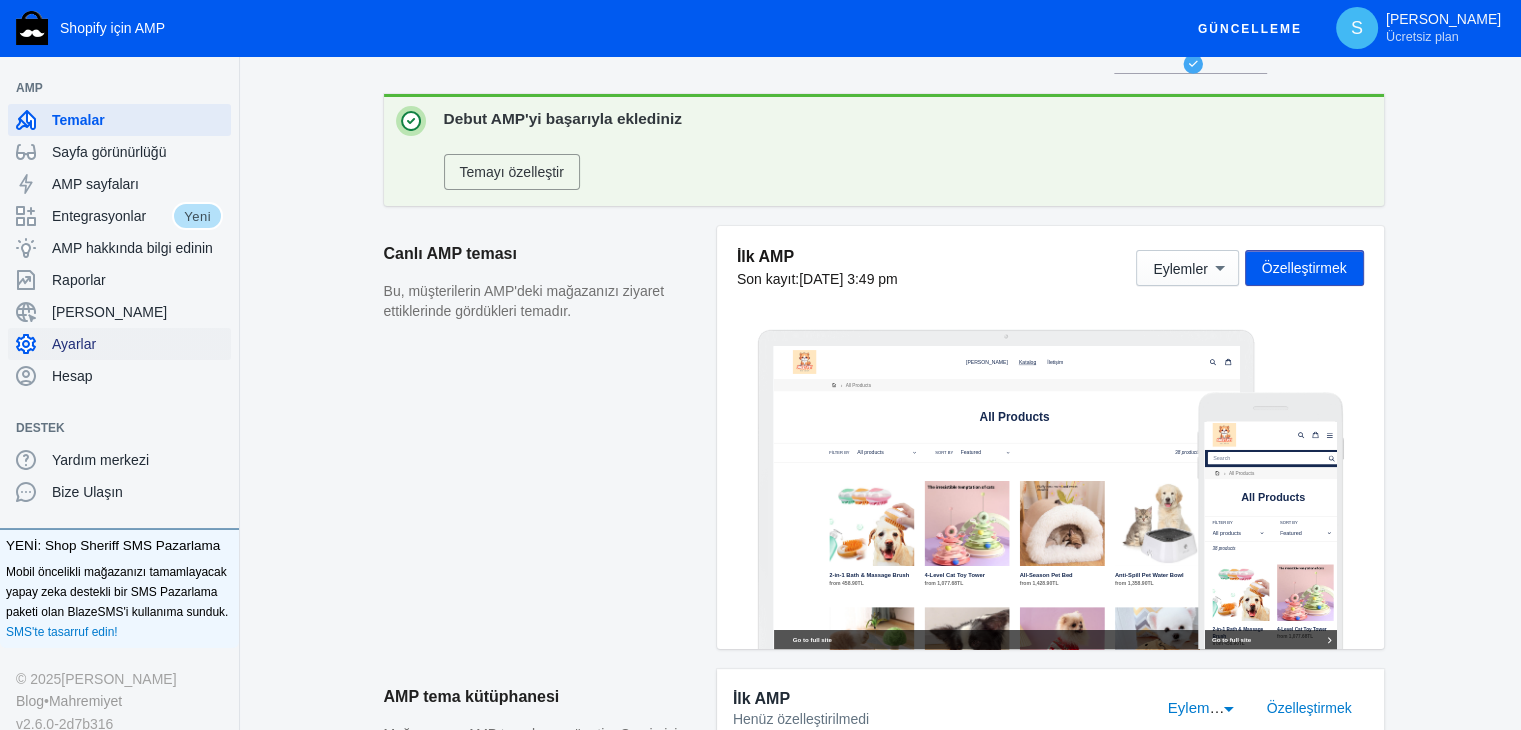 click on "Ayarlar" at bounding box center (74, 344) 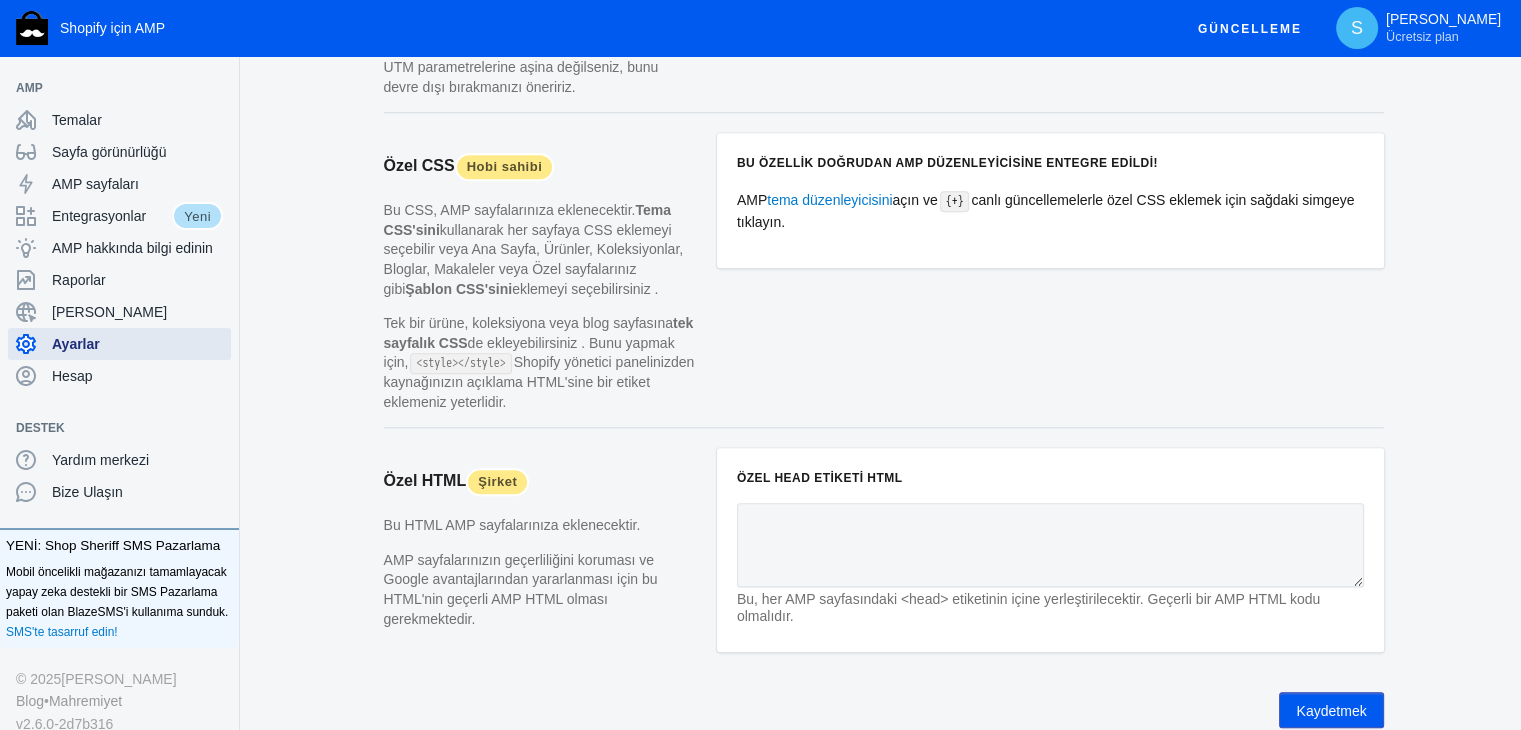 scroll, scrollTop: 1700, scrollLeft: 0, axis: vertical 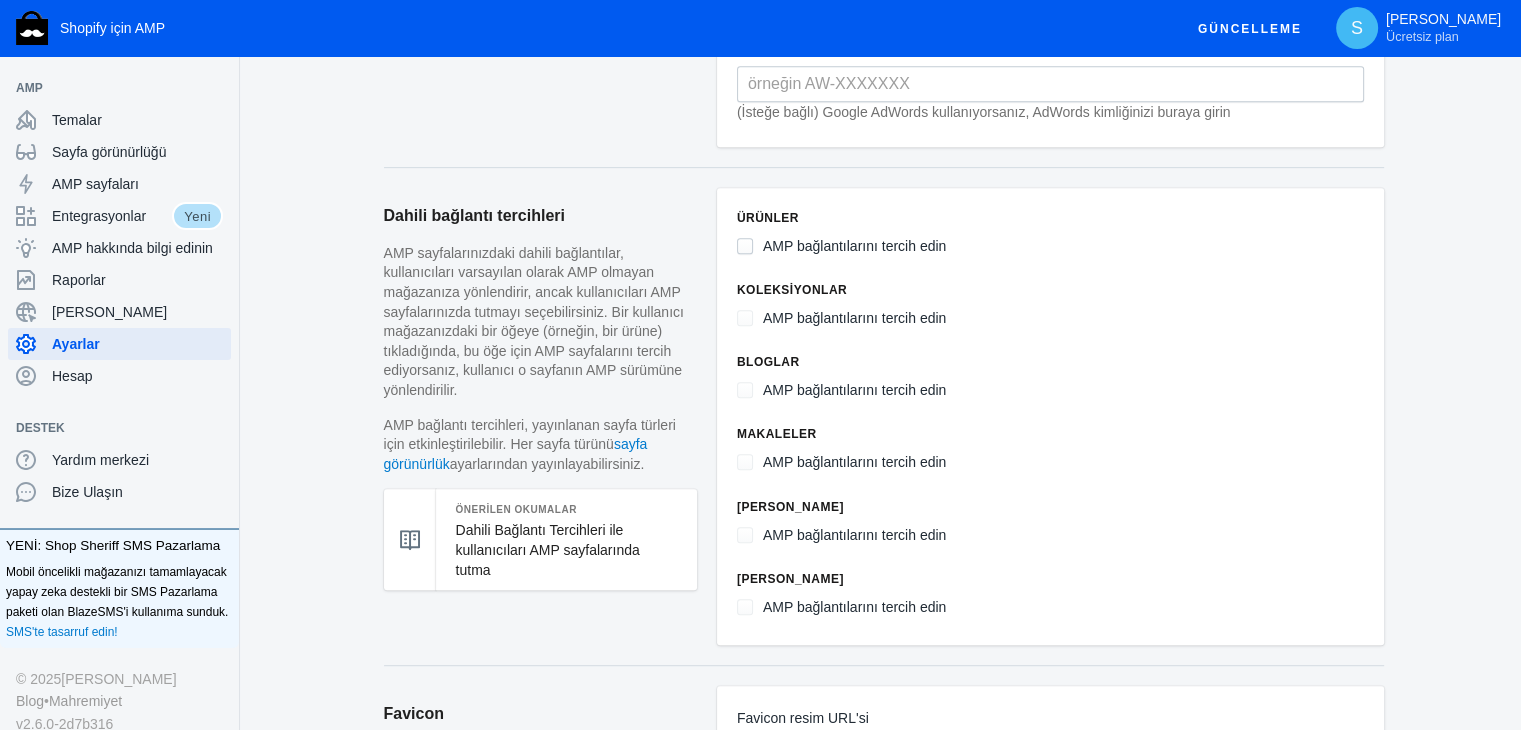 click on "AMP bağlantılarını tercih edin" at bounding box center [745, 246] 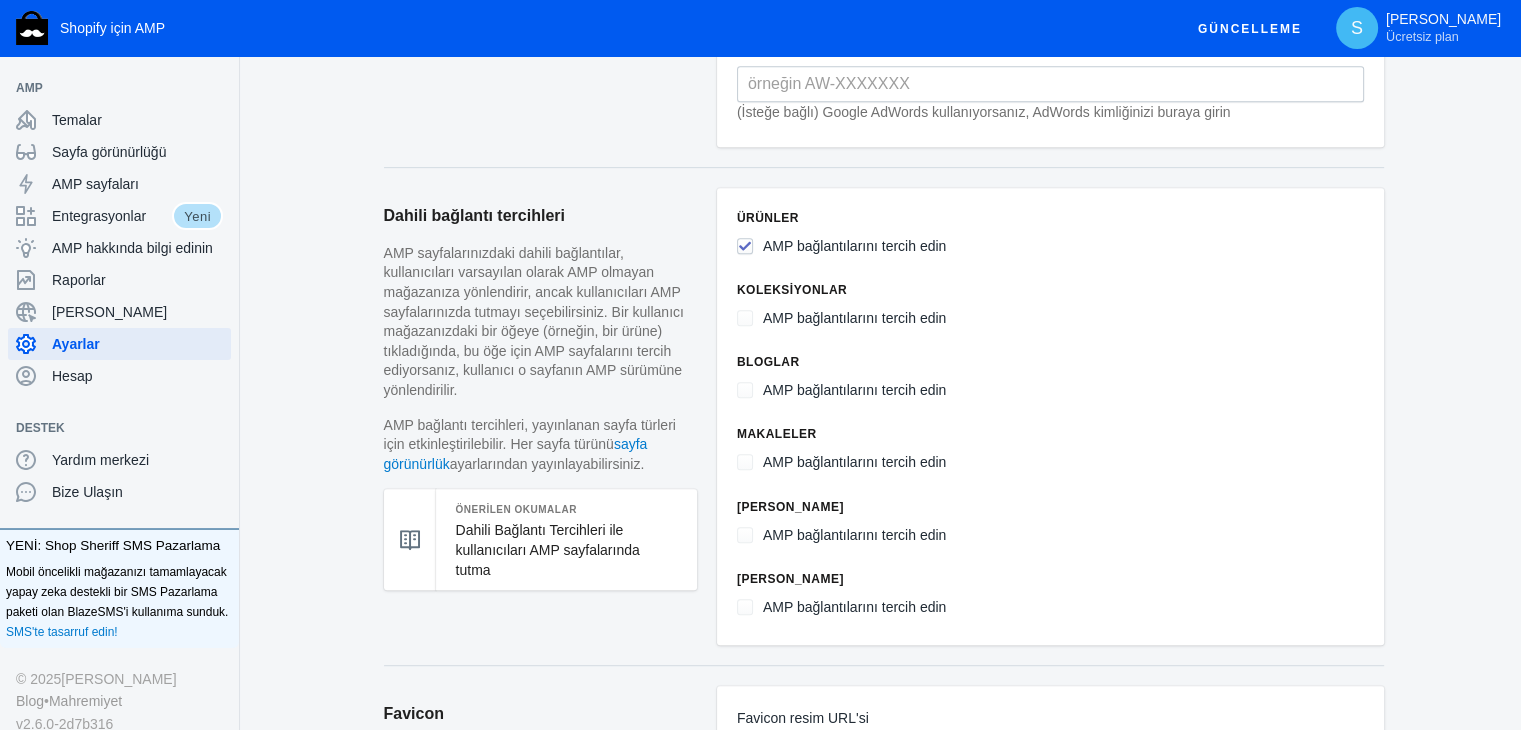 click on "Dahili bağlantı tercihleri AMP sayfalarınızdaki dahili bağlantılar, kullanıcıları varsayılan olarak AMP olmayan mağazanıza yönlendirir, ancak kullanıcıları AMP sayfalarınızda tutmayı seçebilirsiniz. Bir kullanıcı mağazanızdaki bir öğeye (örneğin, bir ürüne) tıkladığında, bu öğe için AMP sayfalarını tercih ediyorsanız, kullanıcı o sayfanın AMP sürümüne yönlendirilir. AMP bağlantı tercihleri, yayınlanan sayfa türleri için etkinleştirilebilir. Her sayfa türünü  sayfa görünürlük  ayarlarından yayınlayabilirsiniz. Önerilen Okumalar Dahili Bağlantı Tercihleri ile kullanıcıları AMP sayfalarında tutma" 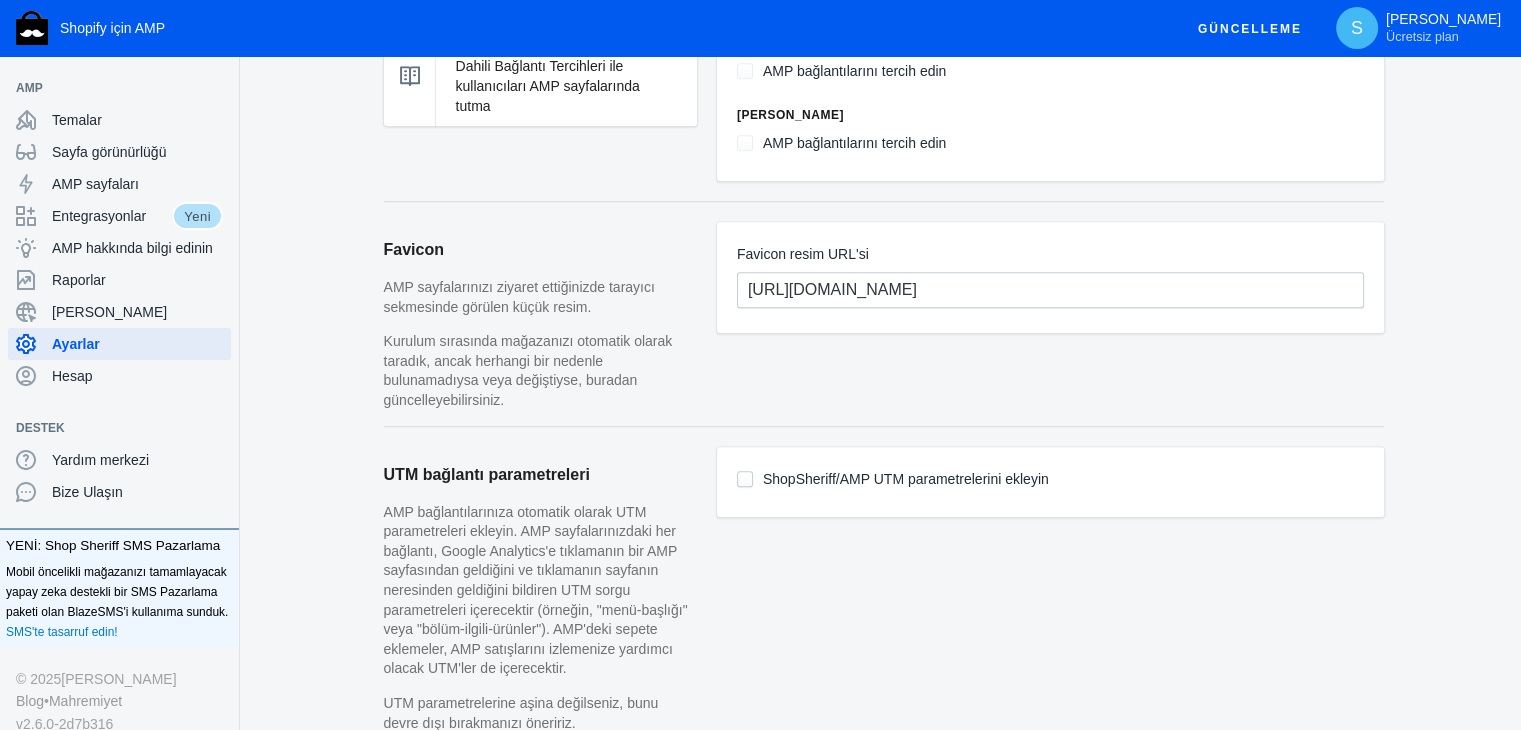 scroll, scrollTop: 1400, scrollLeft: 0, axis: vertical 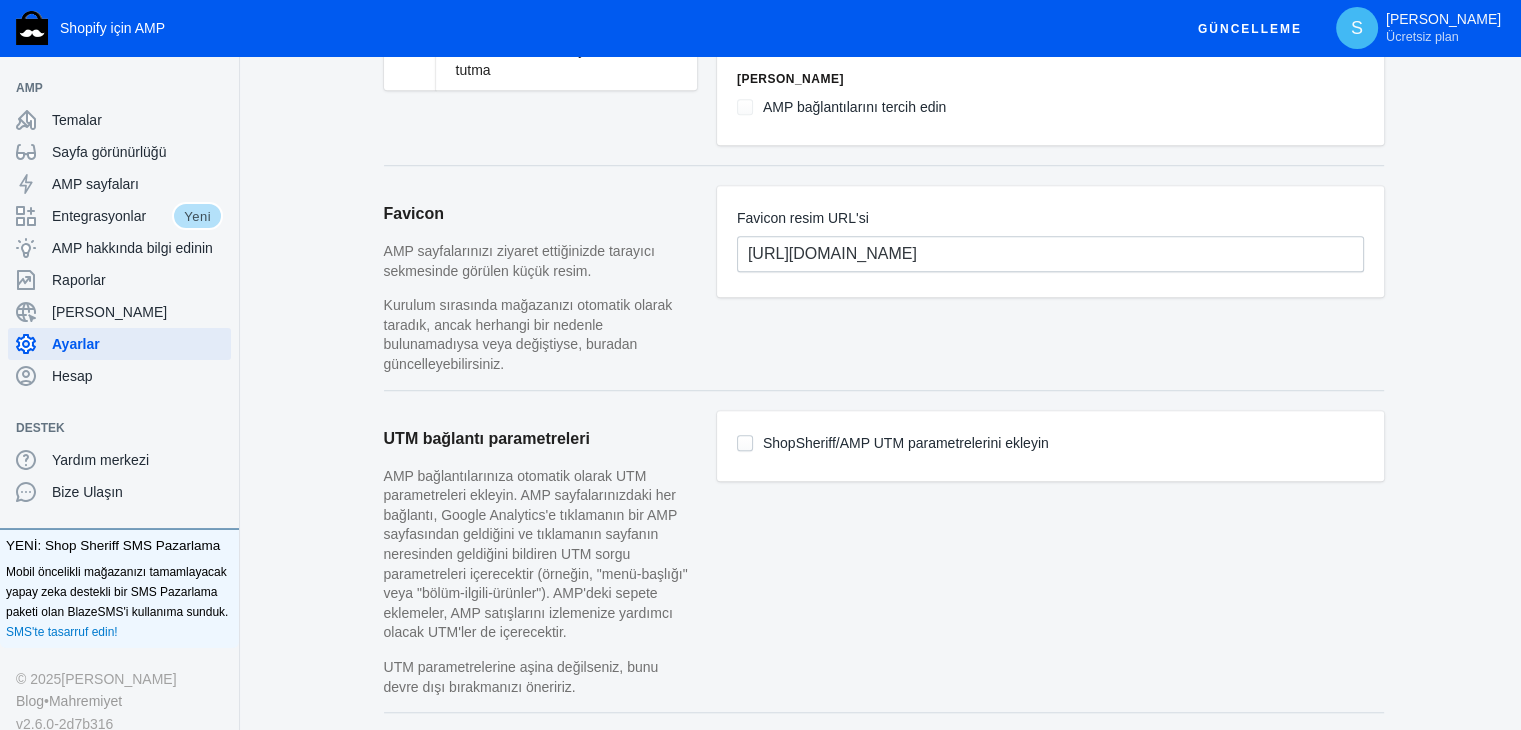 click on "ShopSheriff/AMP UTM parametrelerini ekleyin" at bounding box center [745, 443] 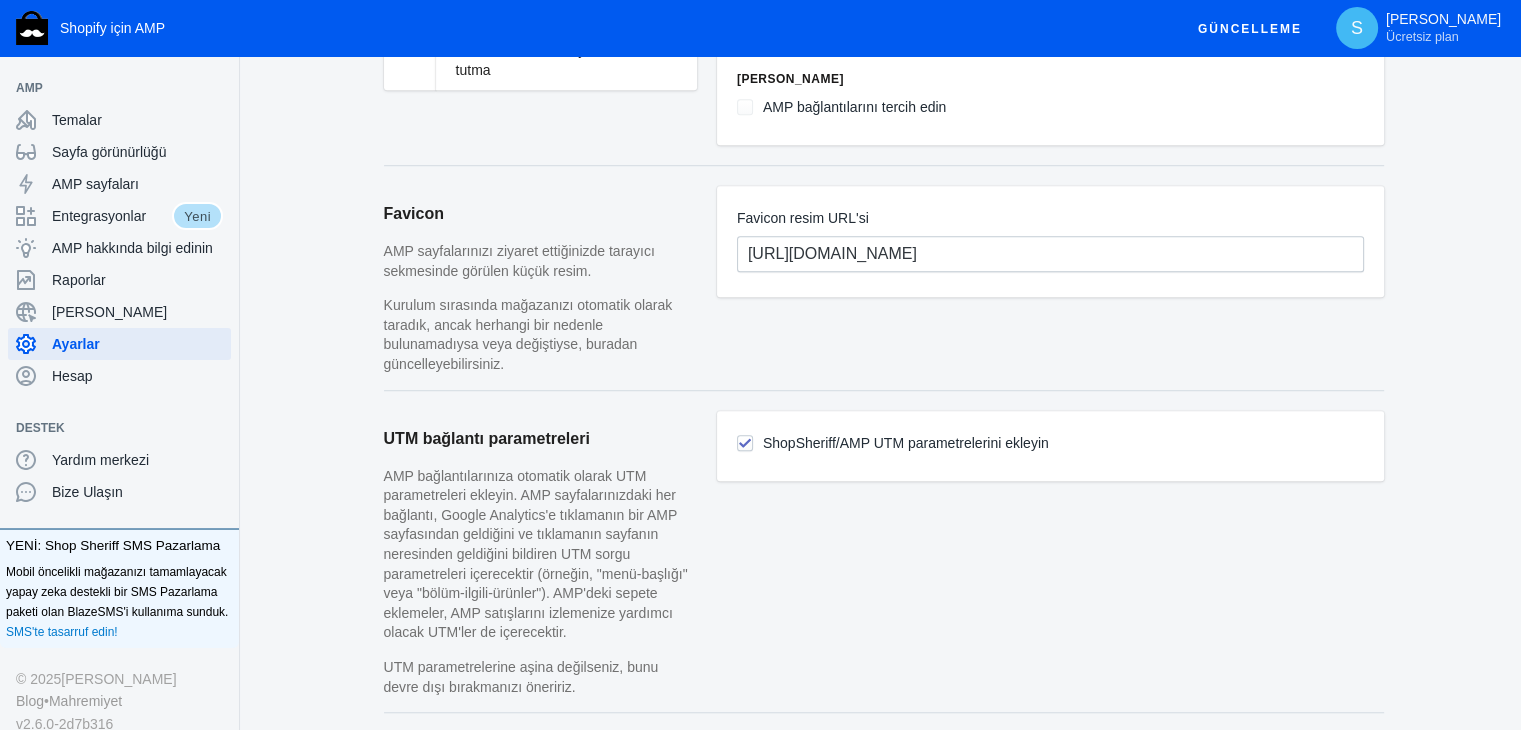 checkbox on "true" 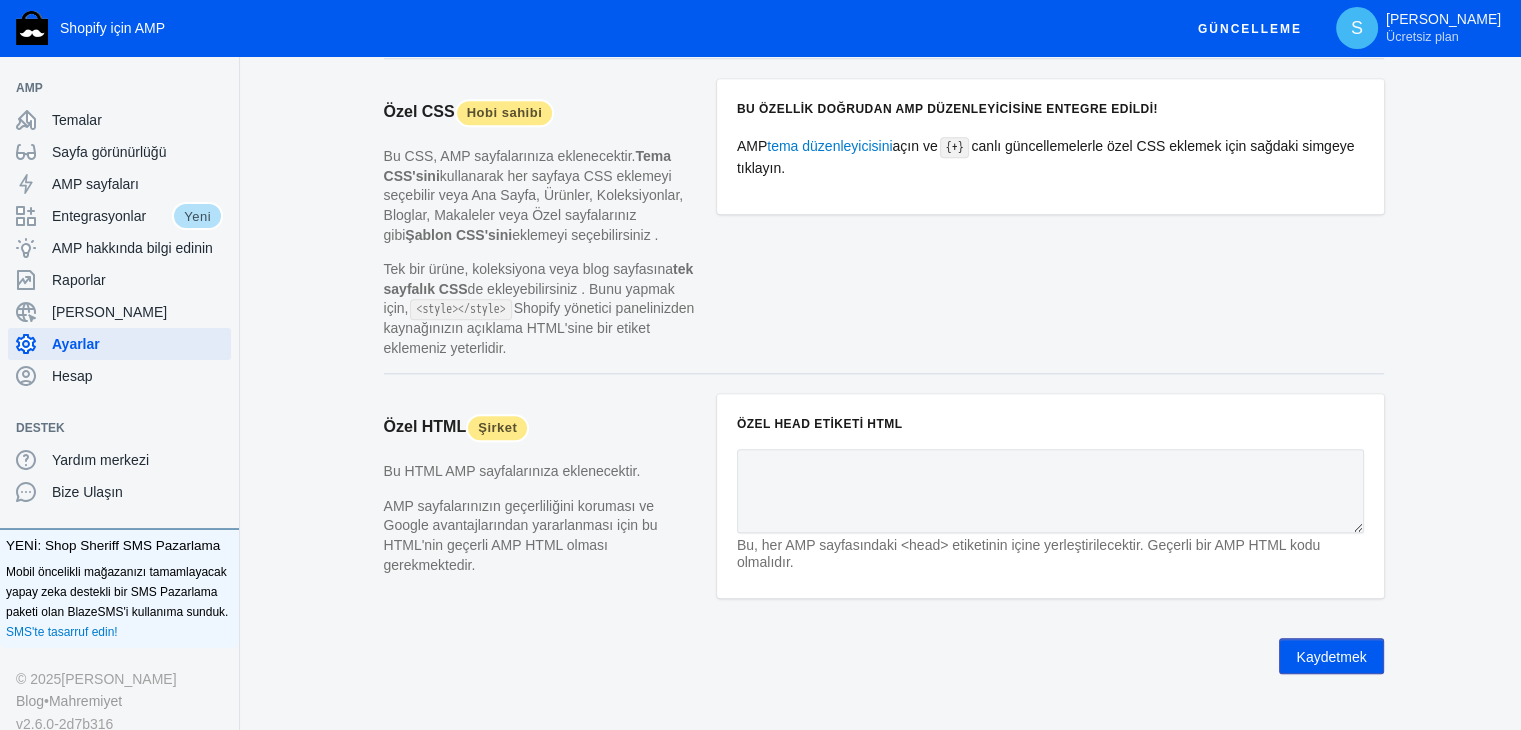 scroll, scrollTop: 2084, scrollLeft: 0, axis: vertical 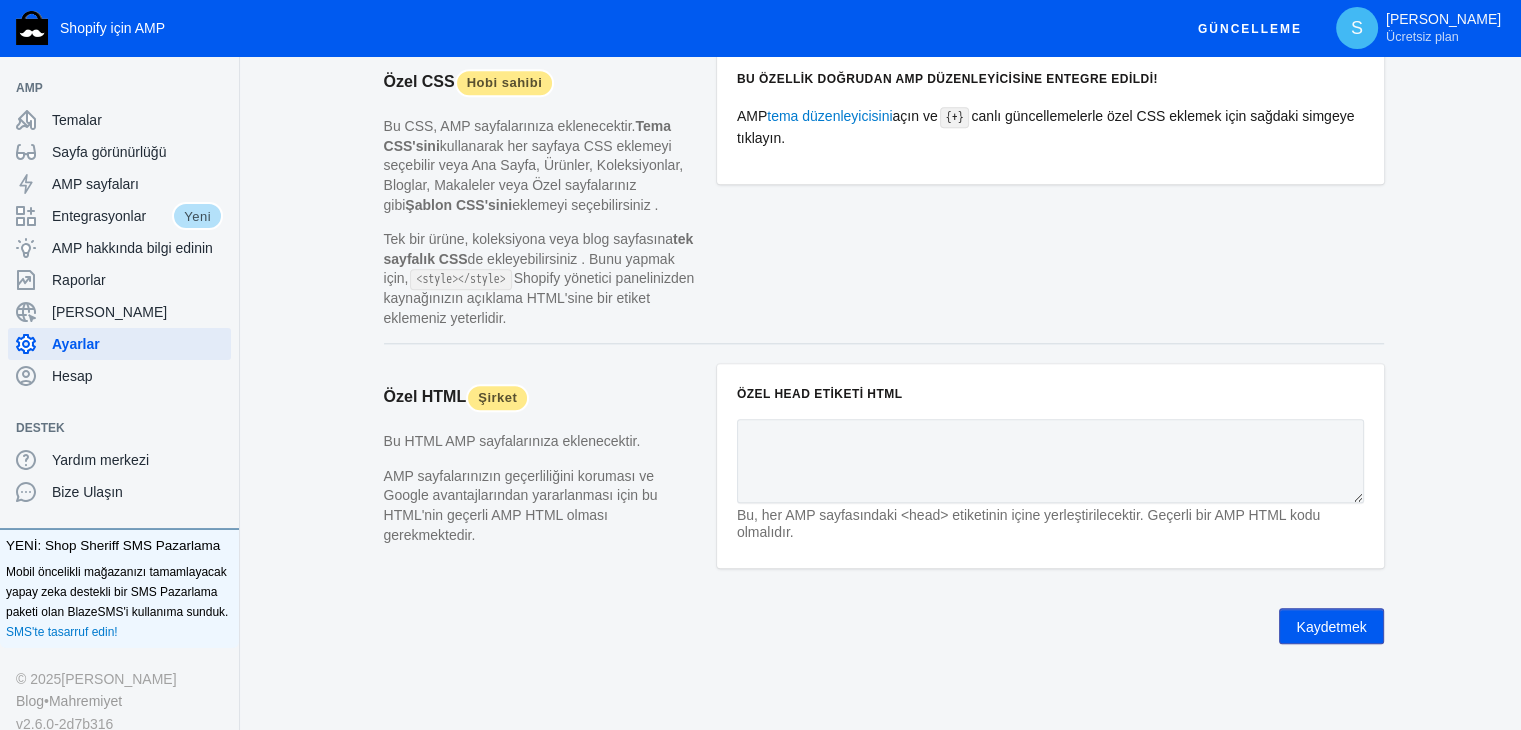 drag, startPoint x: 1296, startPoint y: 628, endPoint x: 1286, endPoint y: 629, distance: 10.049875 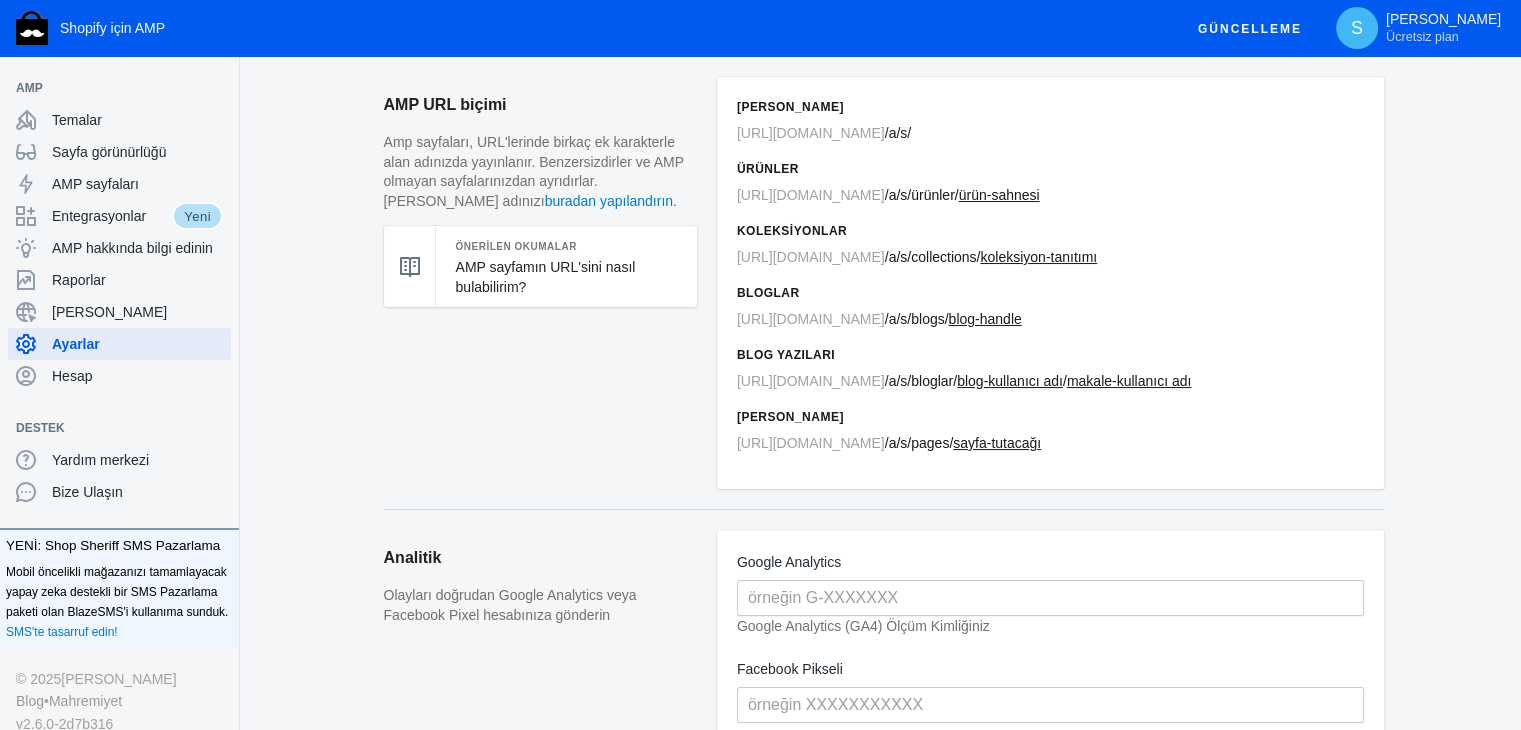 scroll, scrollTop: 0, scrollLeft: 0, axis: both 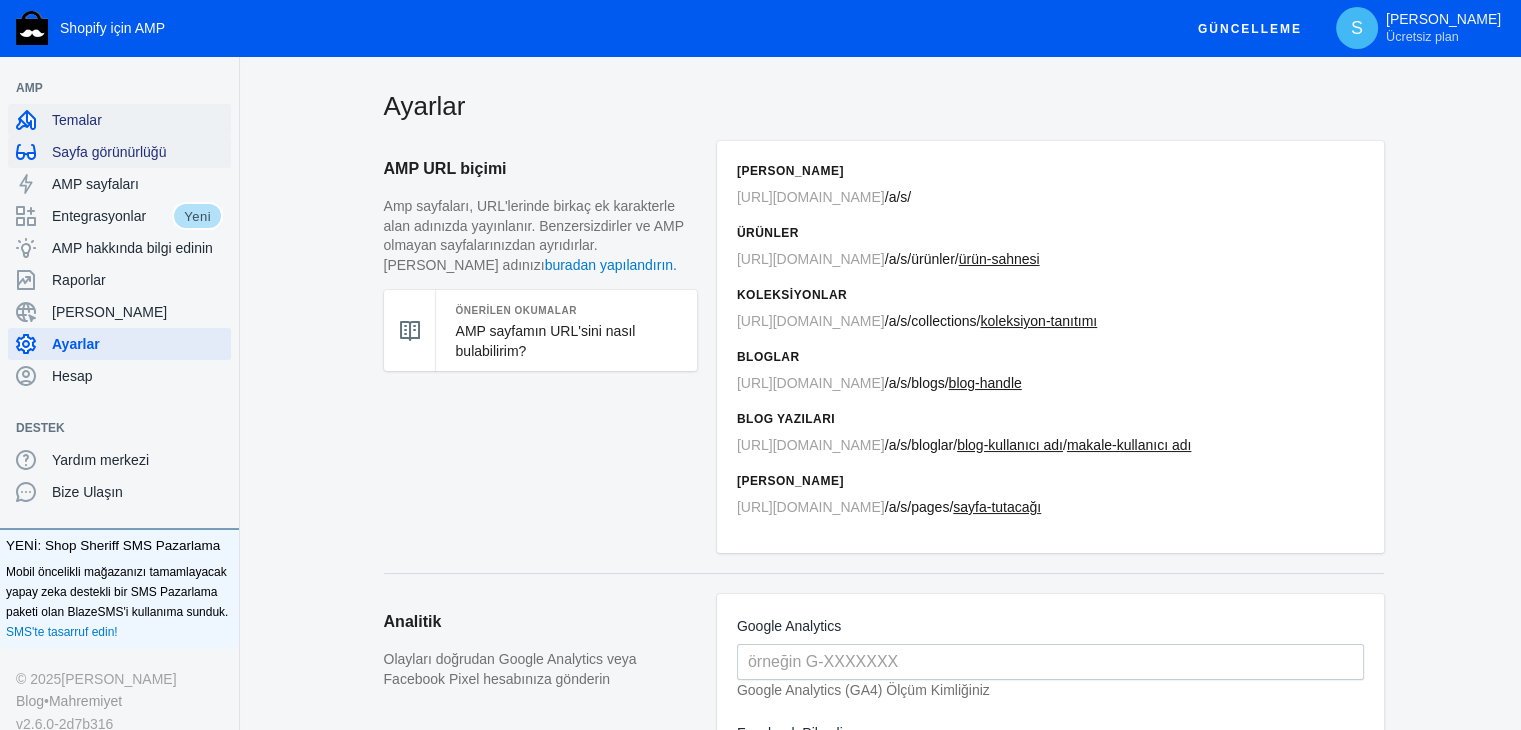 click on "Sayfa görünürlüğü" at bounding box center [119, 152] 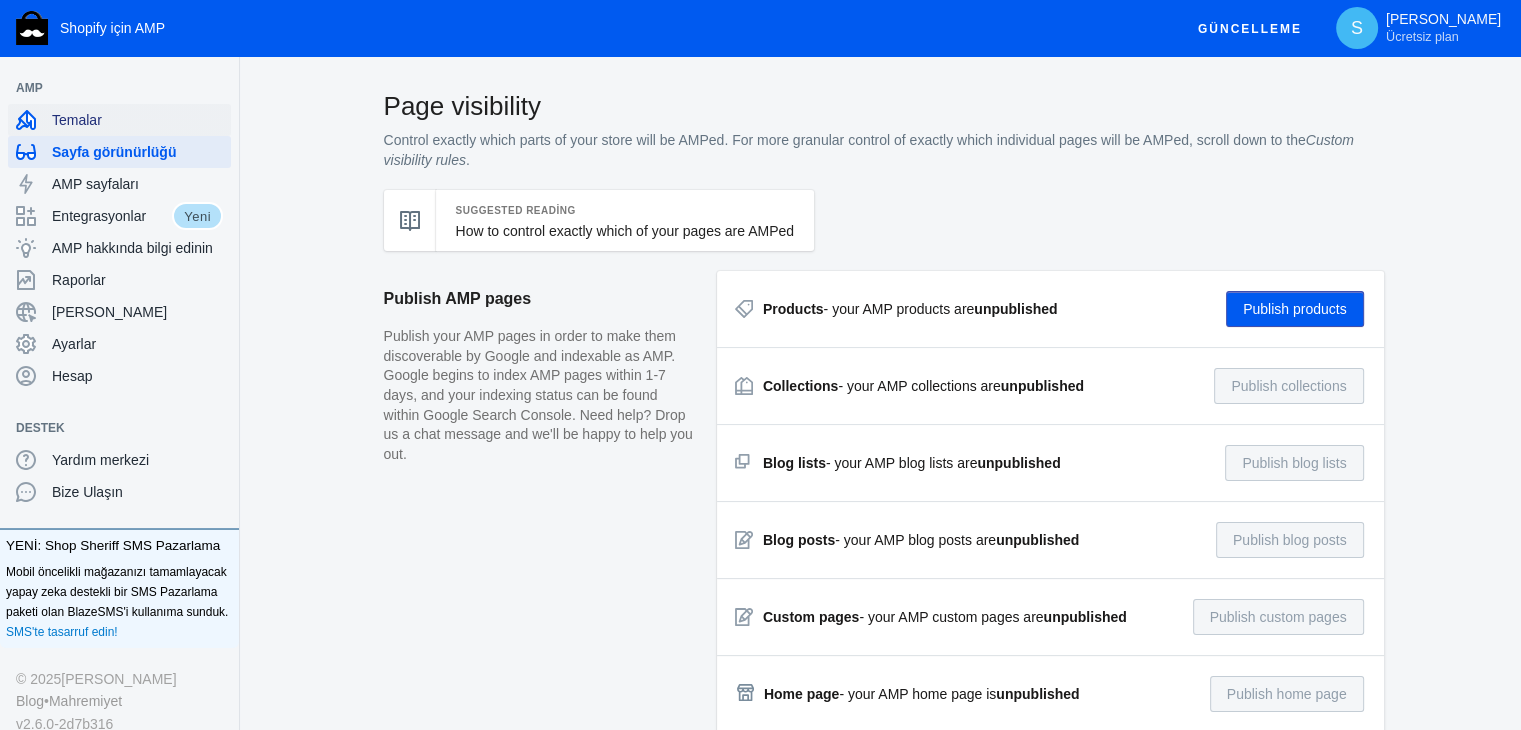 click on "Temalar" 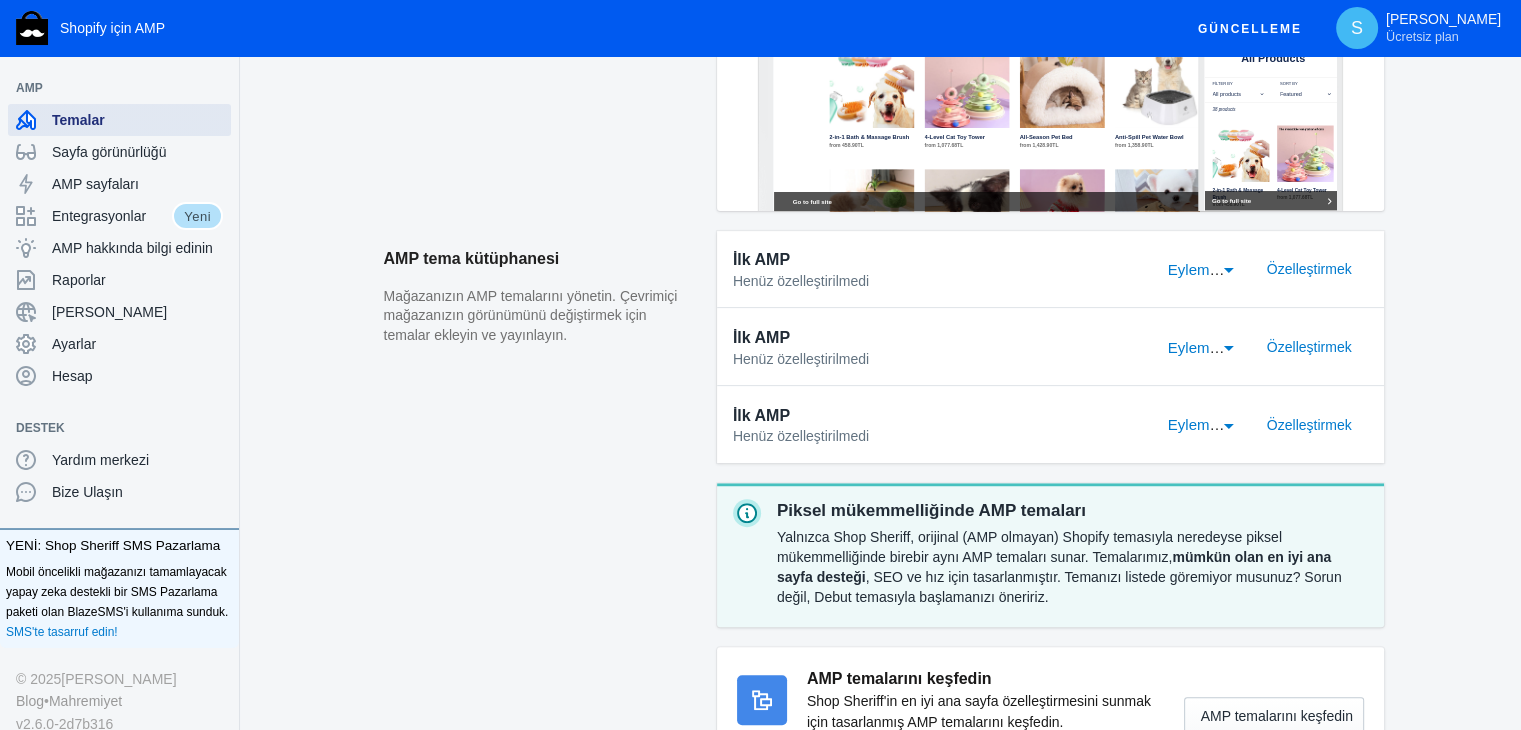 scroll, scrollTop: 500, scrollLeft: 0, axis: vertical 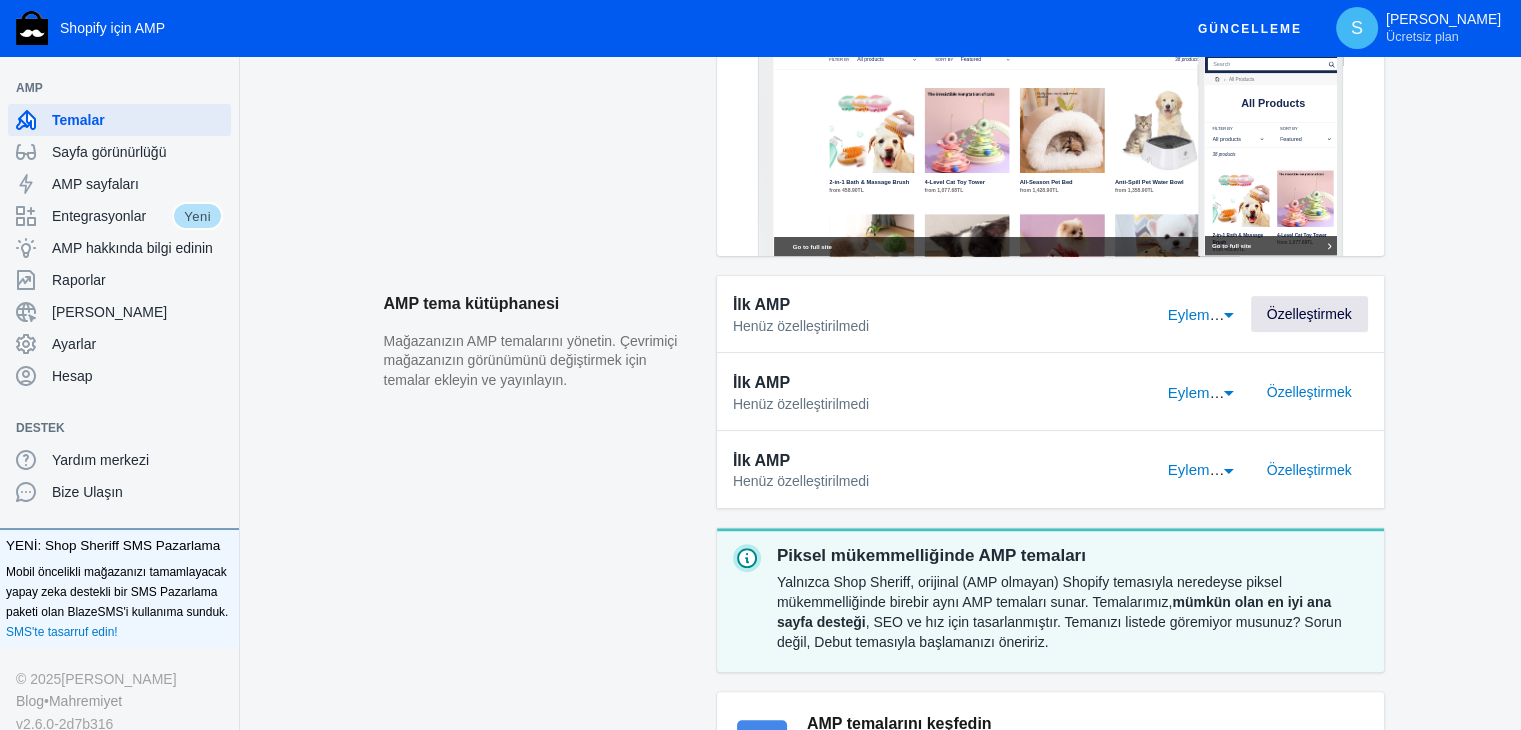 click on "Özelleştirmek" at bounding box center (1309, 314) 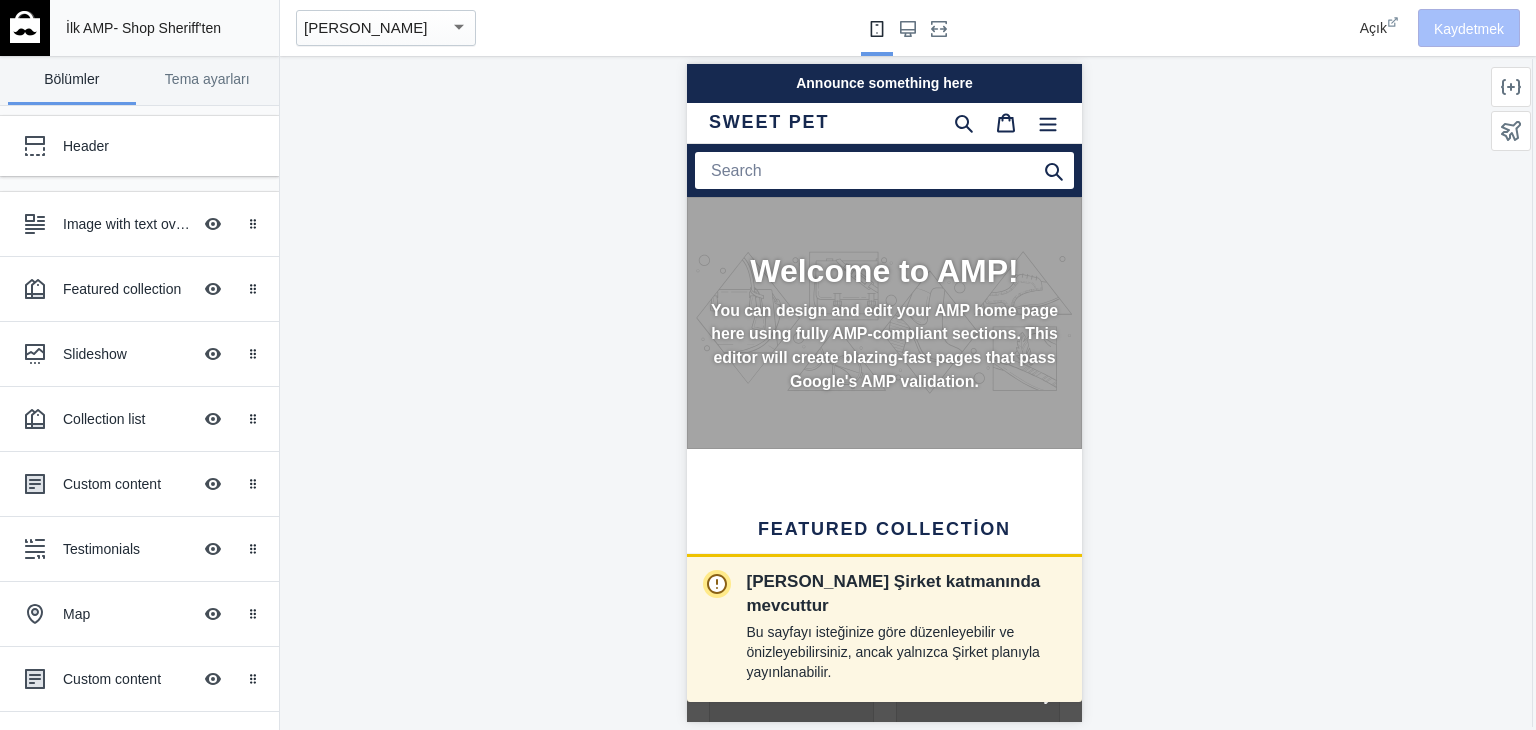 scroll, scrollTop: 0, scrollLeft: 0, axis: both 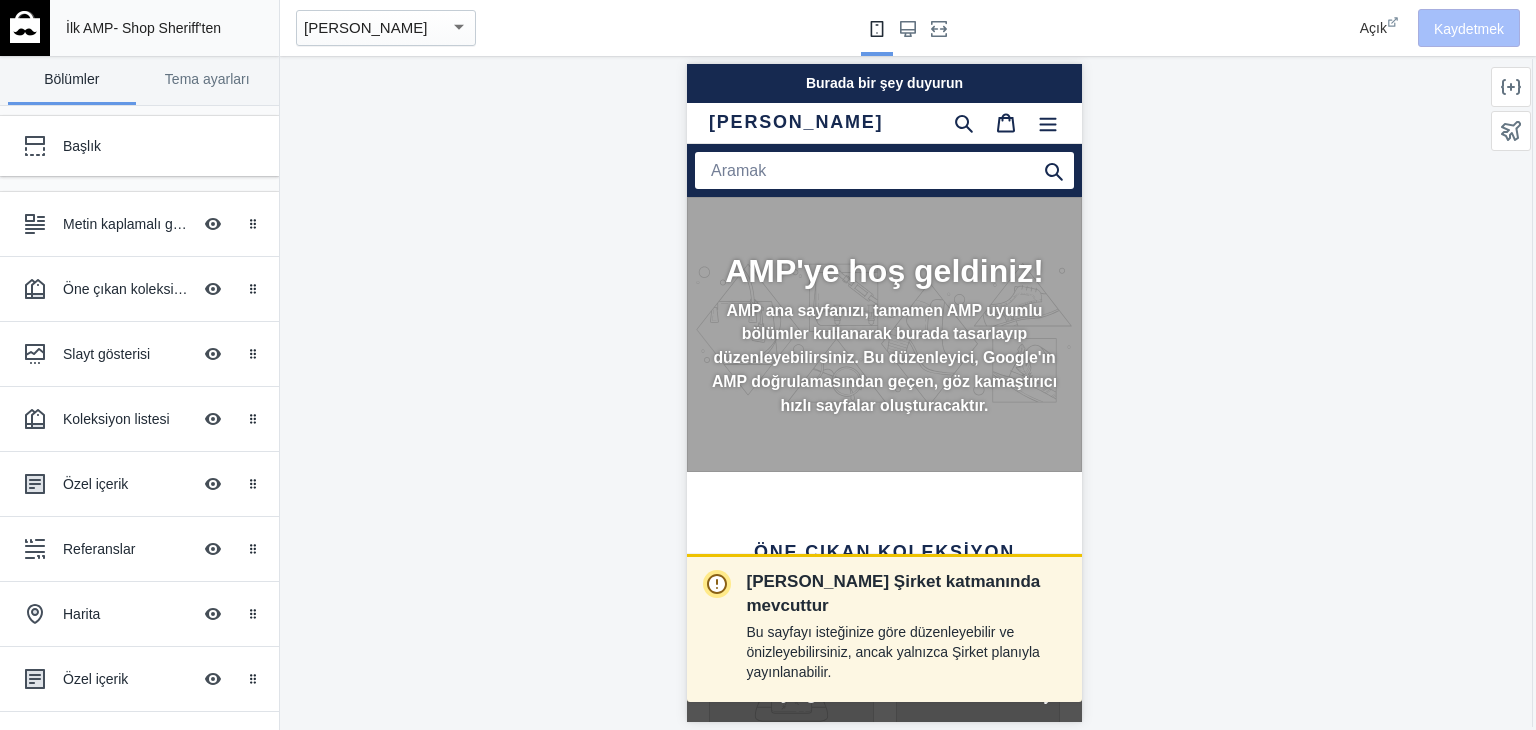 click on "Burada bir şey duyurun" at bounding box center [883, 83] 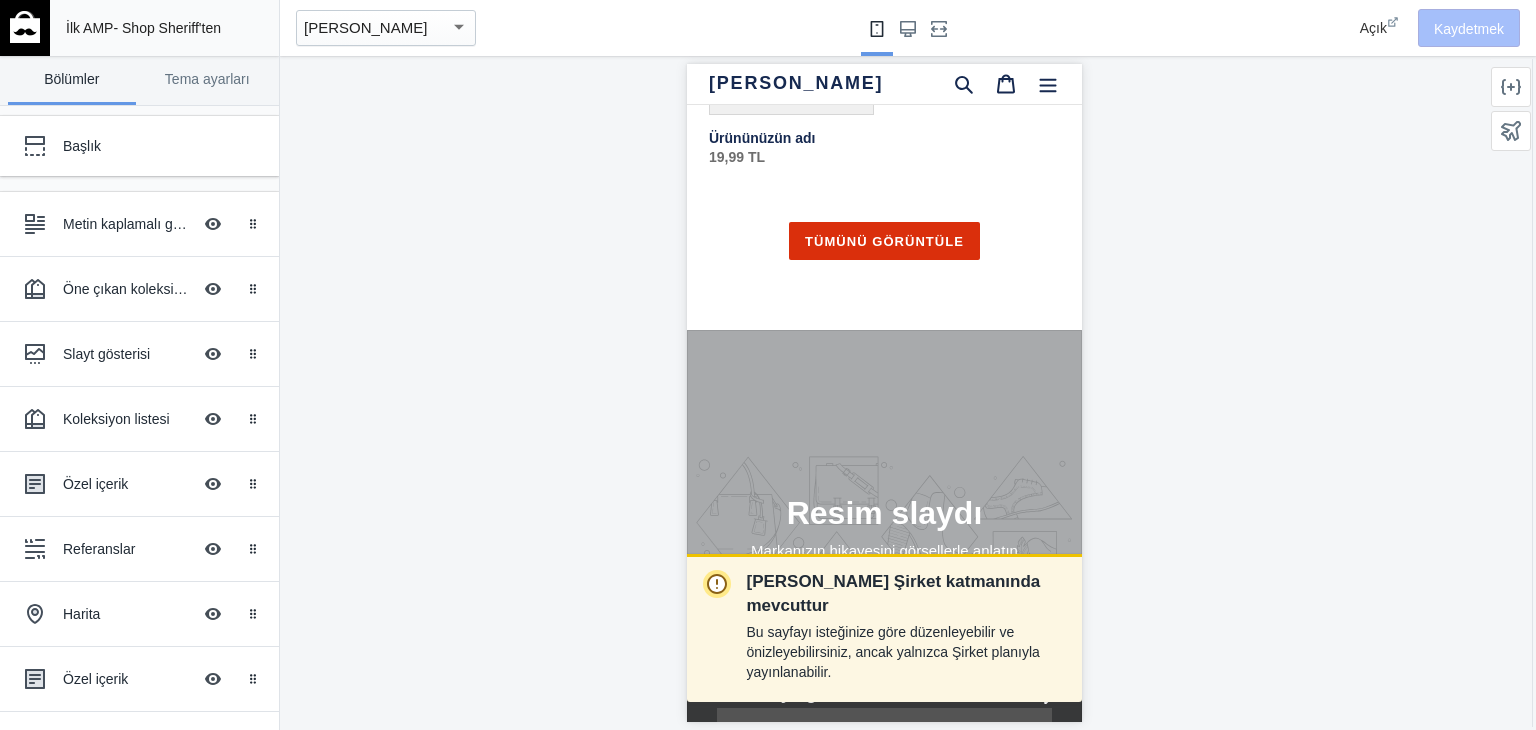 scroll, scrollTop: 1100, scrollLeft: 0, axis: vertical 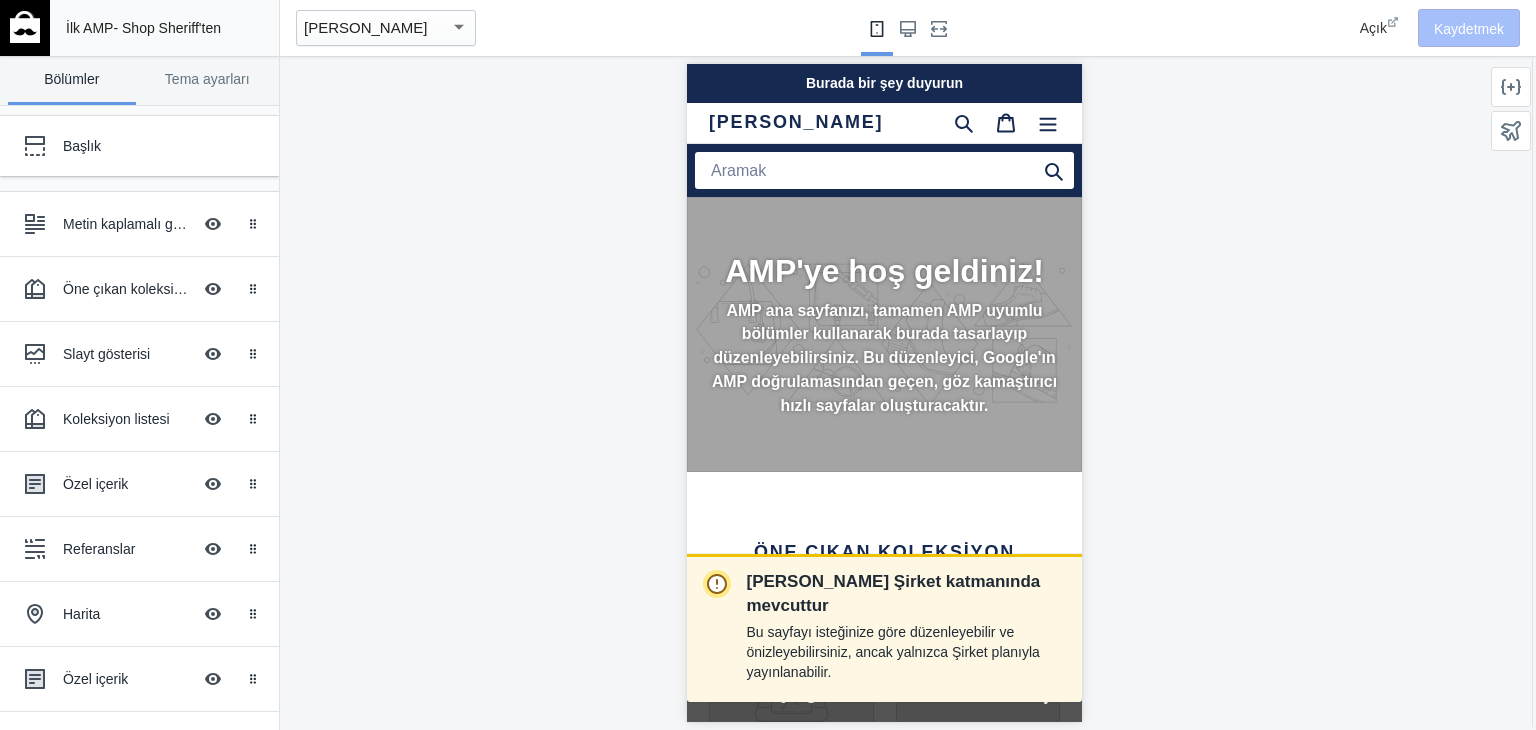 click at bounding box center (25, 27) 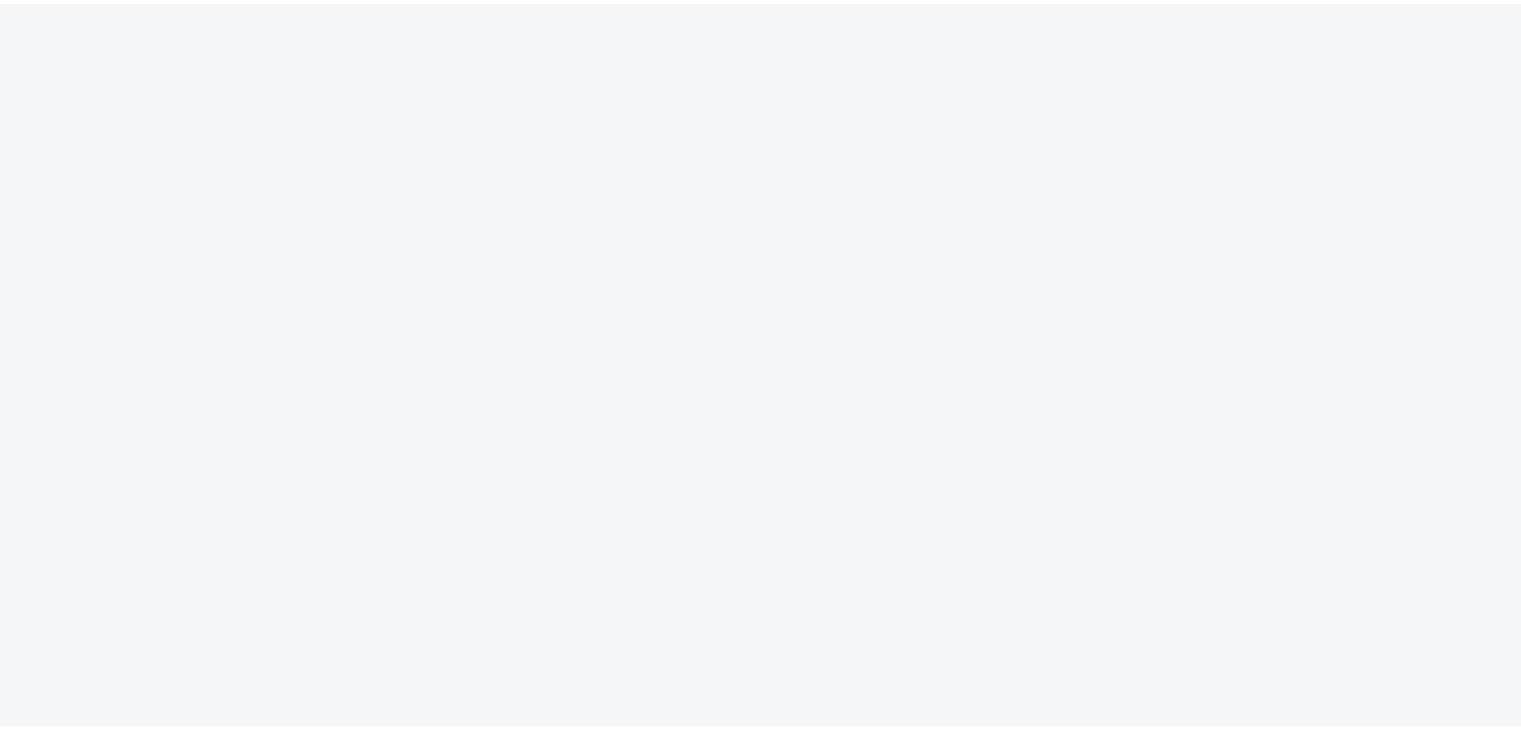 scroll, scrollTop: 0, scrollLeft: 0, axis: both 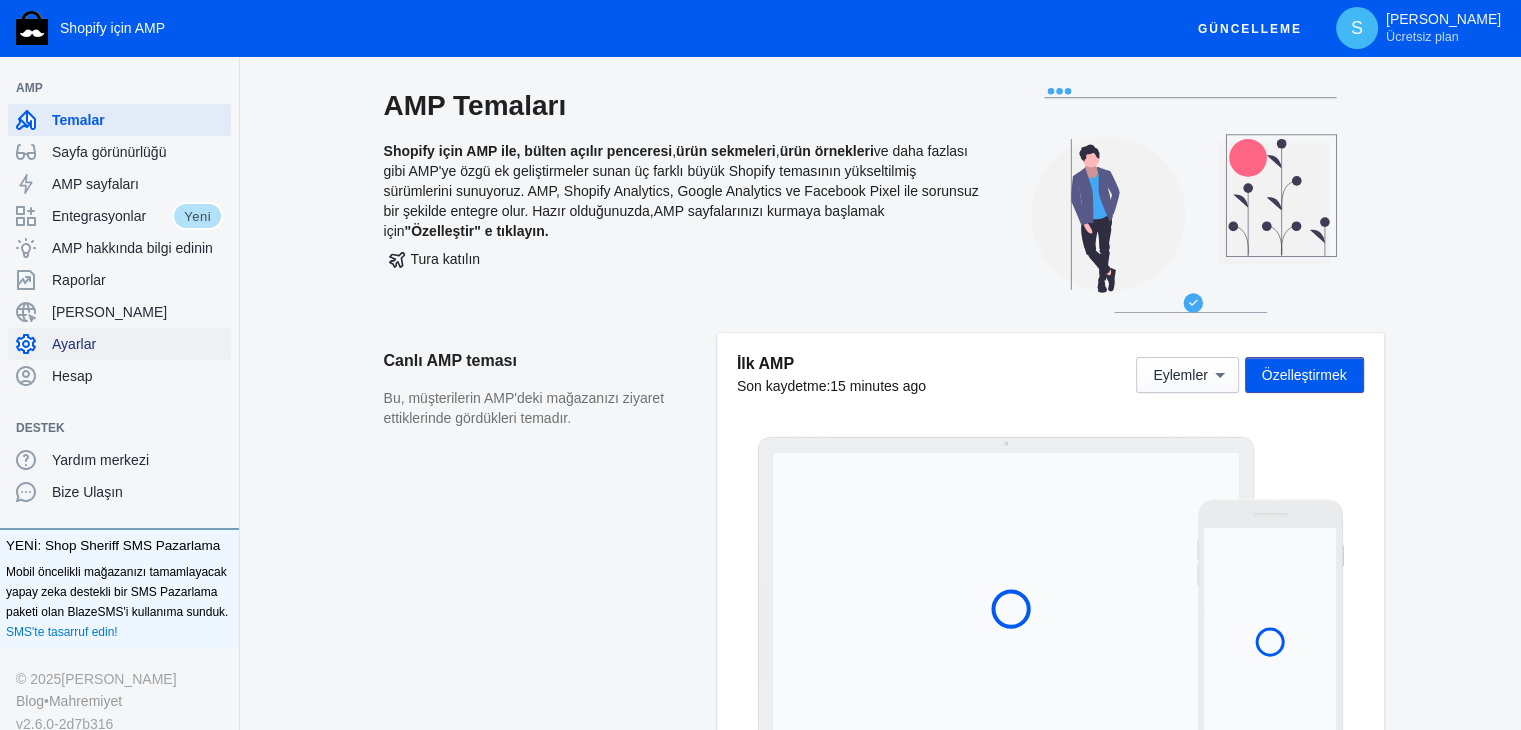 click on "Ayarlar" at bounding box center [119, 344] 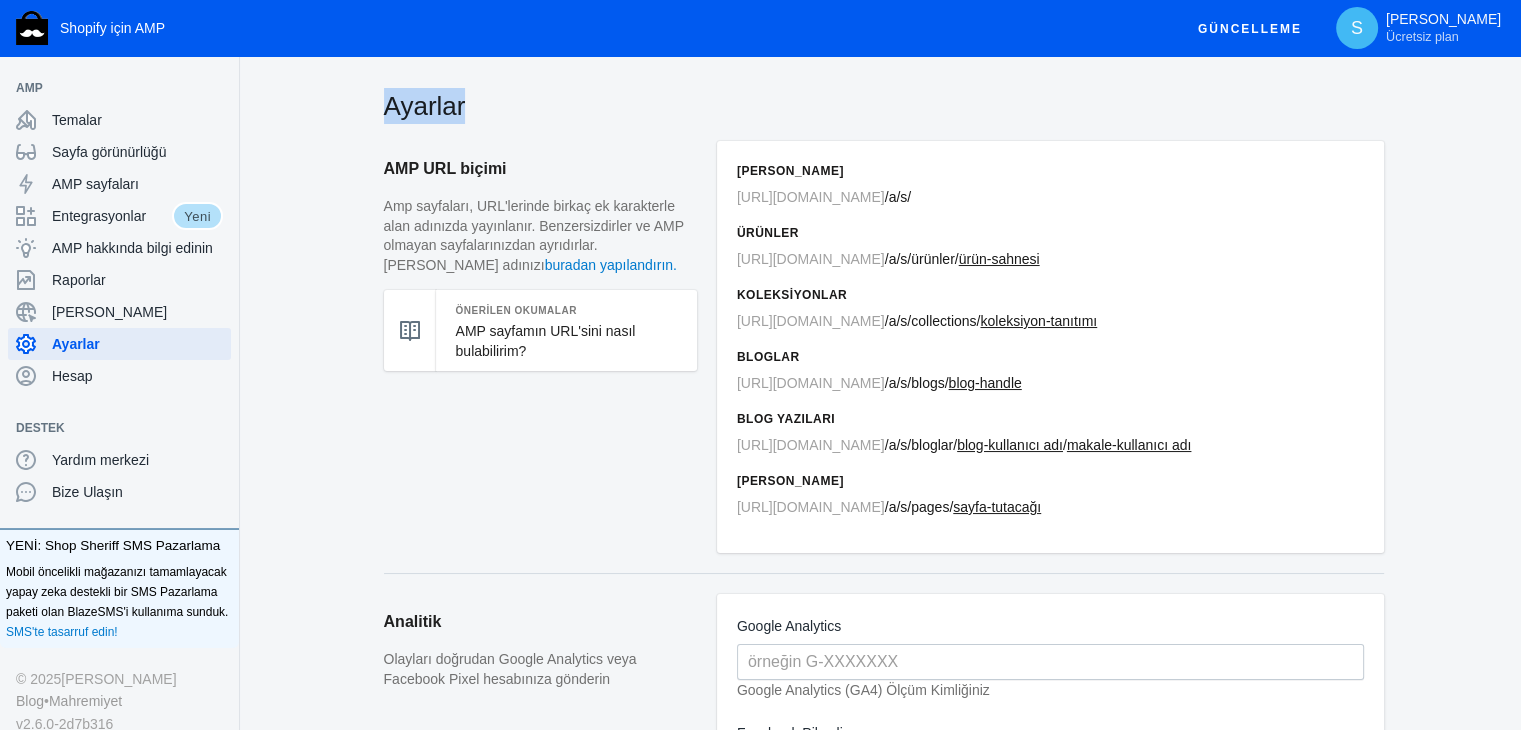 drag, startPoint x: 372, startPoint y: 97, endPoint x: 676, endPoint y: 117, distance: 304.6572 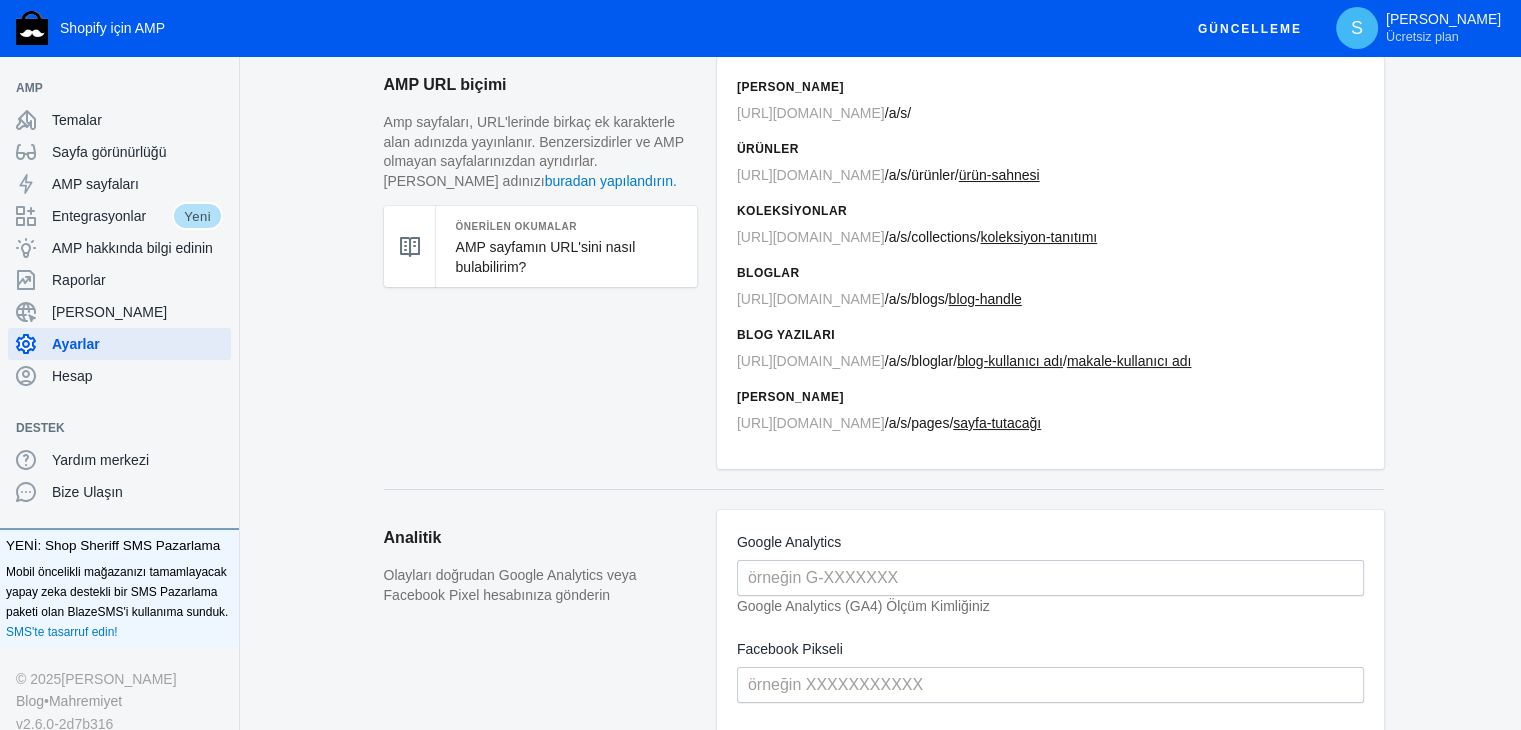 scroll, scrollTop: 0, scrollLeft: 0, axis: both 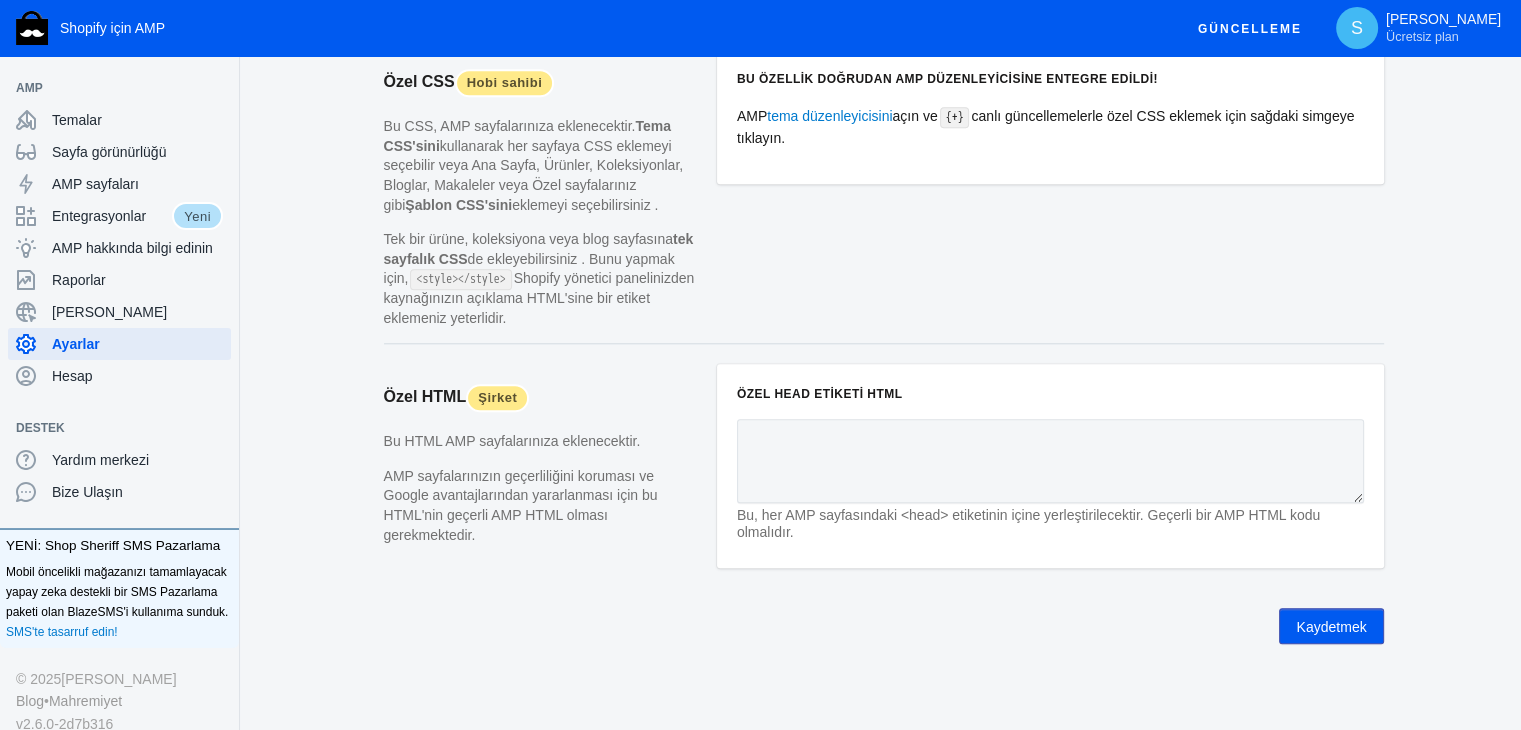 drag, startPoint x: 368, startPoint y: 97, endPoint x: 1103, endPoint y: 609, distance: 895.75055 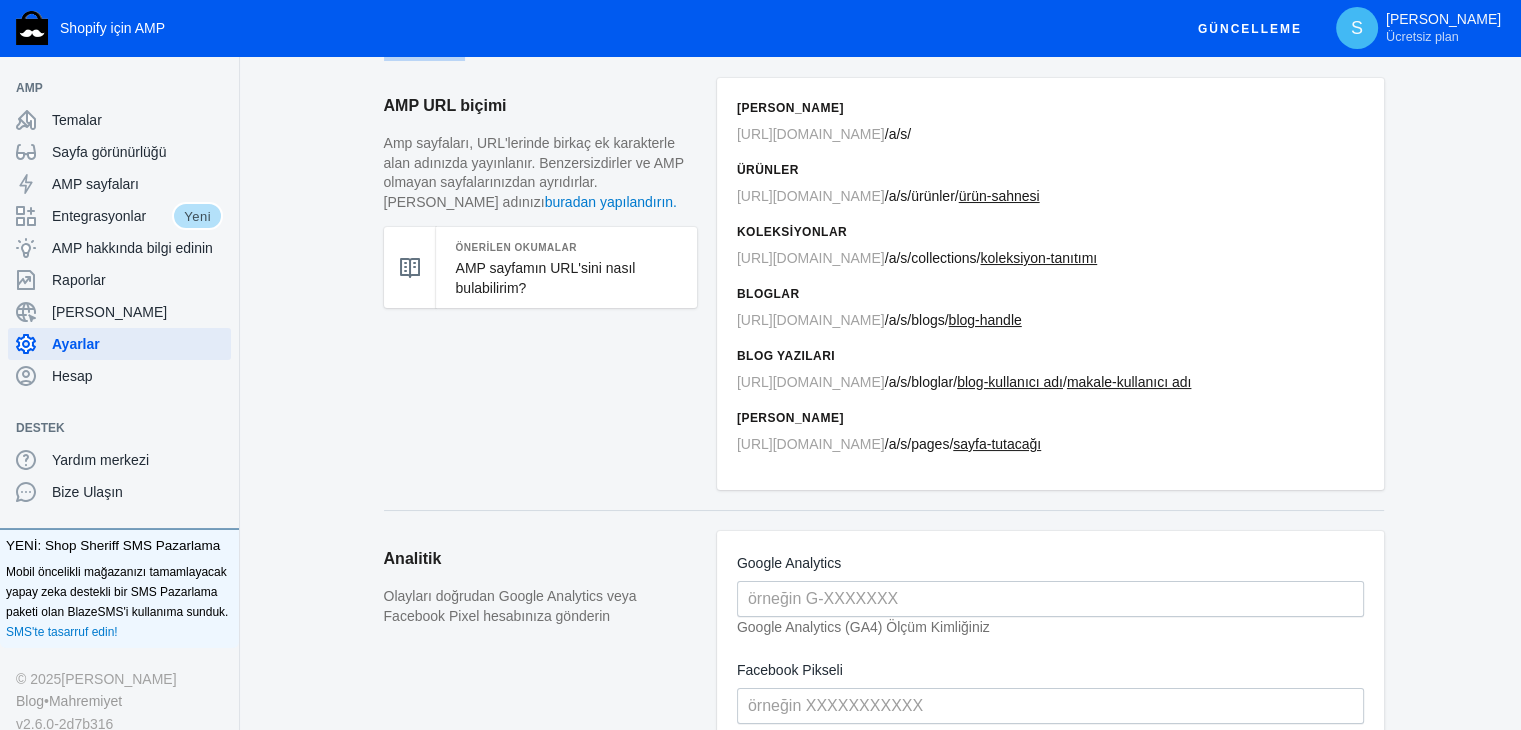 scroll, scrollTop: 0, scrollLeft: 0, axis: both 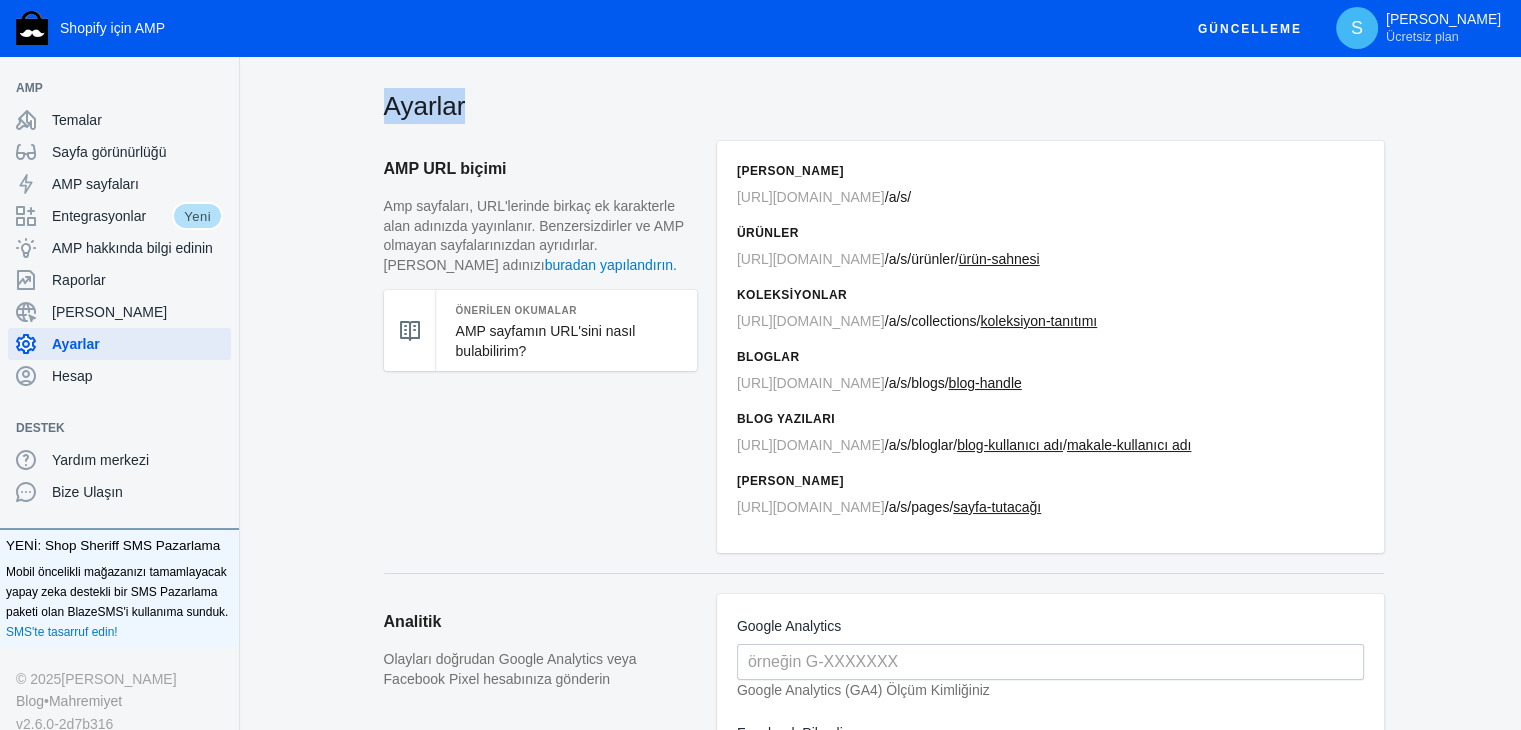 click on "[URL][DOMAIN_NAME]  /  a/s  /ürünler/  ürün-sahnesi" 